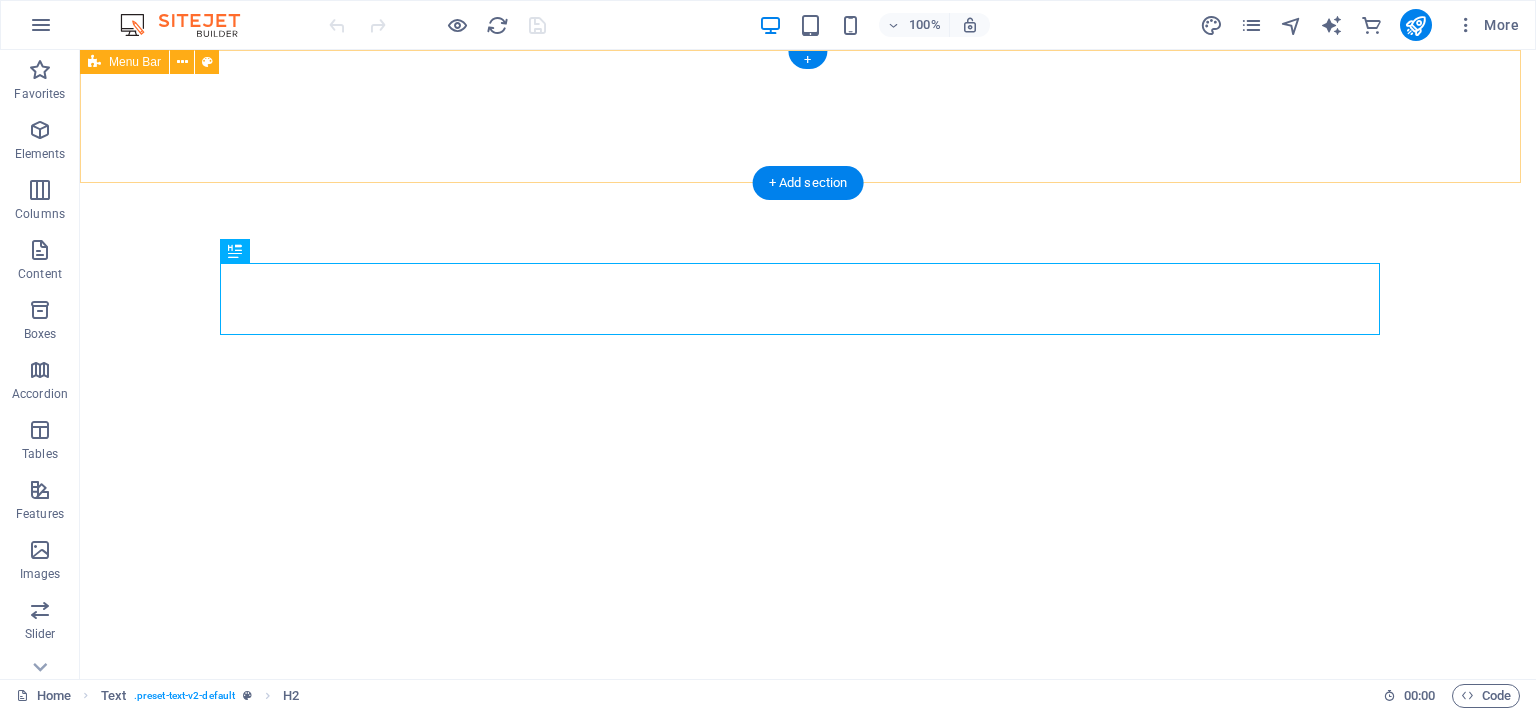 scroll, scrollTop: 0, scrollLeft: 0, axis: both 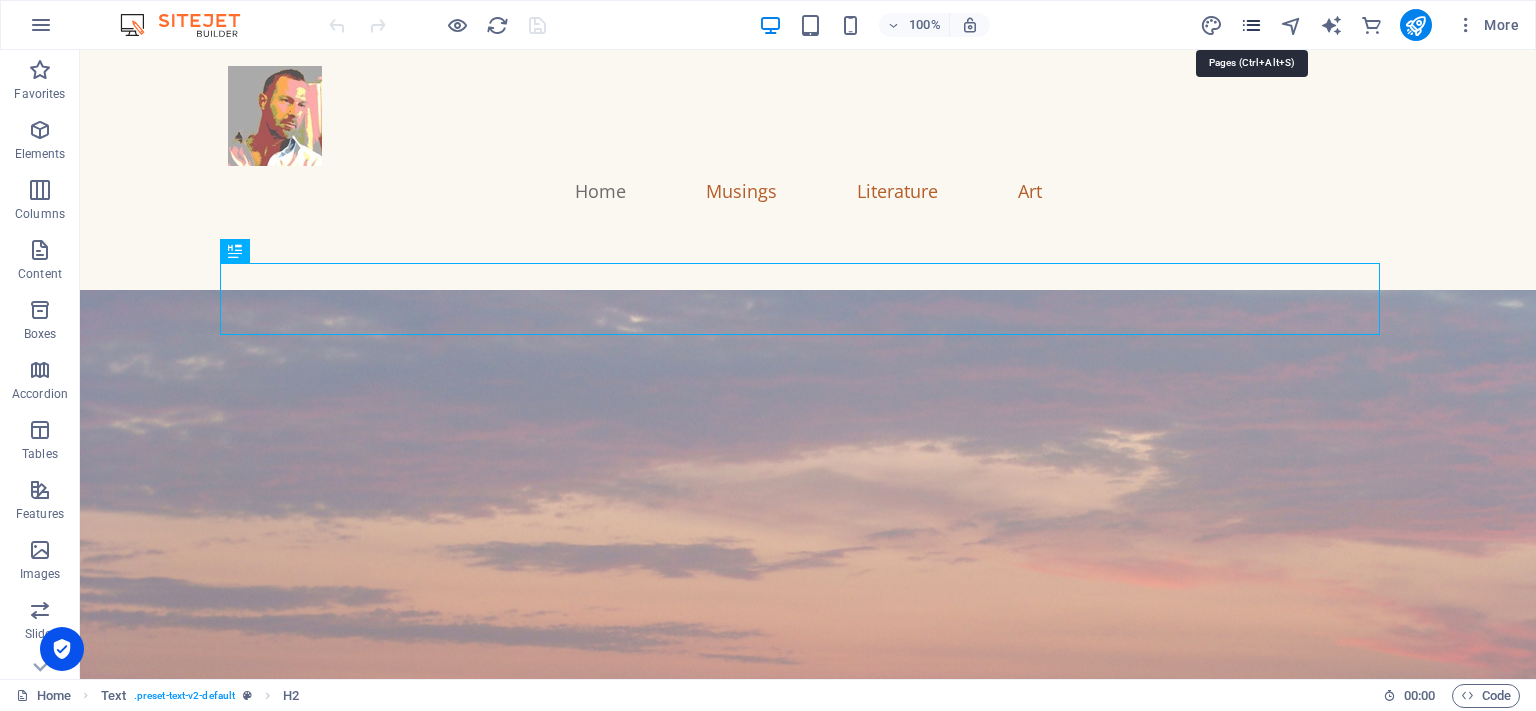 click at bounding box center (1251, 25) 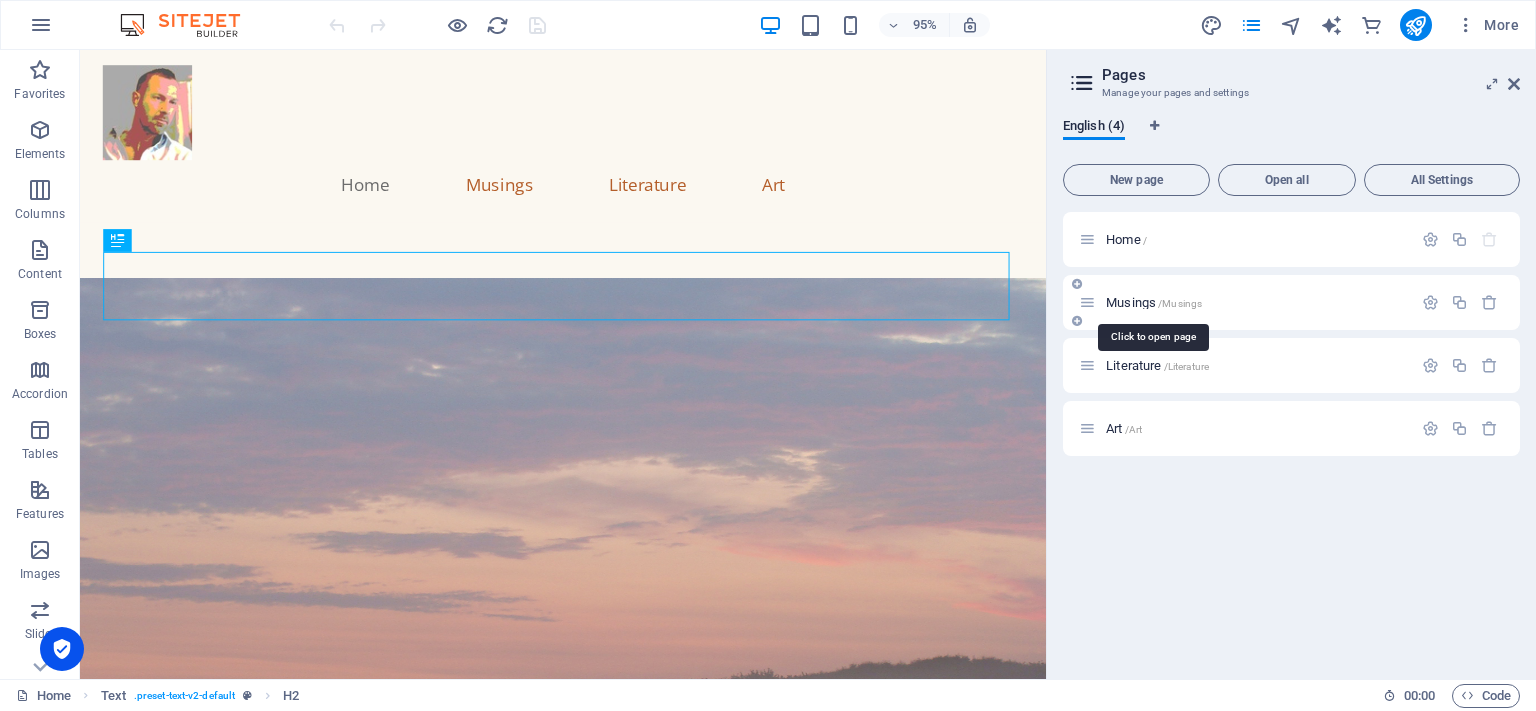 click on "Musings /Musings" at bounding box center (1154, 302) 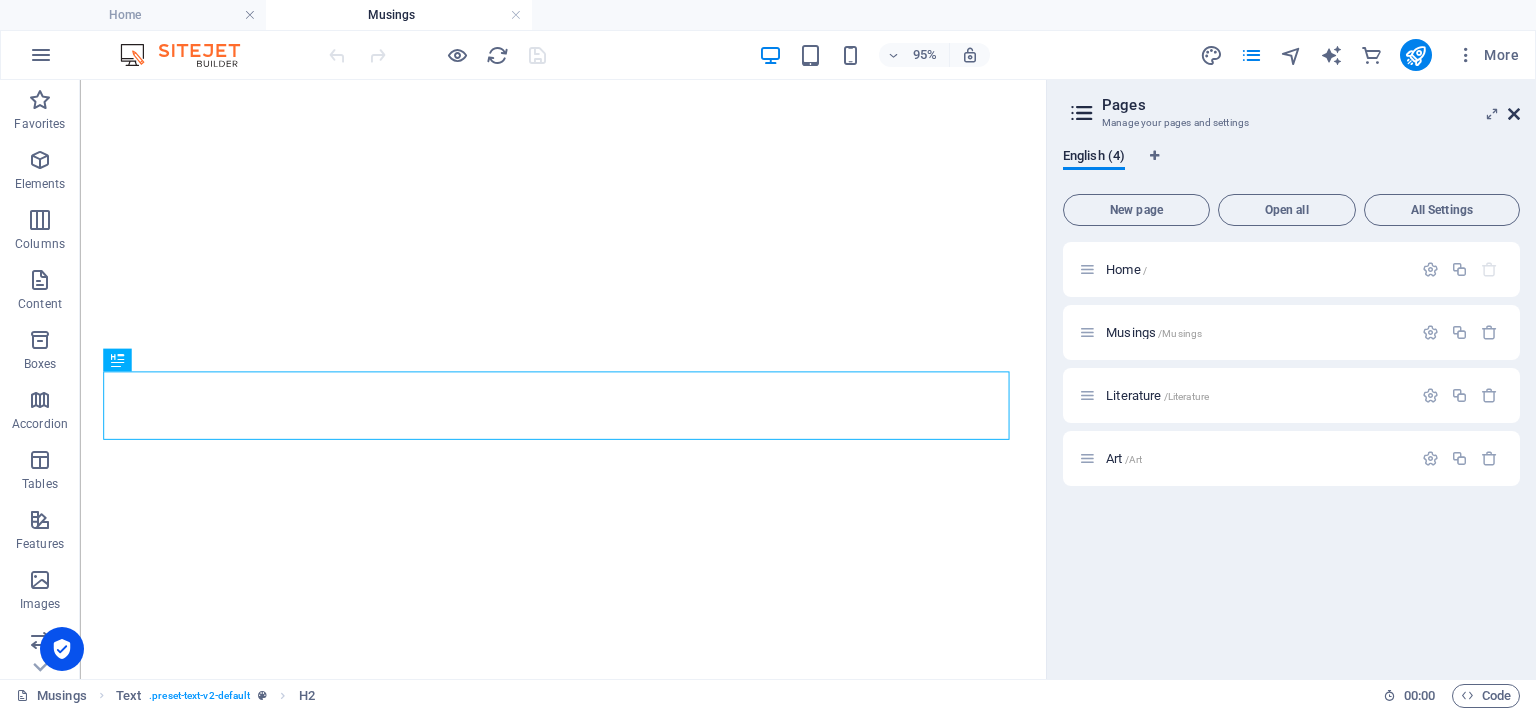 click at bounding box center (1514, 114) 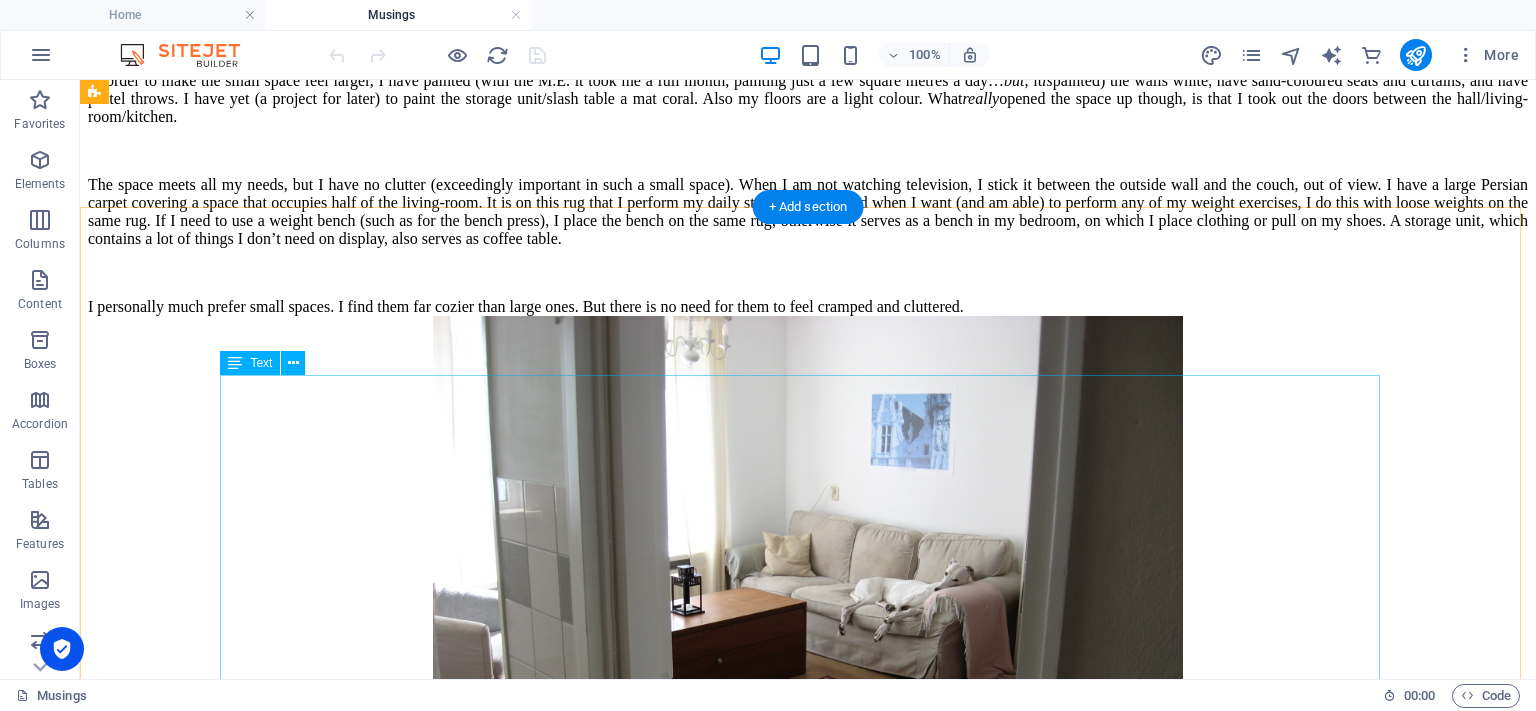 scroll, scrollTop: 2990, scrollLeft: 0, axis: vertical 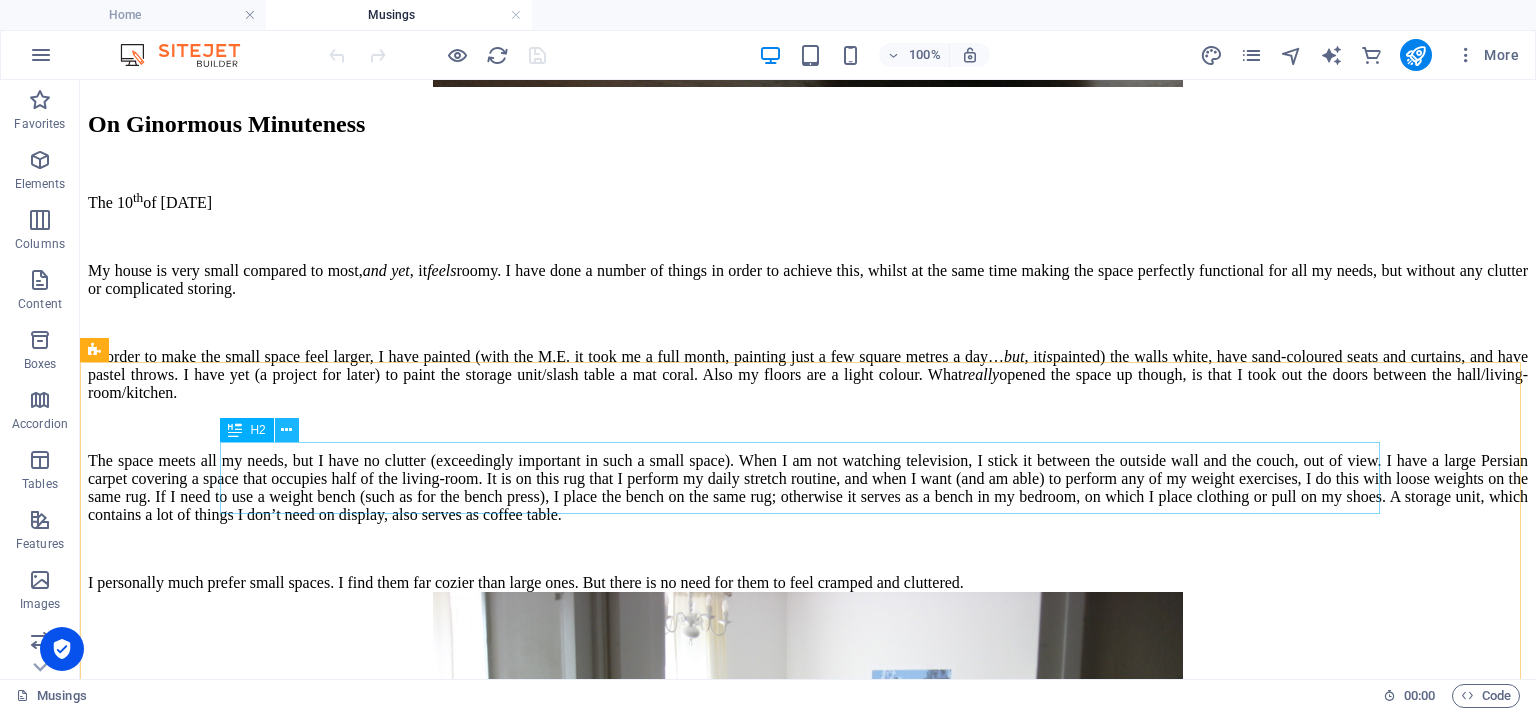 click at bounding box center (287, 430) 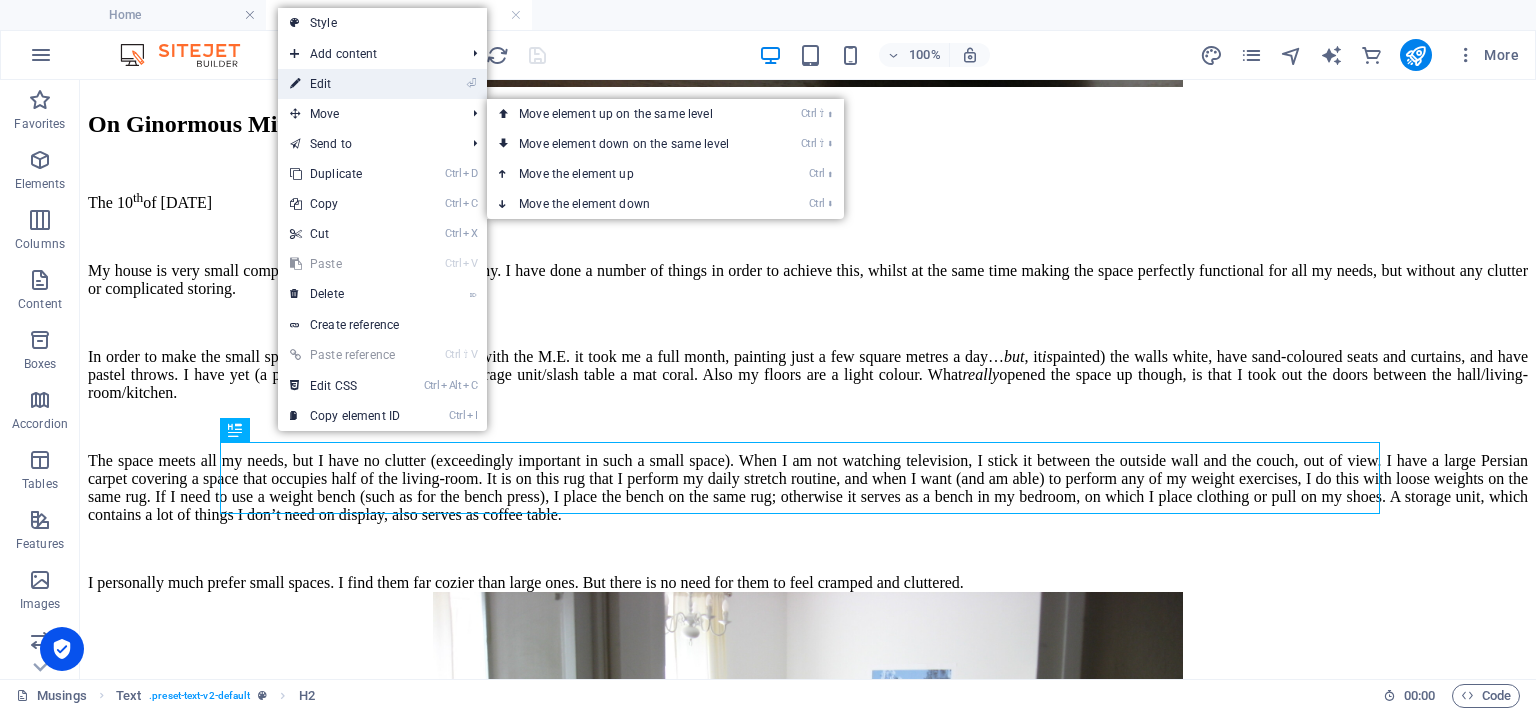 click on "⏎  Edit" at bounding box center (345, 84) 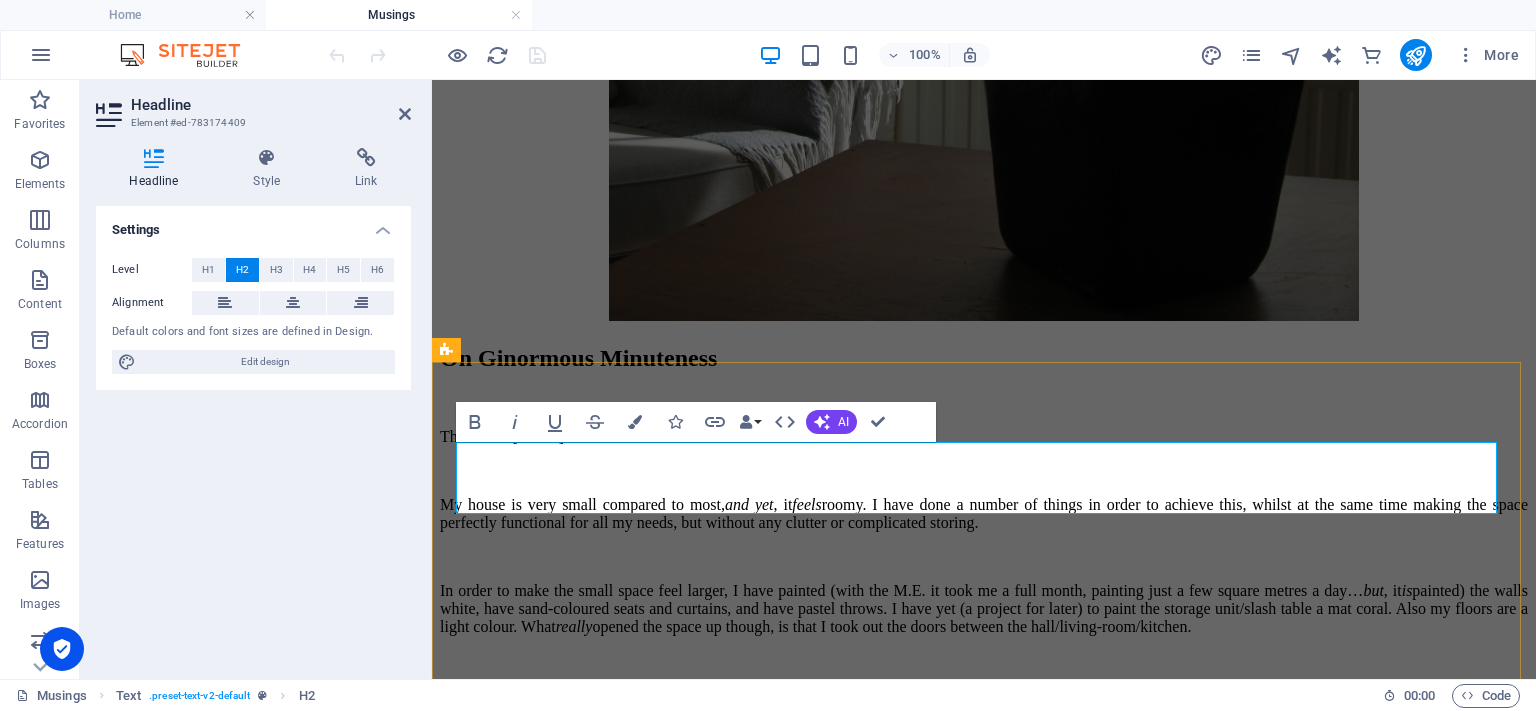 scroll, scrollTop: 3314, scrollLeft: 0, axis: vertical 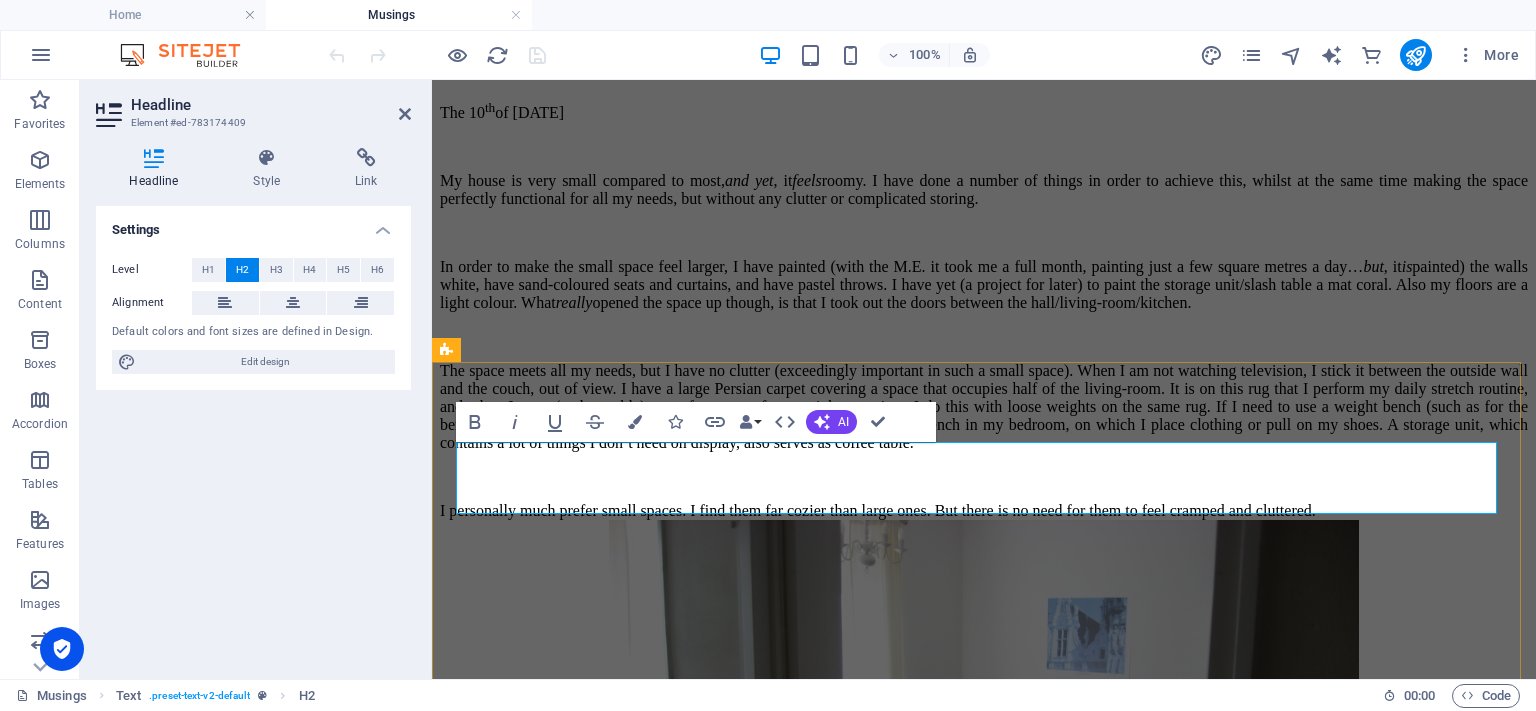 click on "On Ginormous Minuteness" at bounding box center [984, 34] 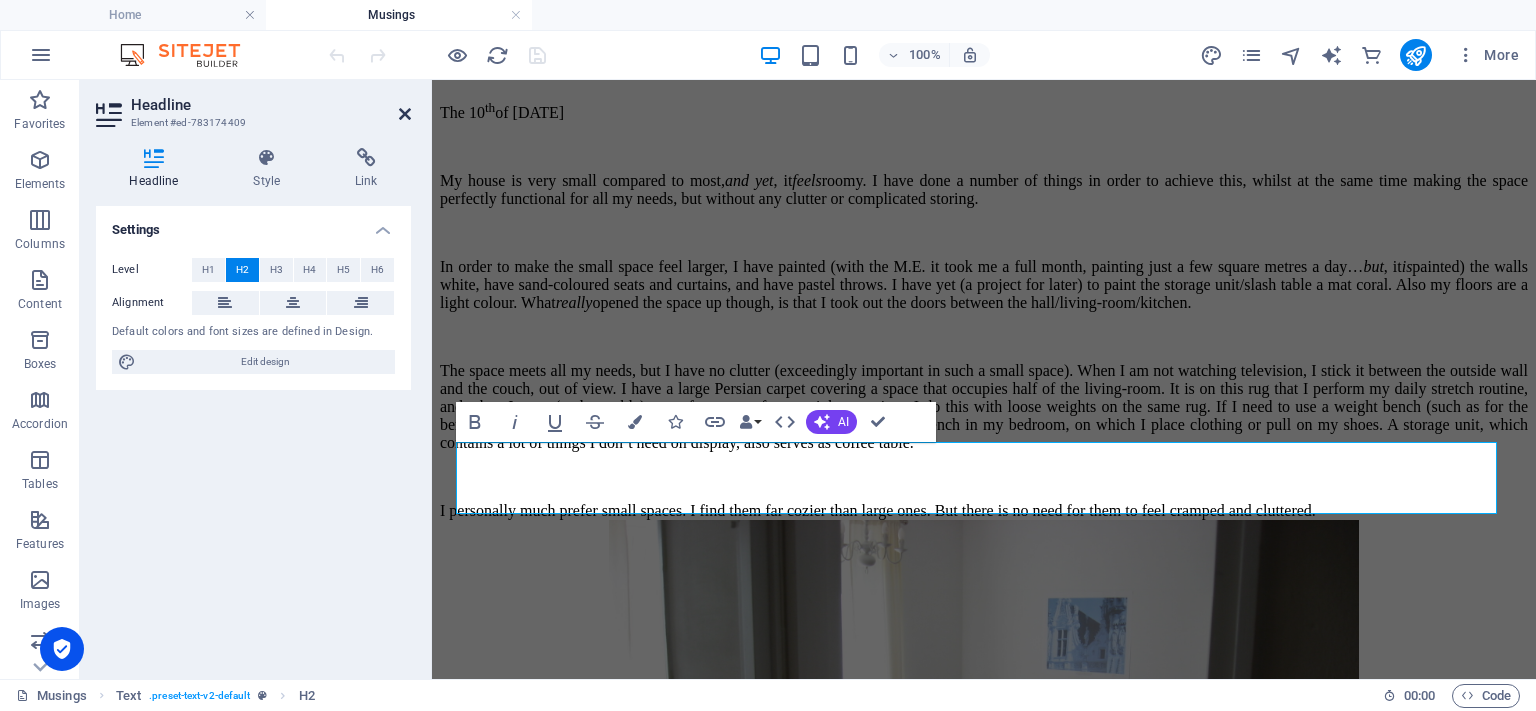 click at bounding box center (405, 114) 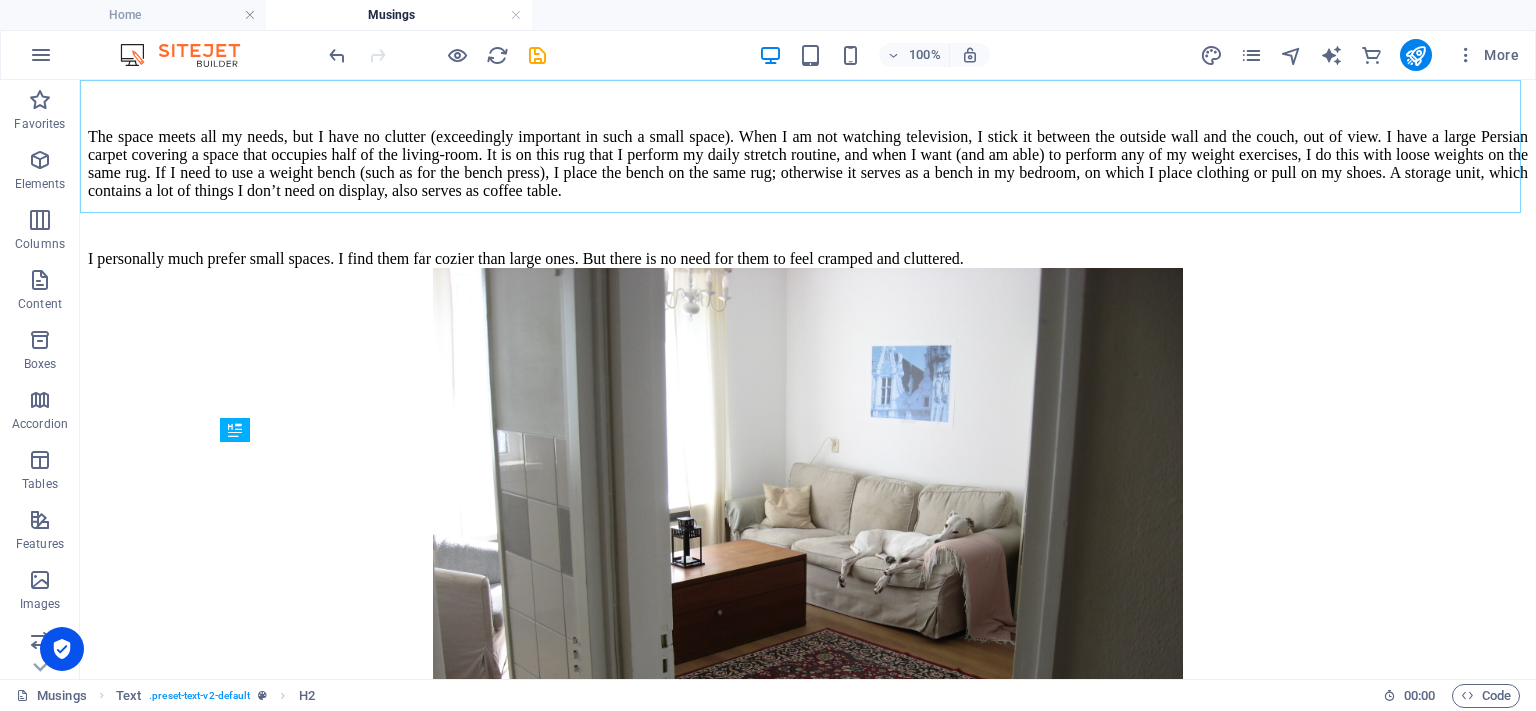 scroll, scrollTop: 2990, scrollLeft: 0, axis: vertical 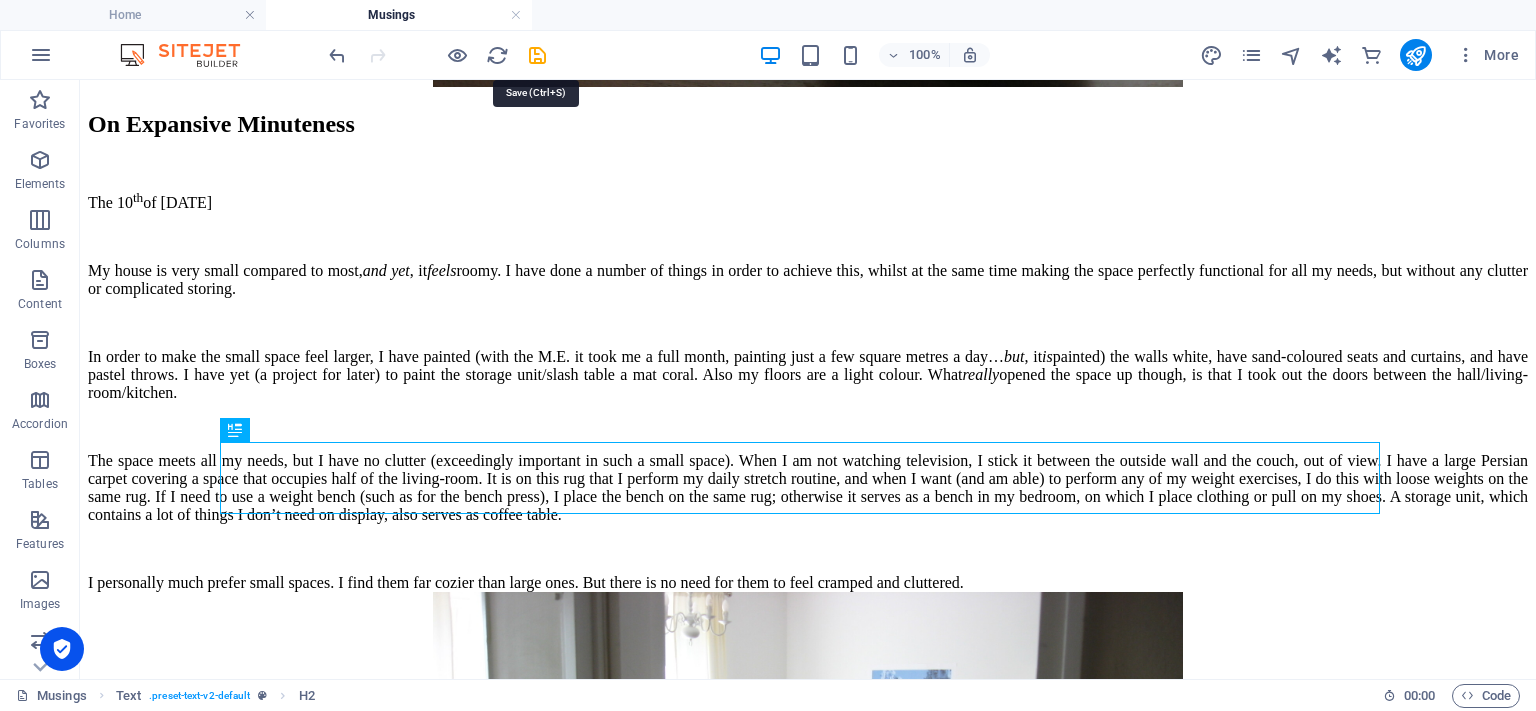 click at bounding box center [537, 55] 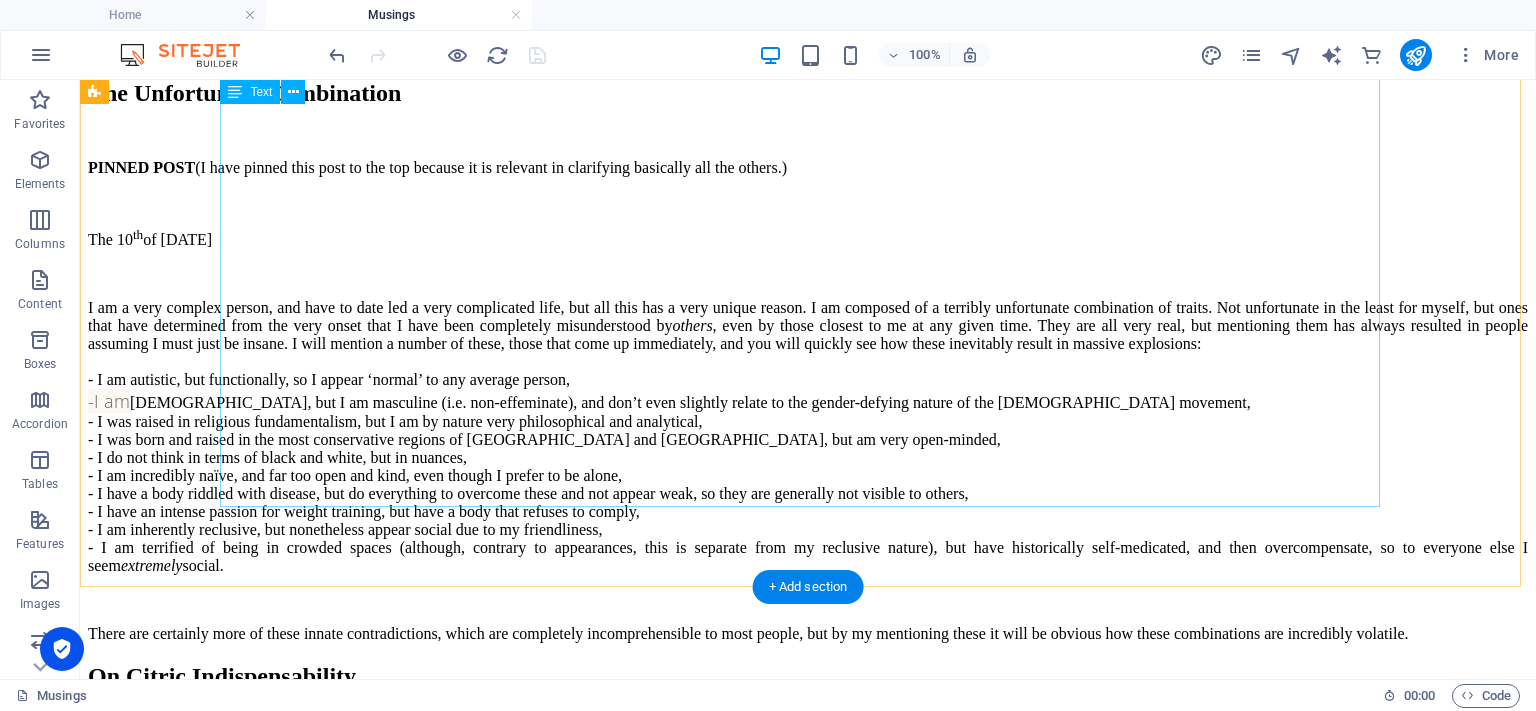 scroll, scrollTop: 1290, scrollLeft: 0, axis: vertical 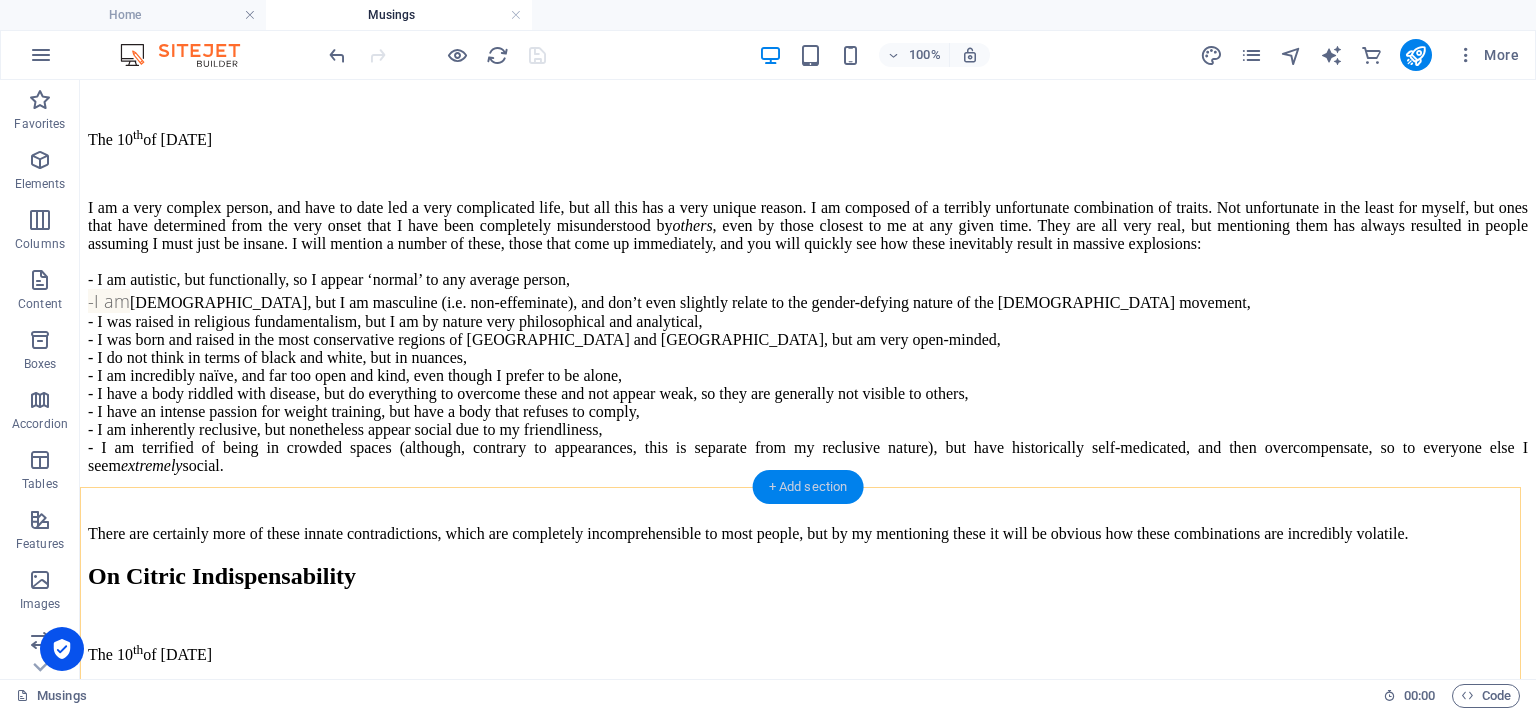 click on "+ Add section" at bounding box center (808, 487) 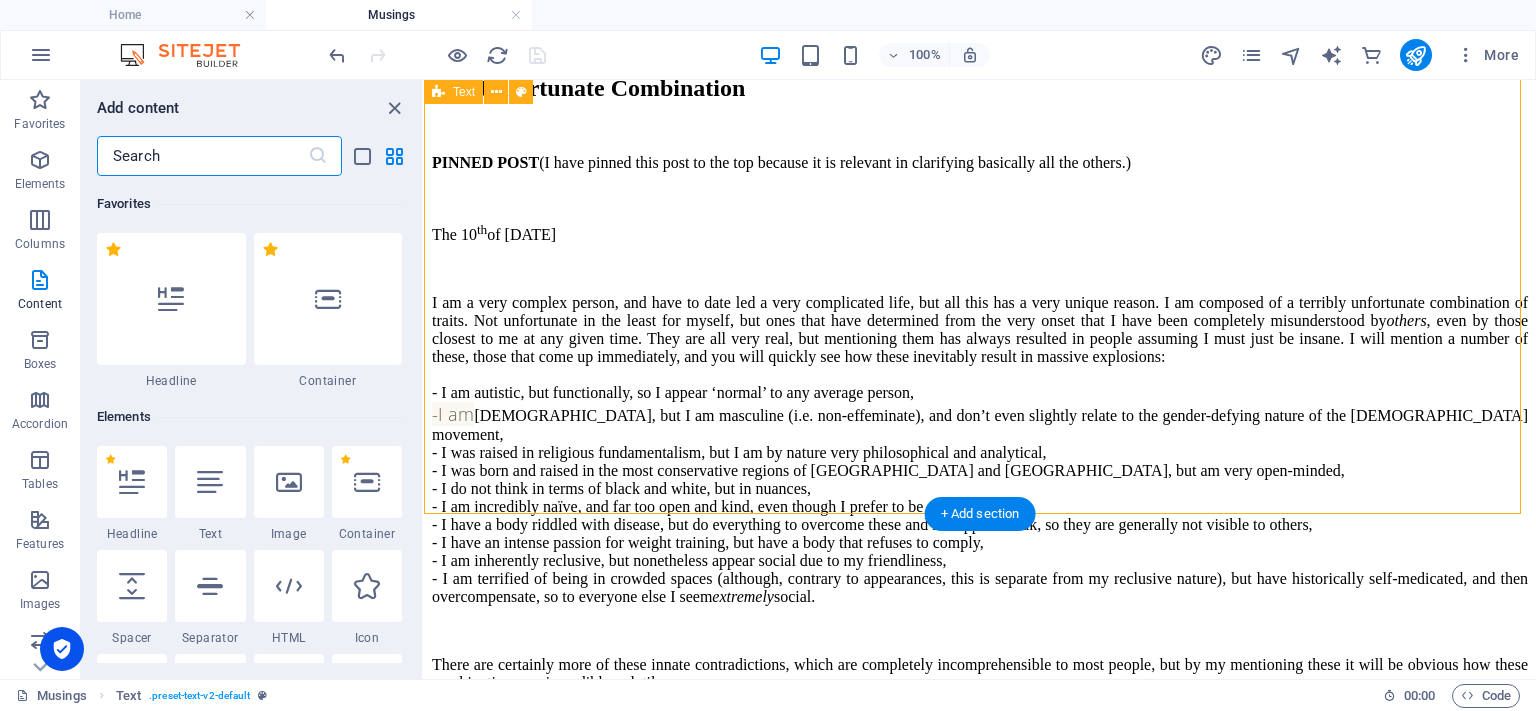 scroll, scrollTop: 1479, scrollLeft: 0, axis: vertical 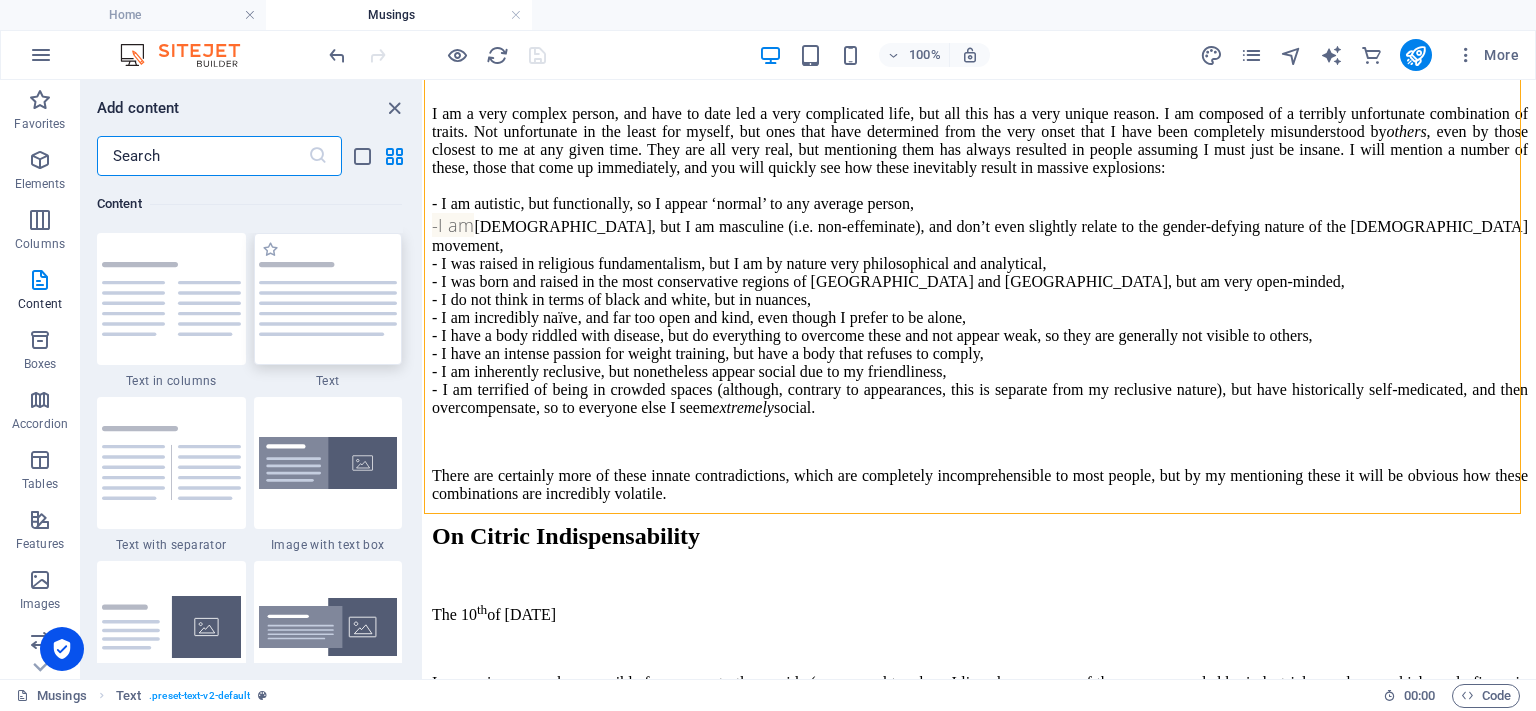 click at bounding box center (328, 299) 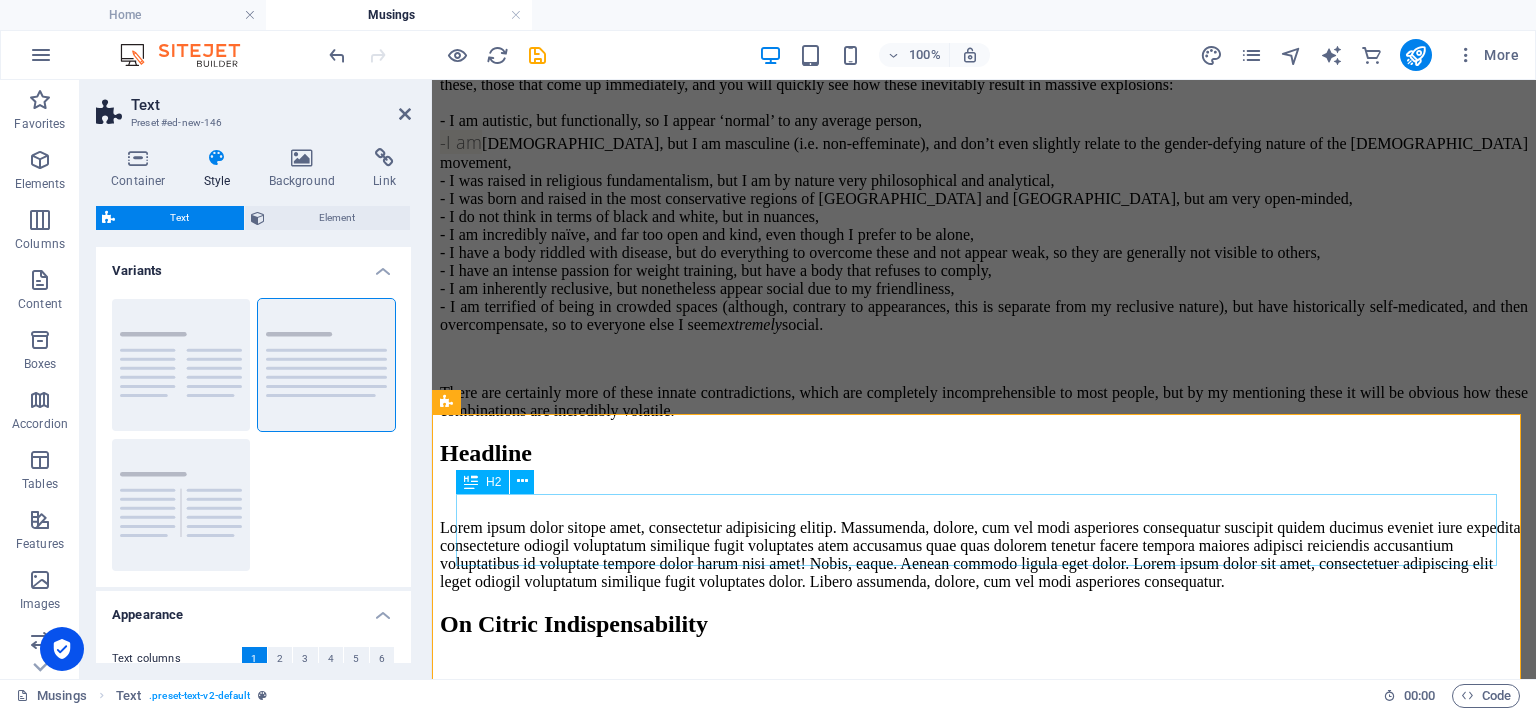scroll, scrollTop: 1606, scrollLeft: 0, axis: vertical 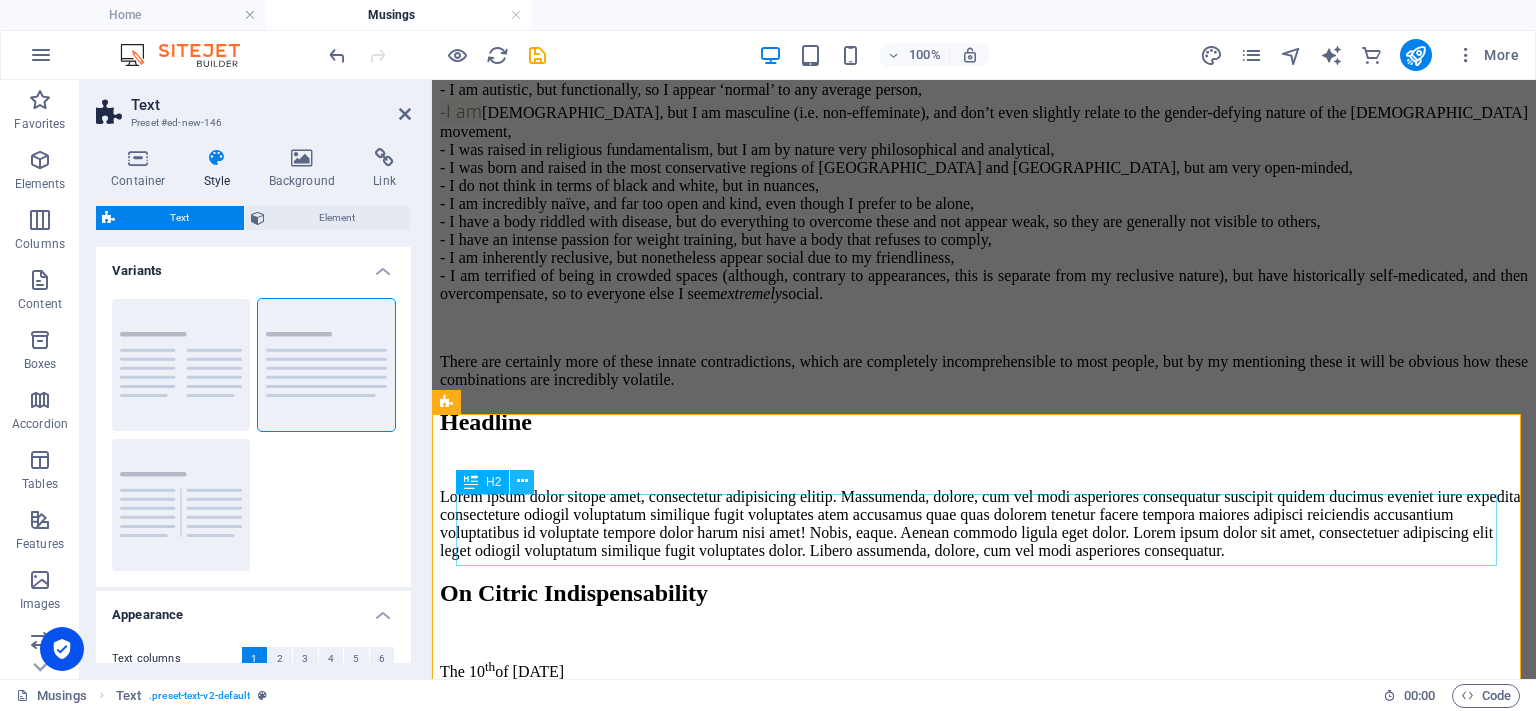click at bounding box center (522, 481) 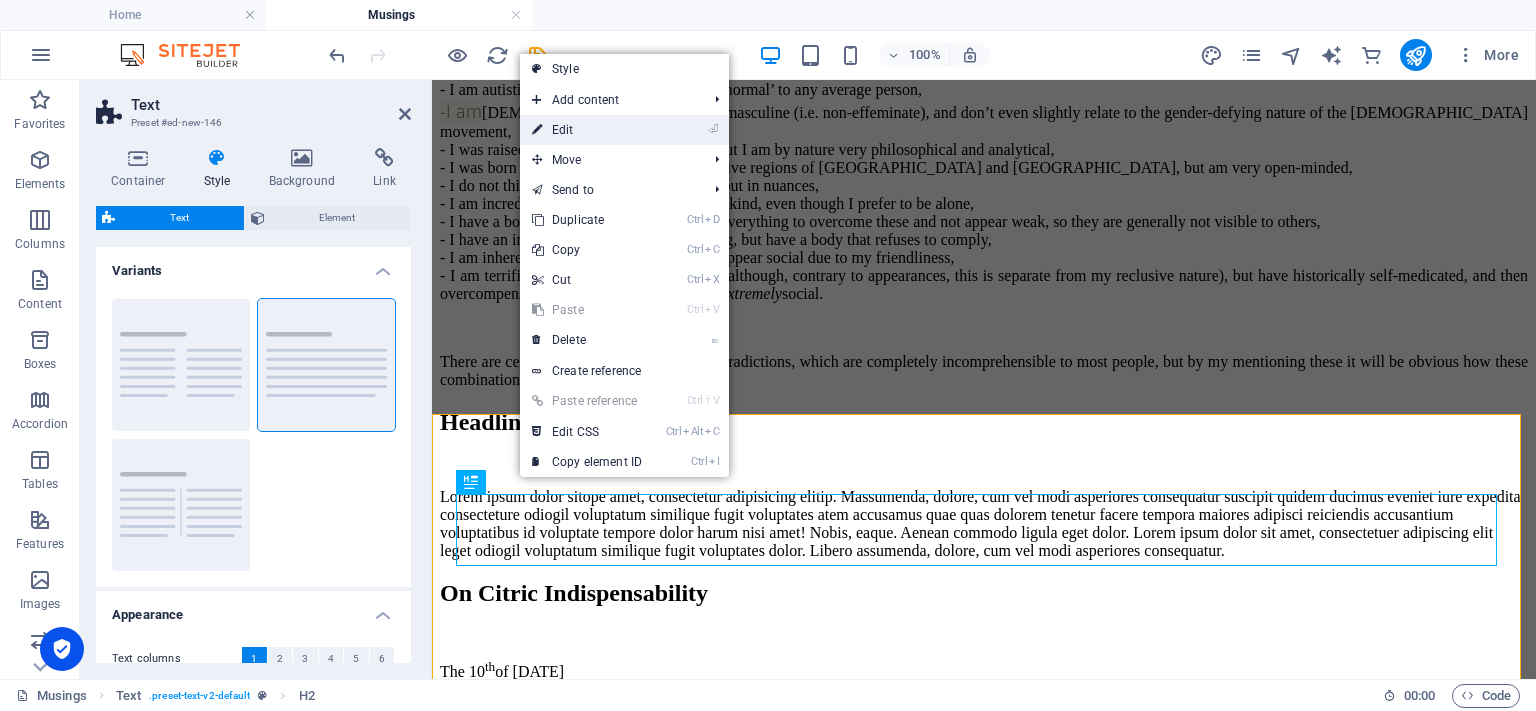 click on "⏎  Edit" at bounding box center (587, 130) 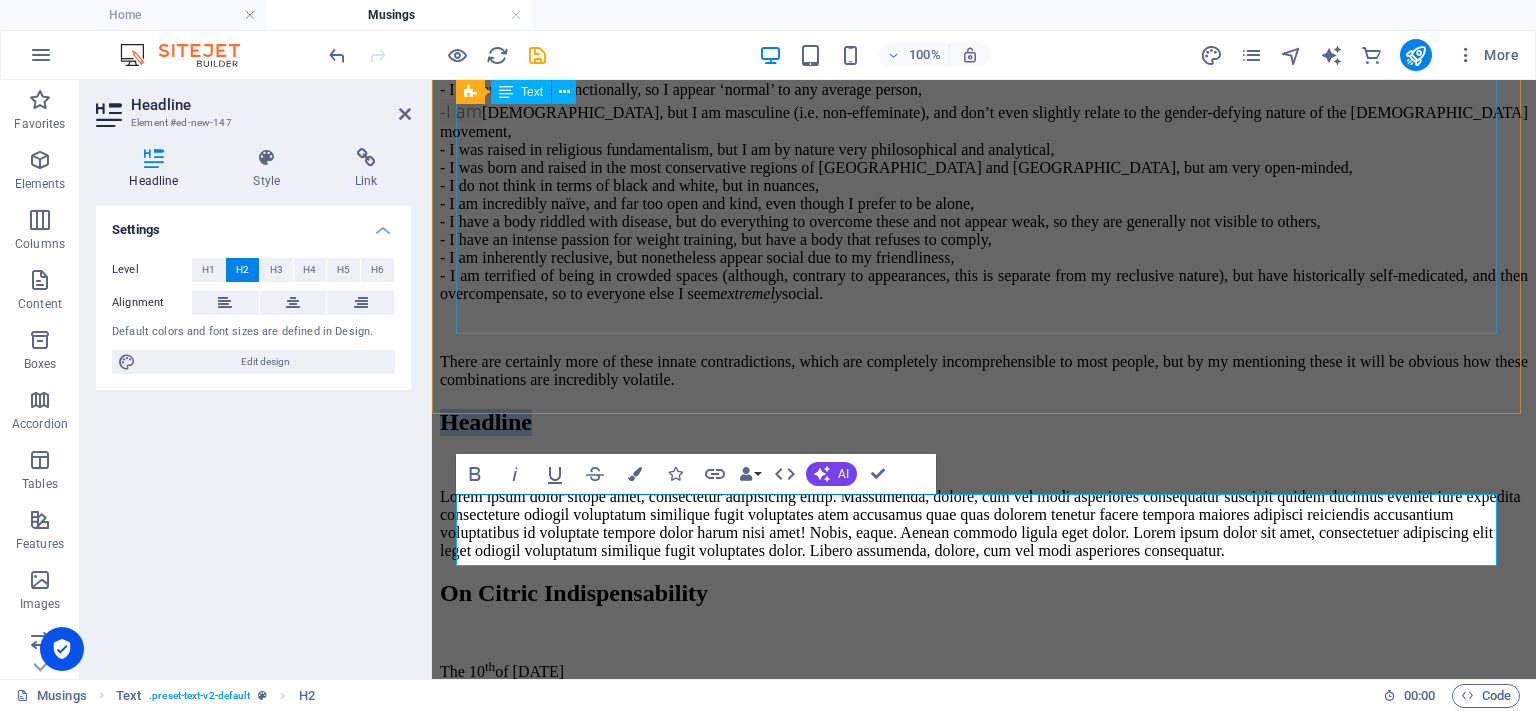 type 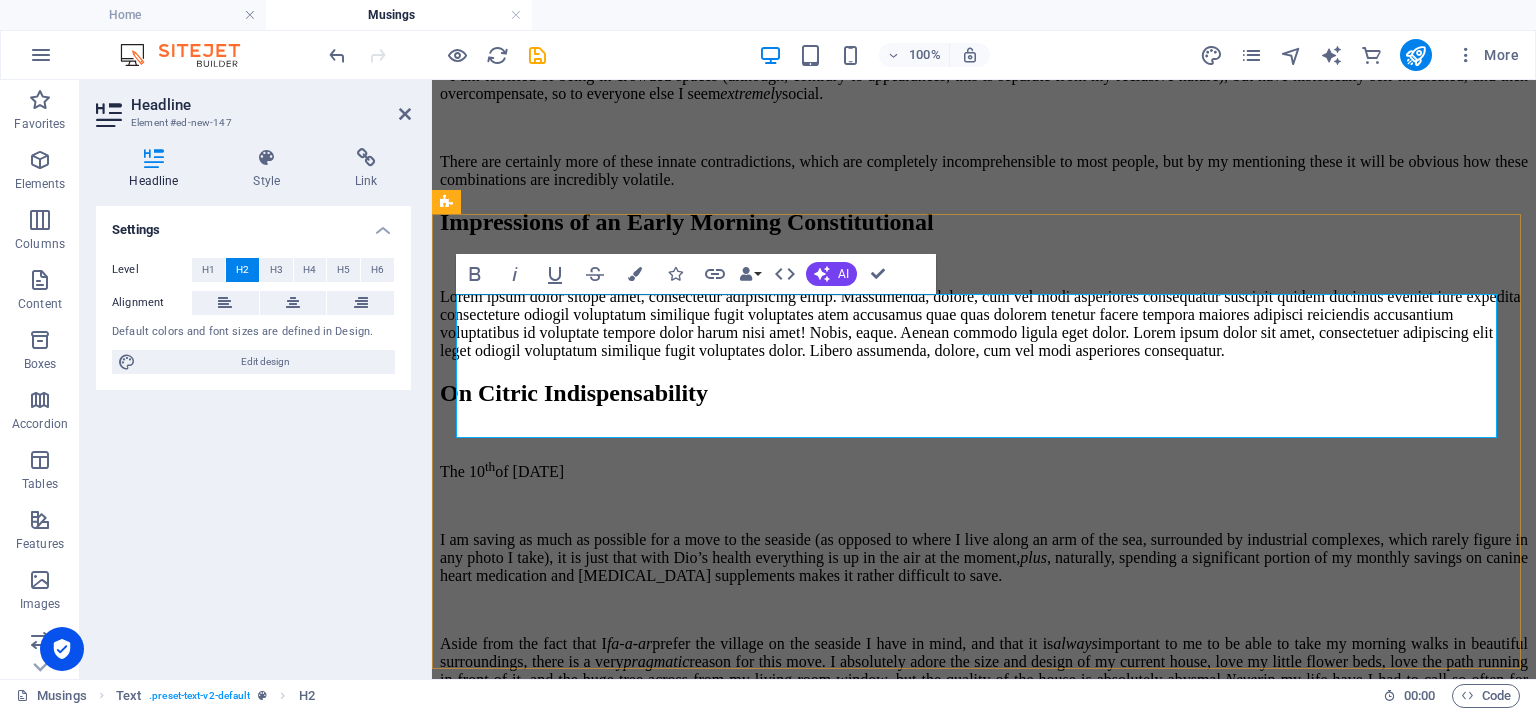 scroll, scrollTop: 1706, scrollLeft: 0, axis: vertical 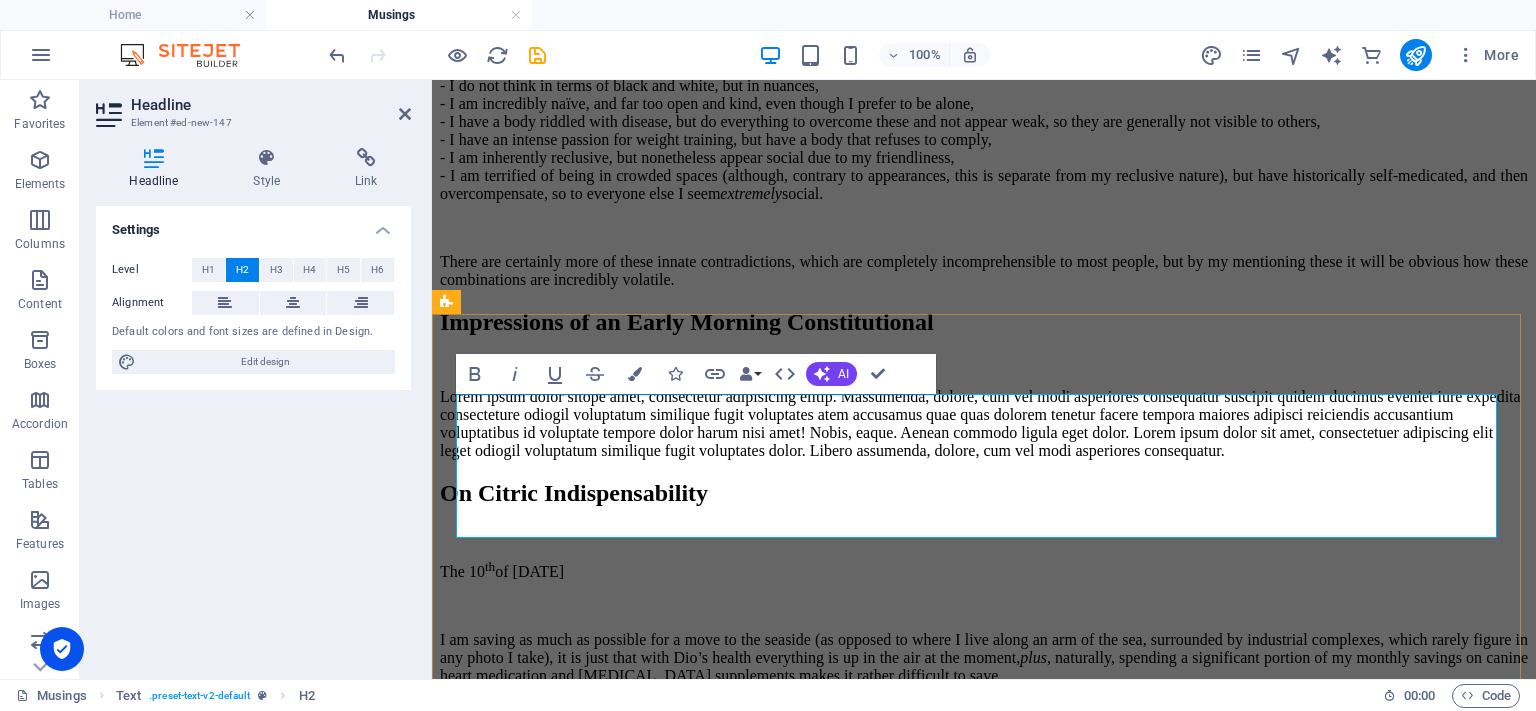 click on "Impressions of an Early Morning Constitutional" at bounding box center (984, 322) 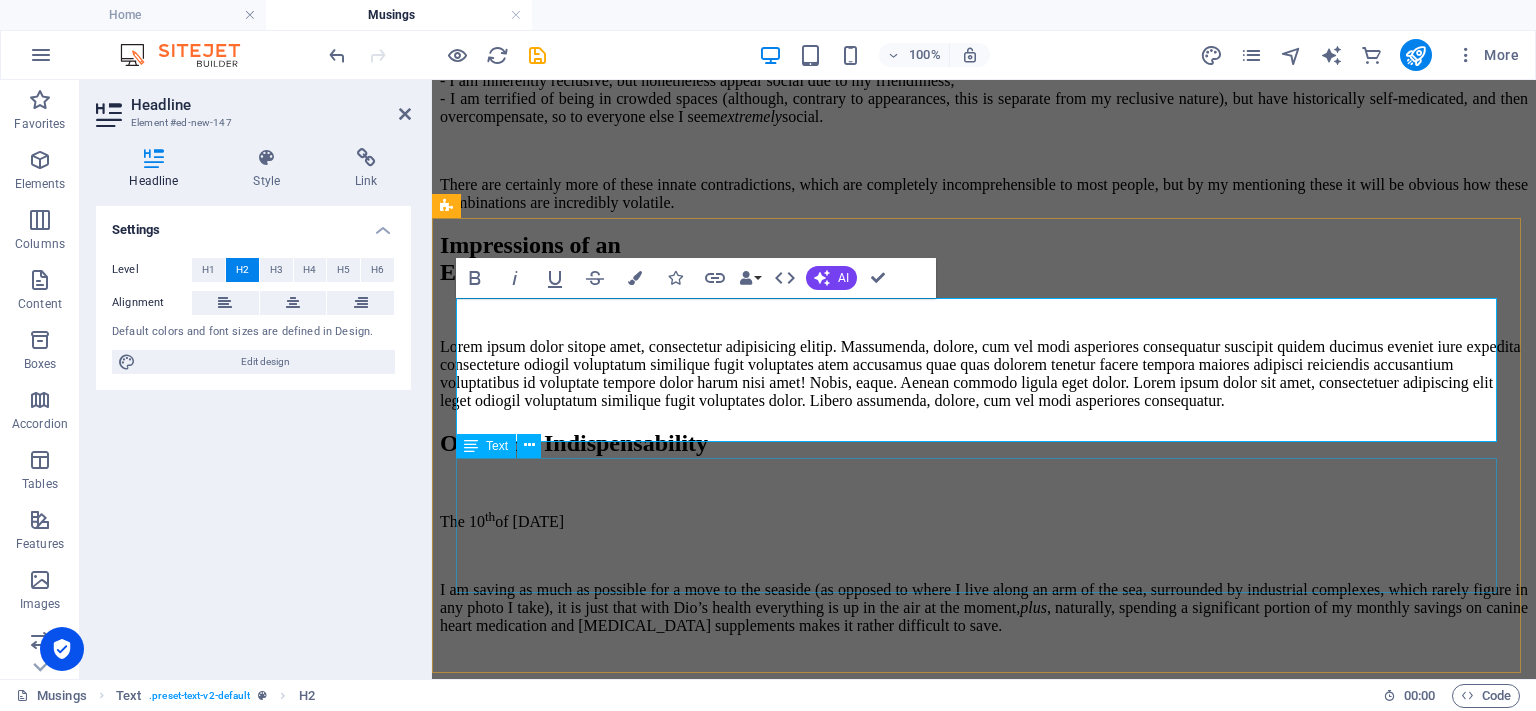 scroll, scrollTop: 1806, scrollLeft: 0, axis: vertical 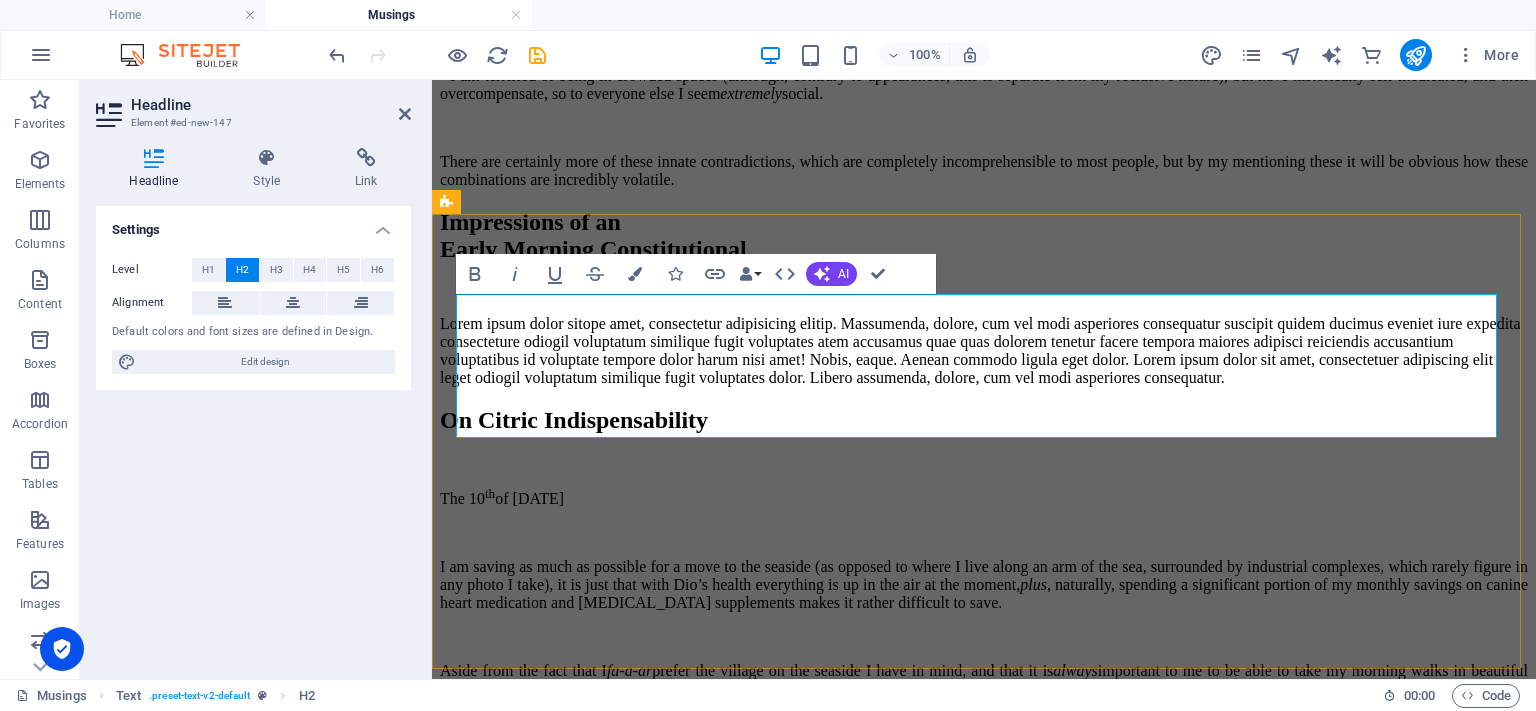 click on "Impressions of an  ‌Early Morning Constitutional" at bounding box center (984, 236) 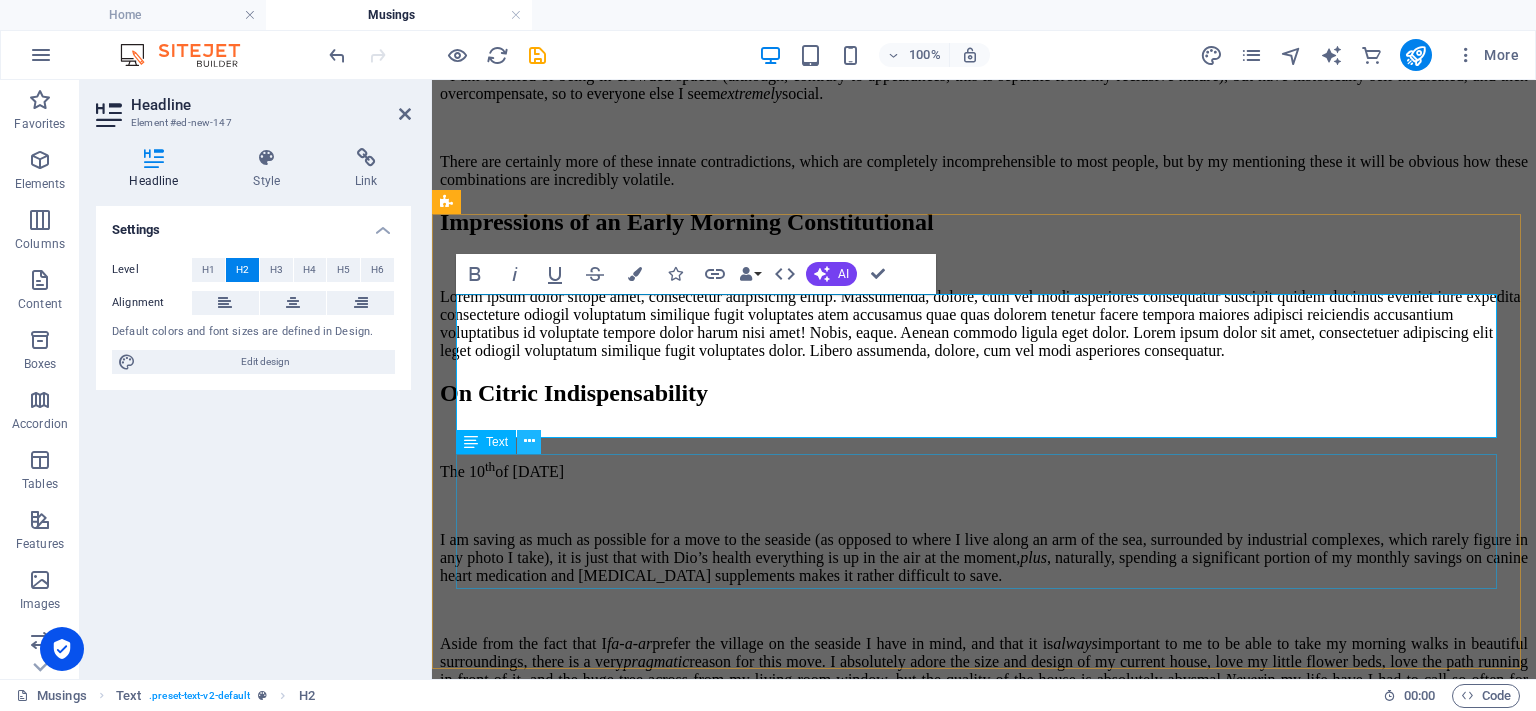 click at bounding box center [529, 441] 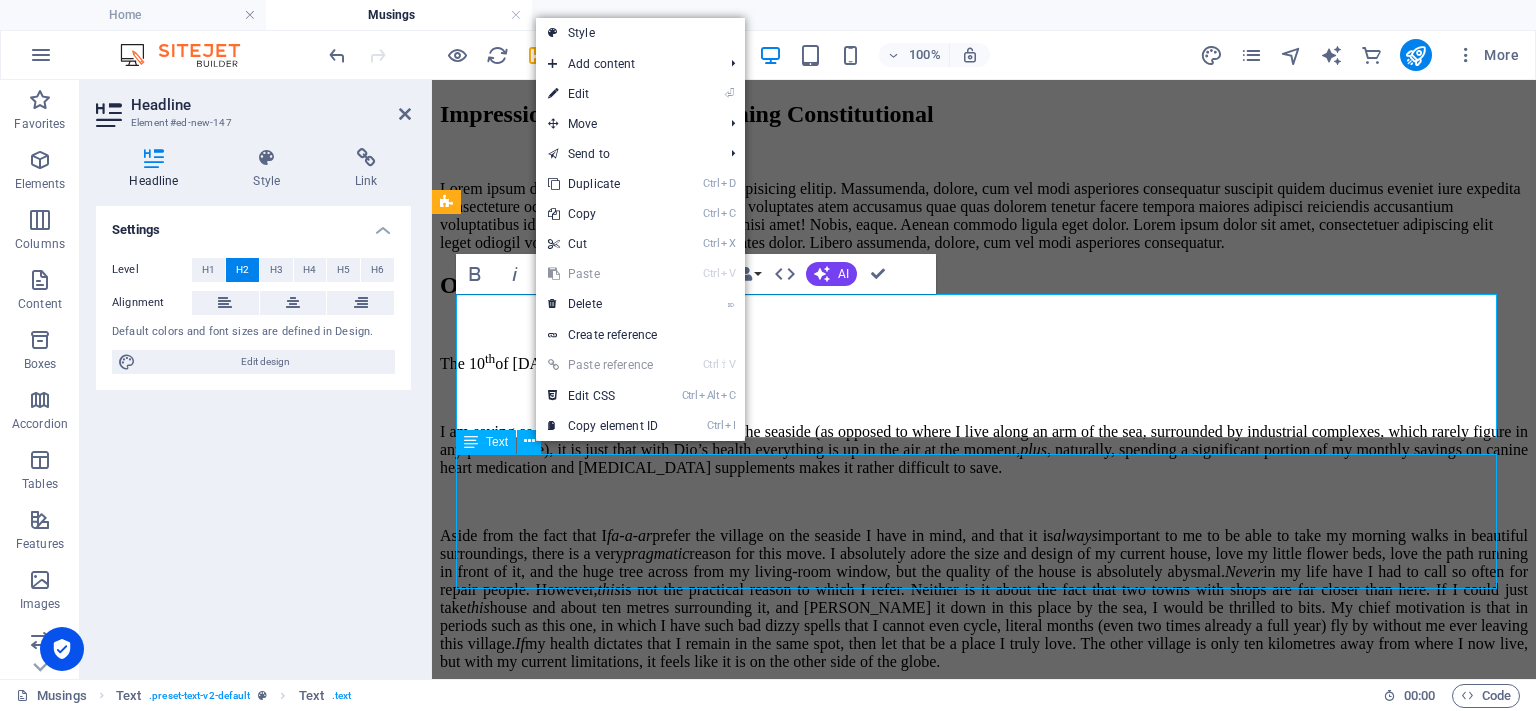 scroll, scrollTop: 1563, scrollLeft: 0, axis: vertical 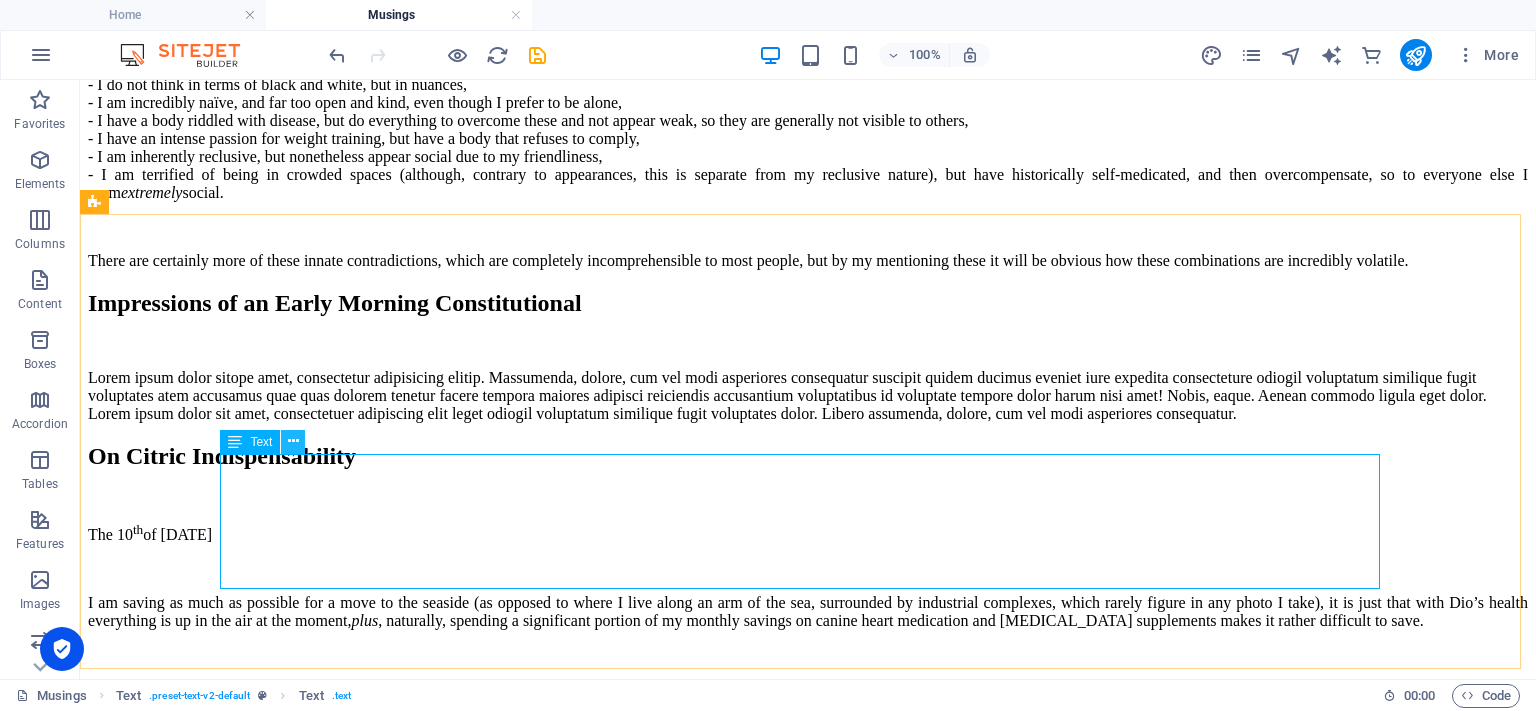 click at bounding box center (293, 442) 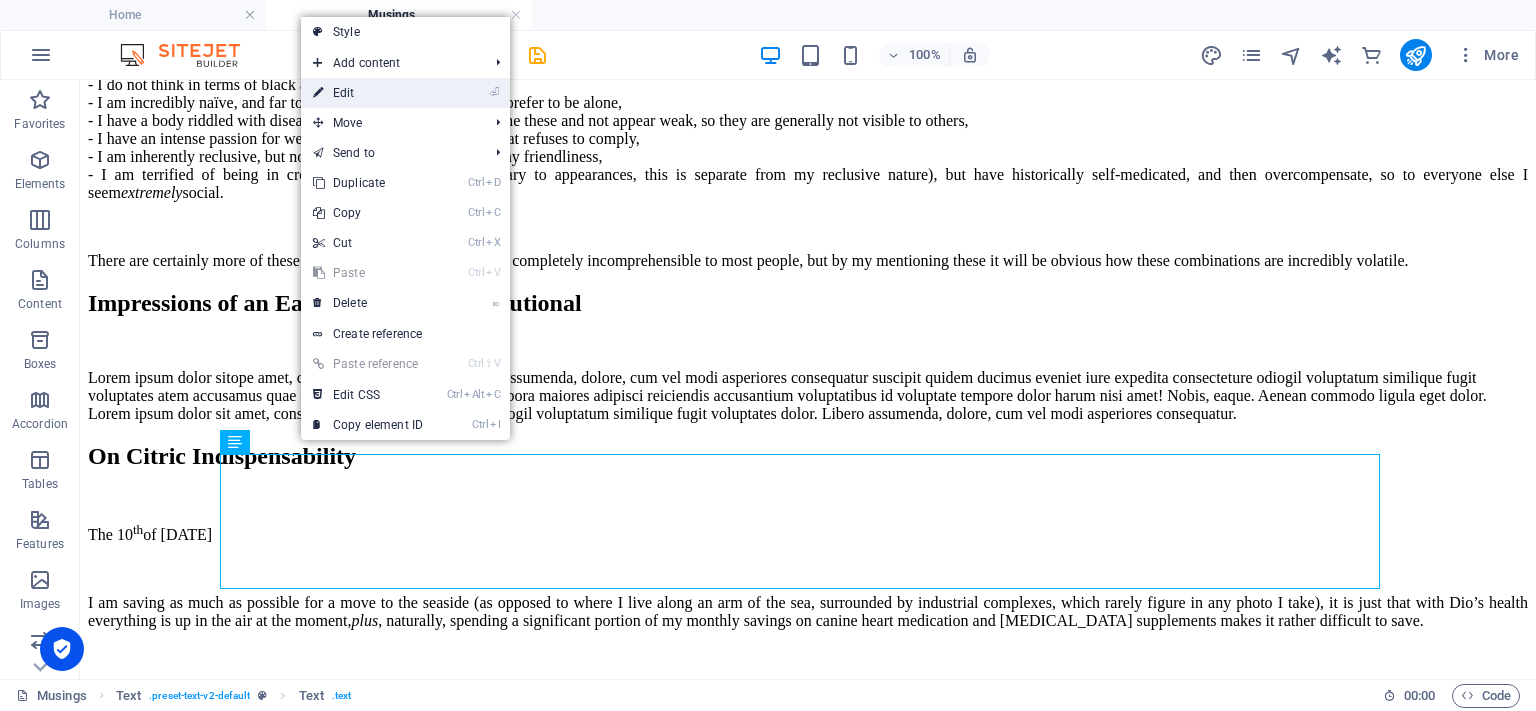 click on "⏎  Edit" at bounding box center [368, 93] 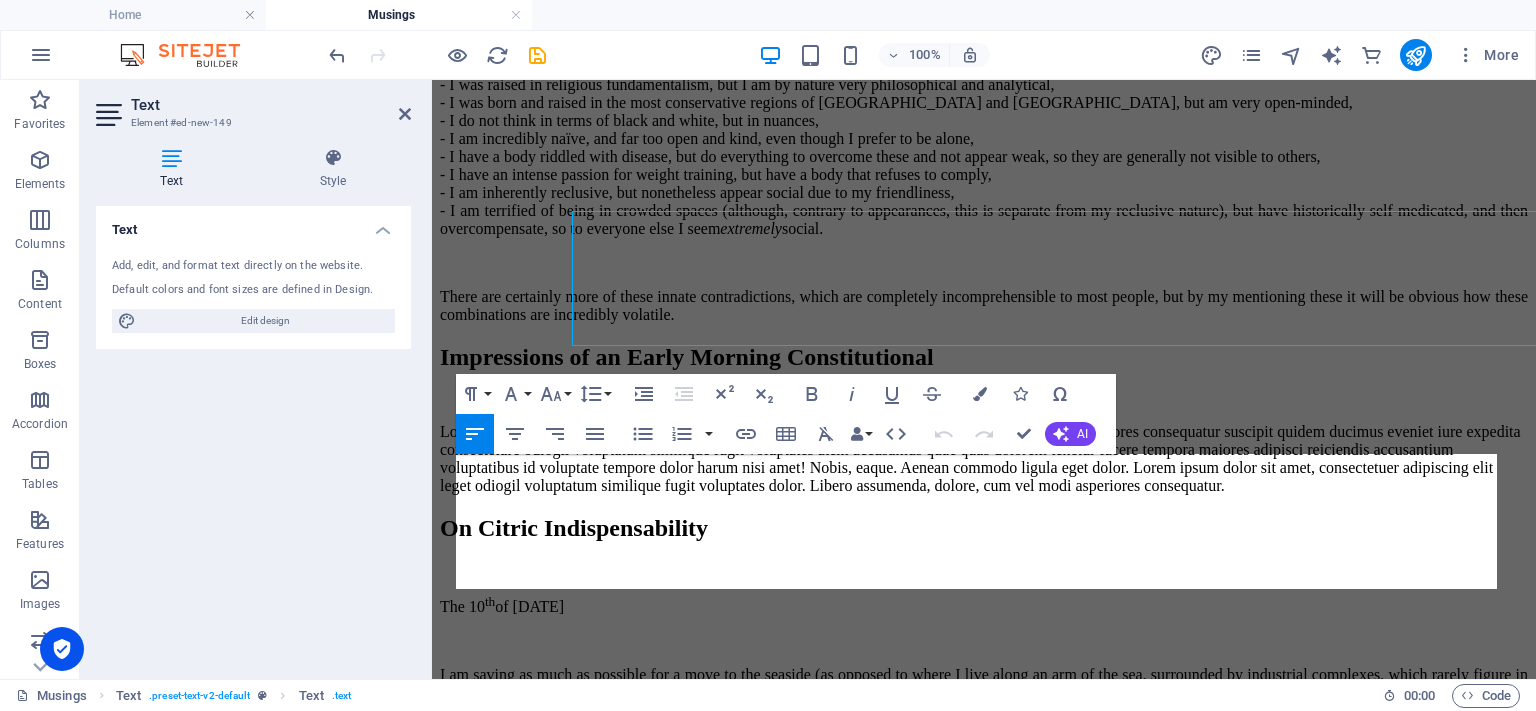 scroll, scrollTop: 1806, scrollLeft: 0, axis: vertical 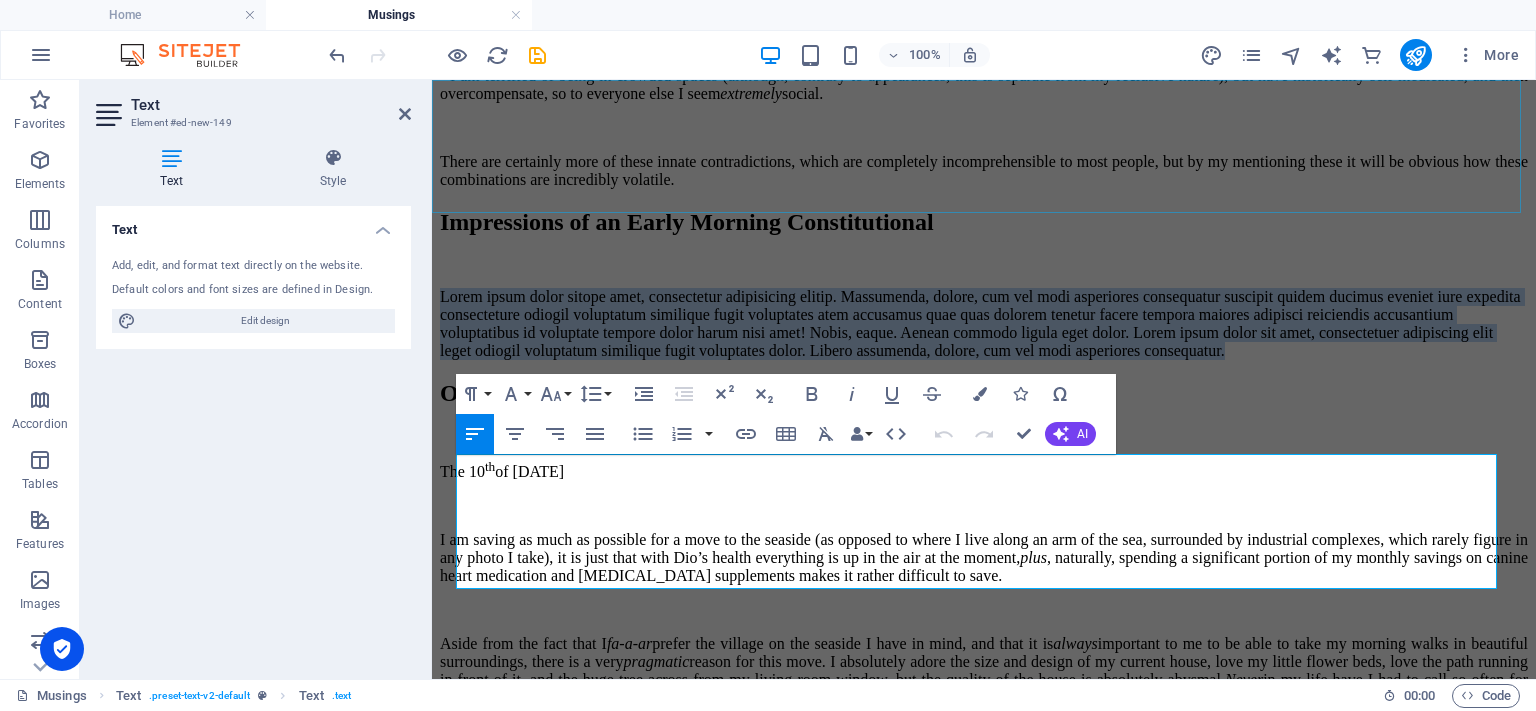 type 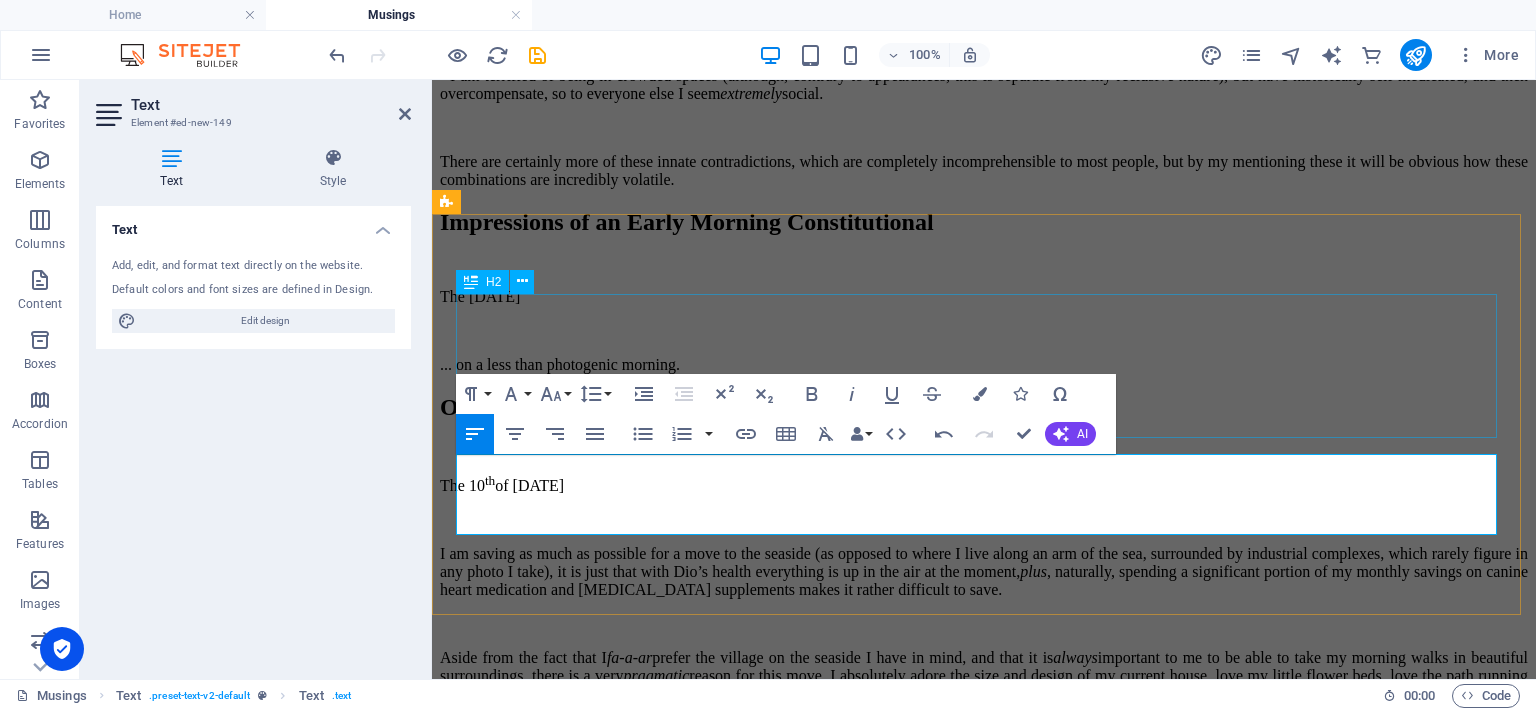 click on "Impressions of an Early Morning Constitutional" at bounding box center (984, 222) 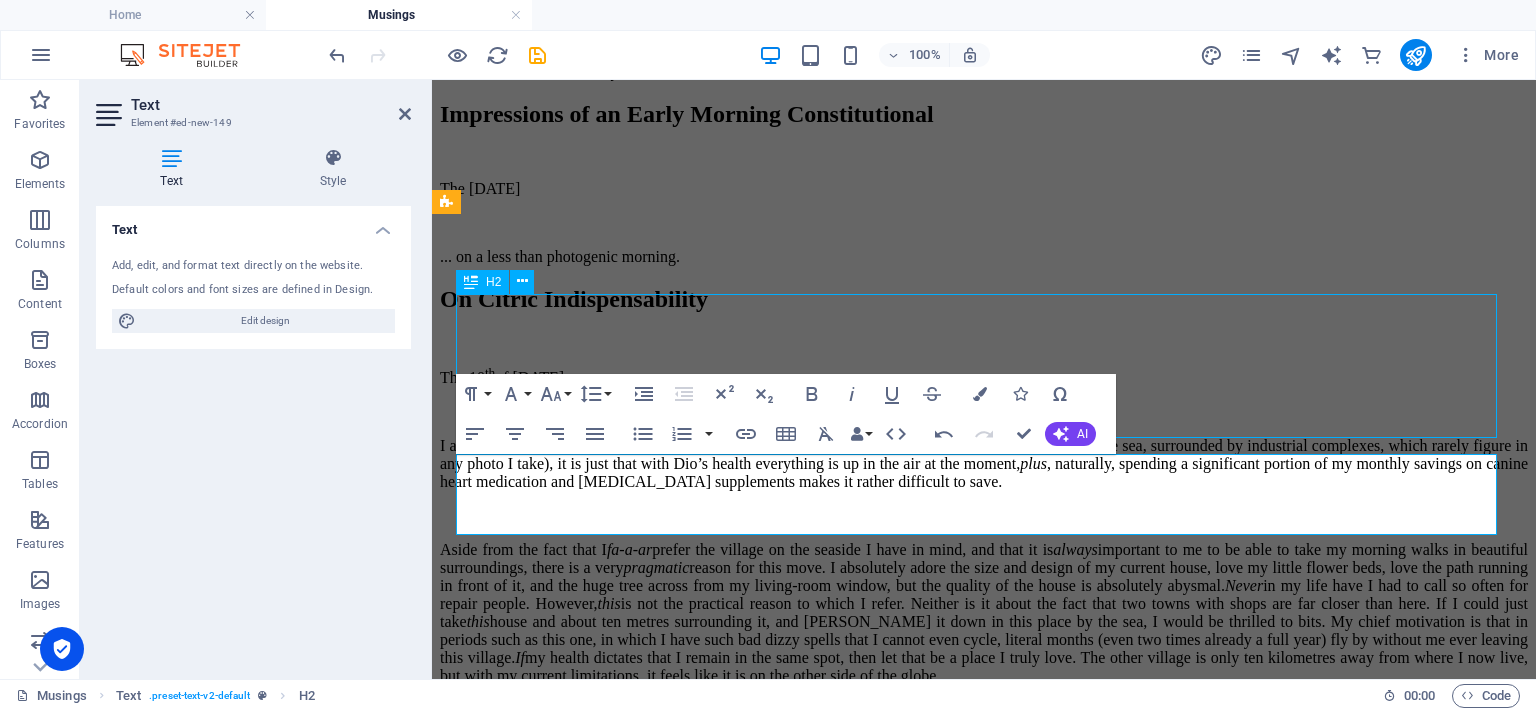 scroll, scrollTop: 1563, scrollLeft: 0, axis: vertical 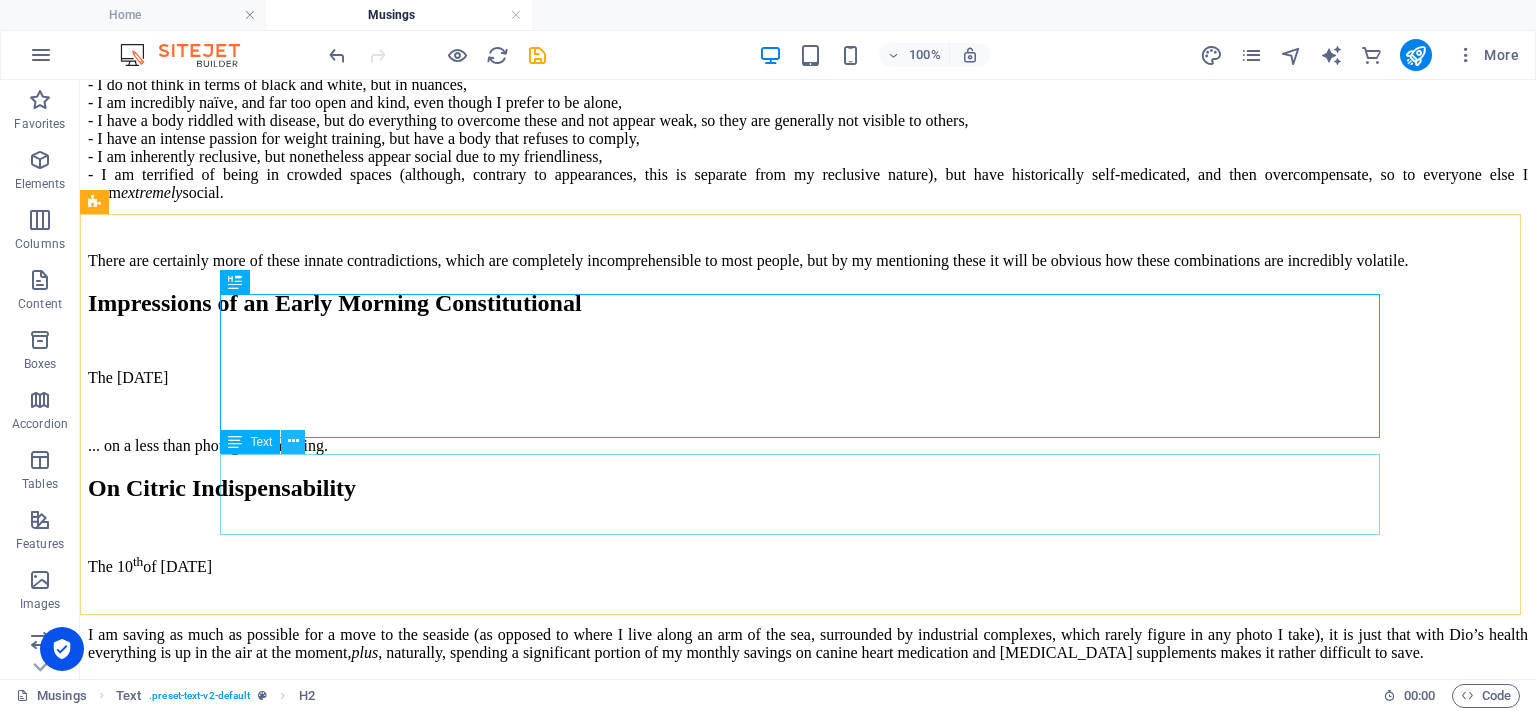 click at bounding box center [293, 441] 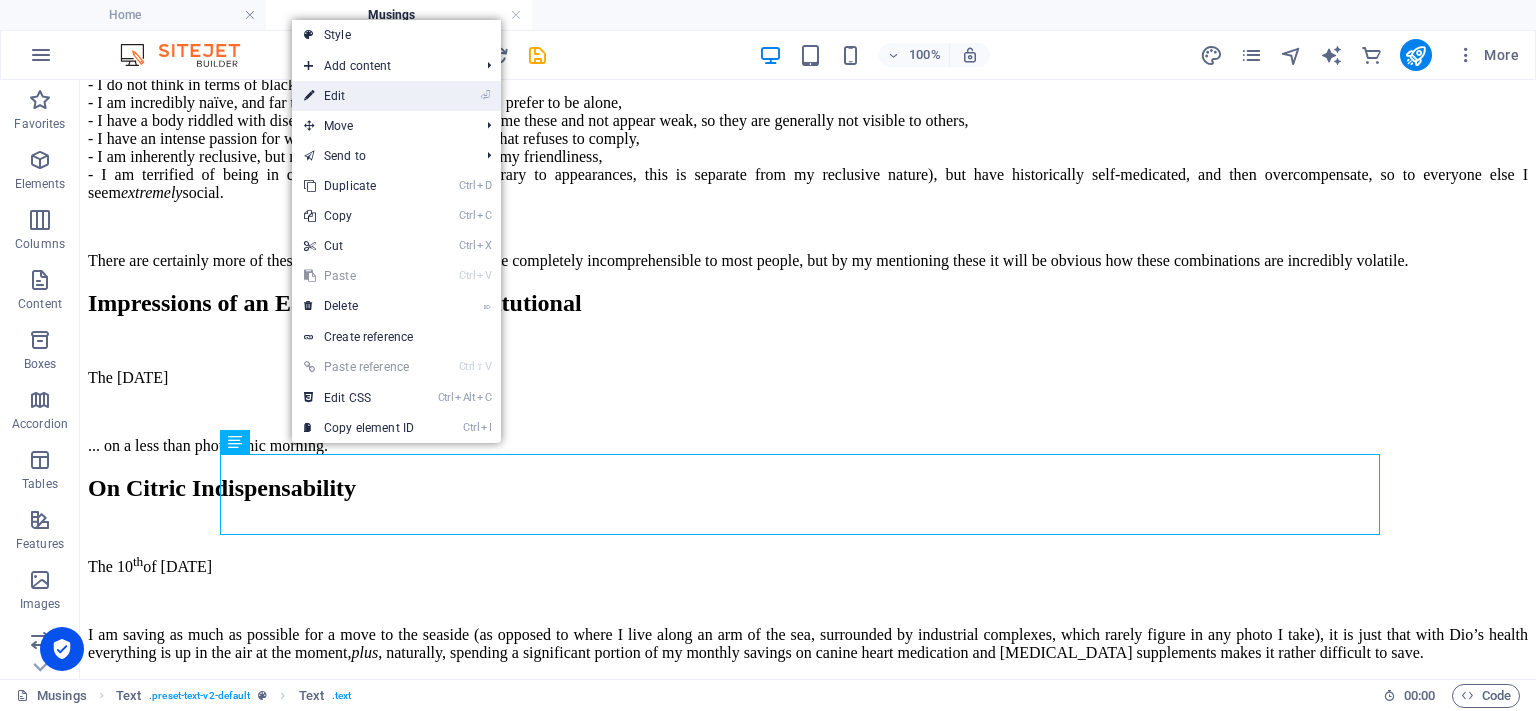 click on "⏎  Edit" at bounding box center [359, 96] 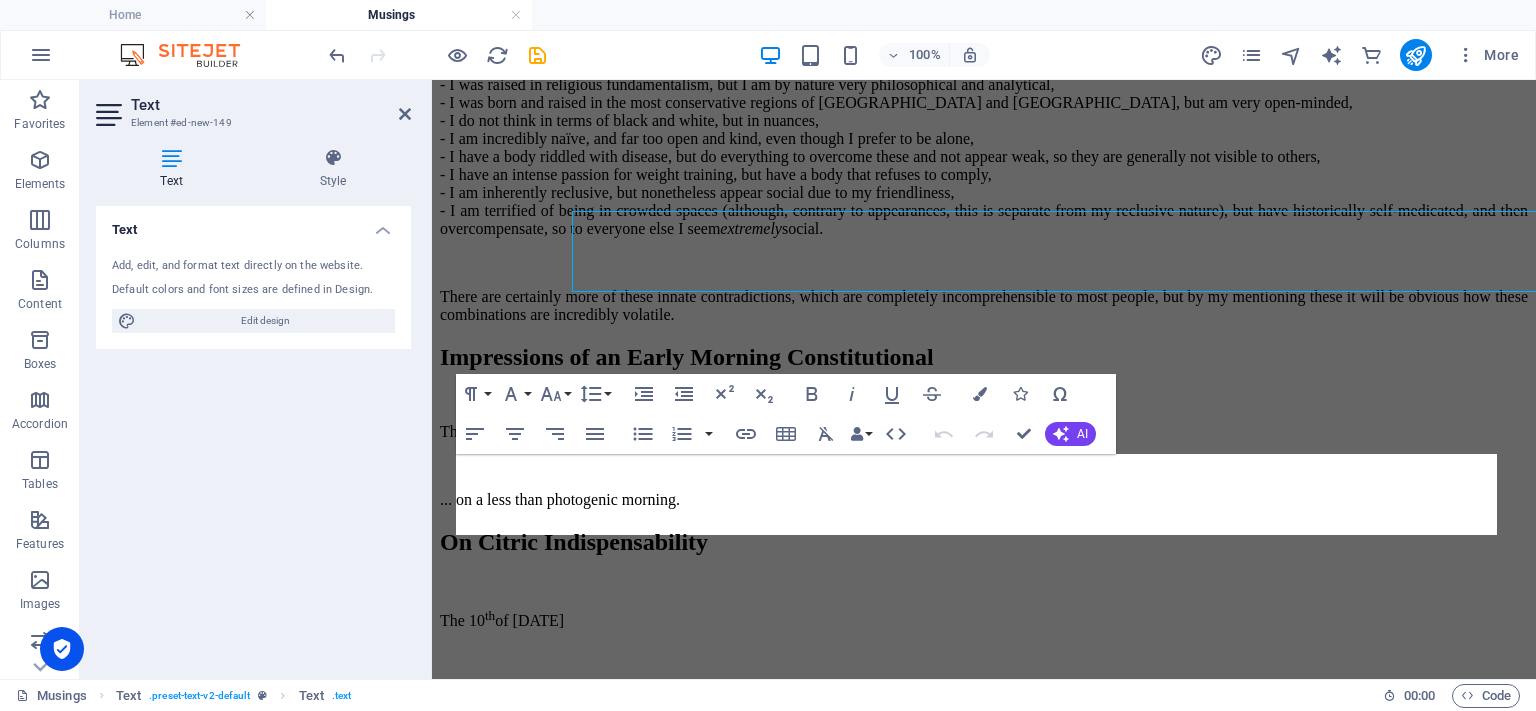 scroll, scrollTop: 1806, scrollLeft: 0, axis: vertical 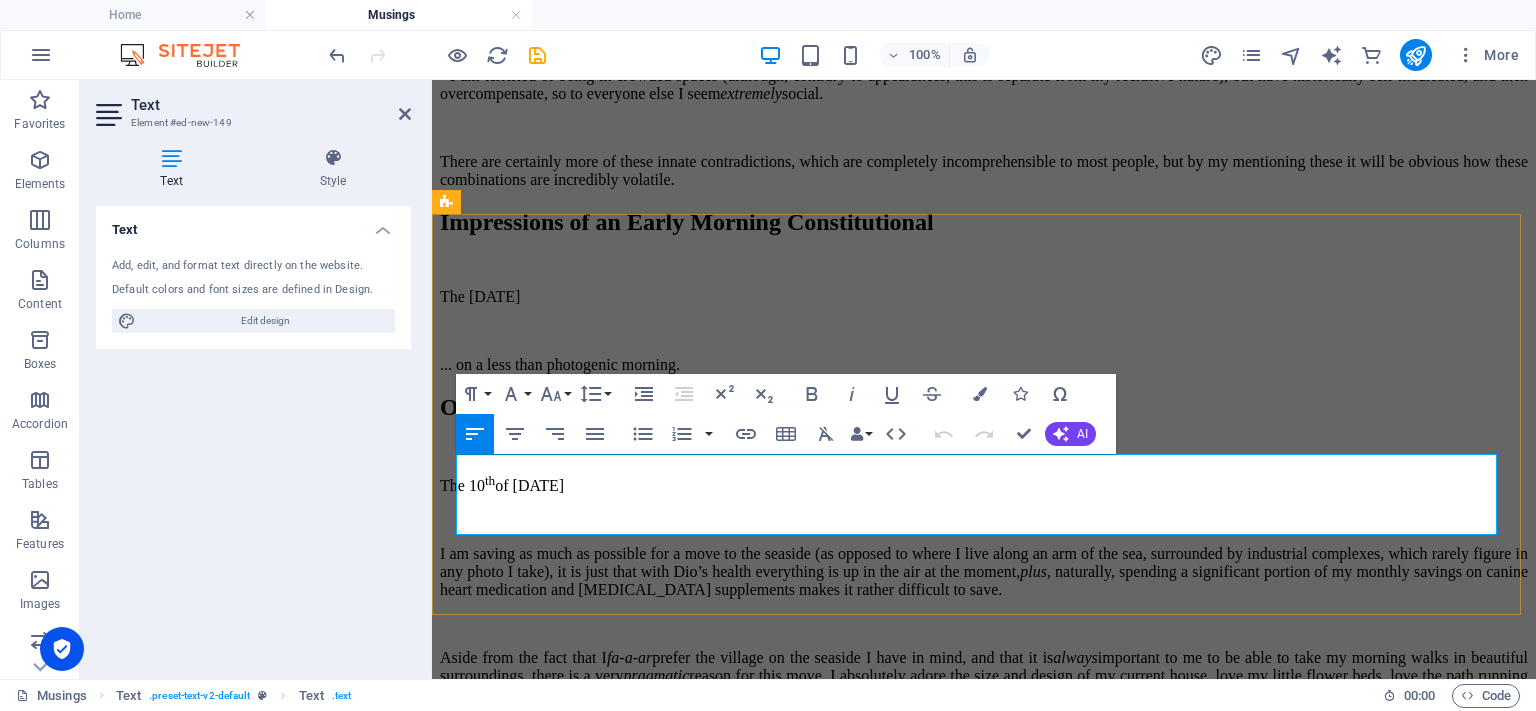 click on "... on a less than photogenic morning." at bounding box center (984, 365) 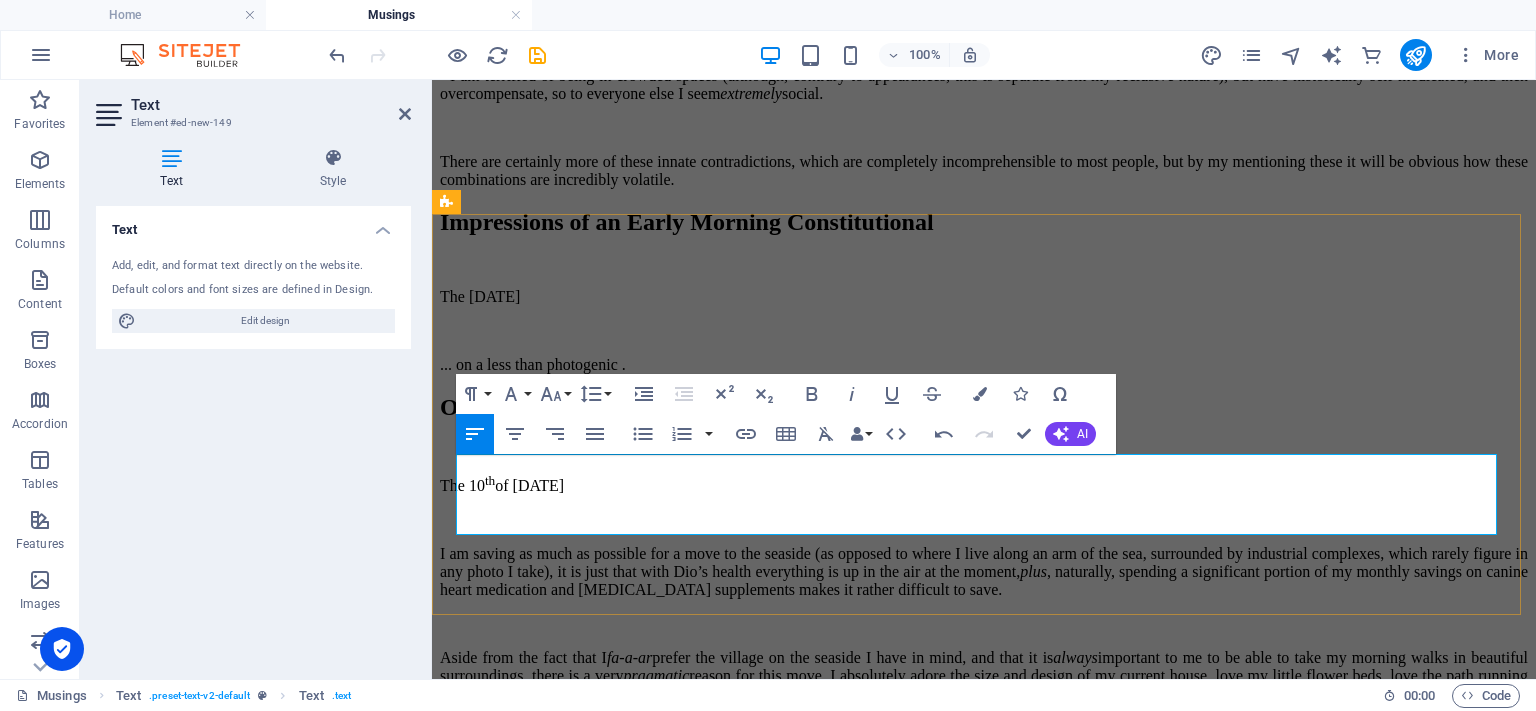 type 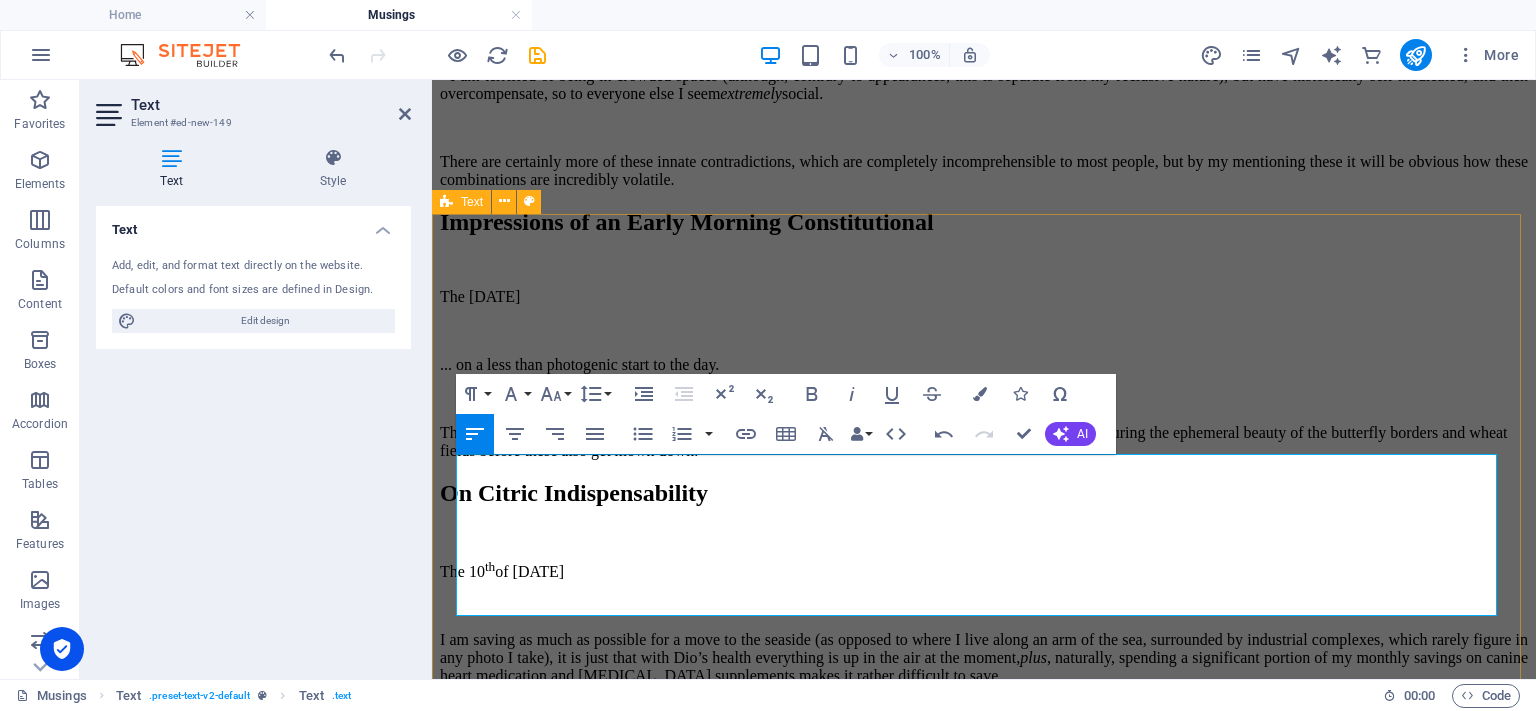 click on "Impressions of an Early Morning Constitutional The [DATE] ... on a less than photogenic start to the day. The temperature was perfect, but the light was not conducive to photography. Still, I could not resist capturing the ephemeral beauty of the butterfly borders and wheat fields before these also get mown down." at bounding box center (984, 334) 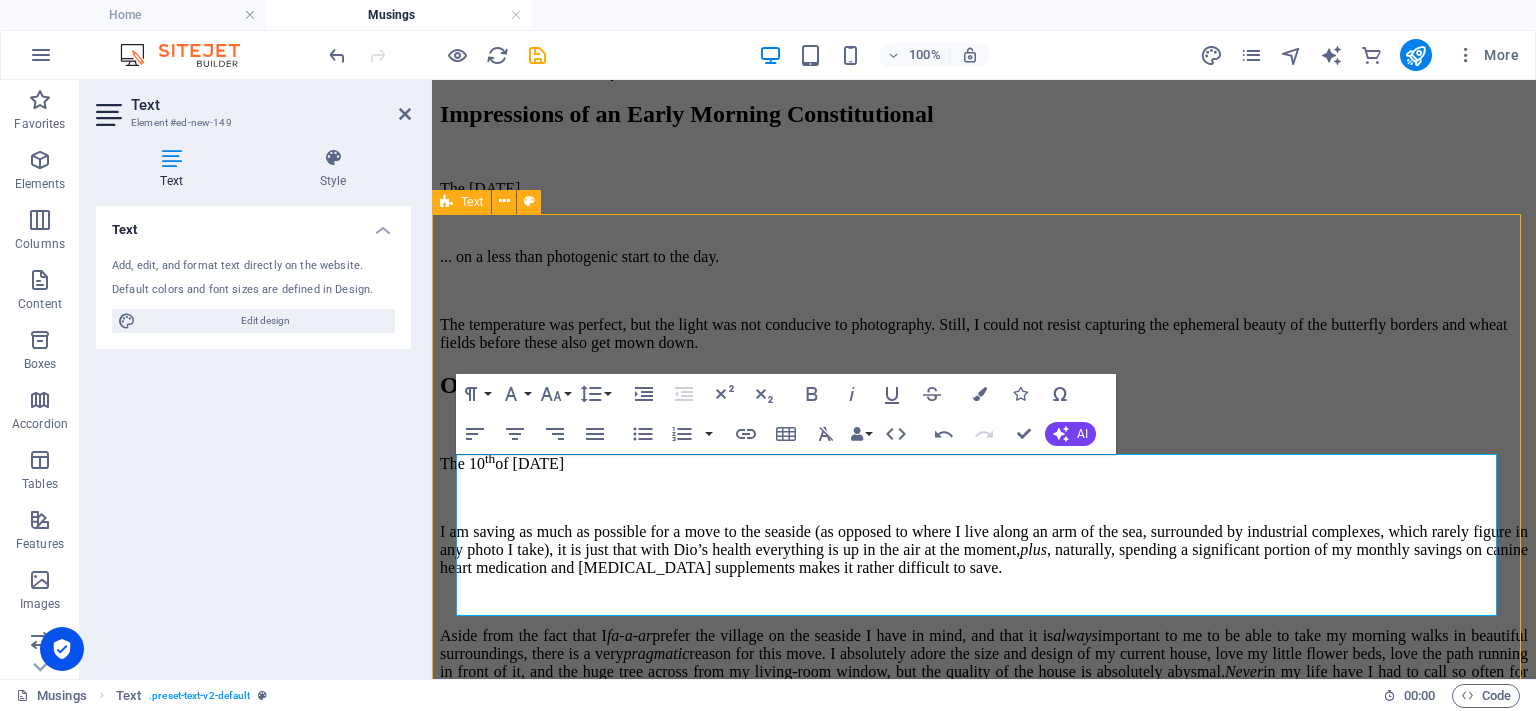 scroll, scrollTop: 1563, scrollLeft: 0, axis: vertical 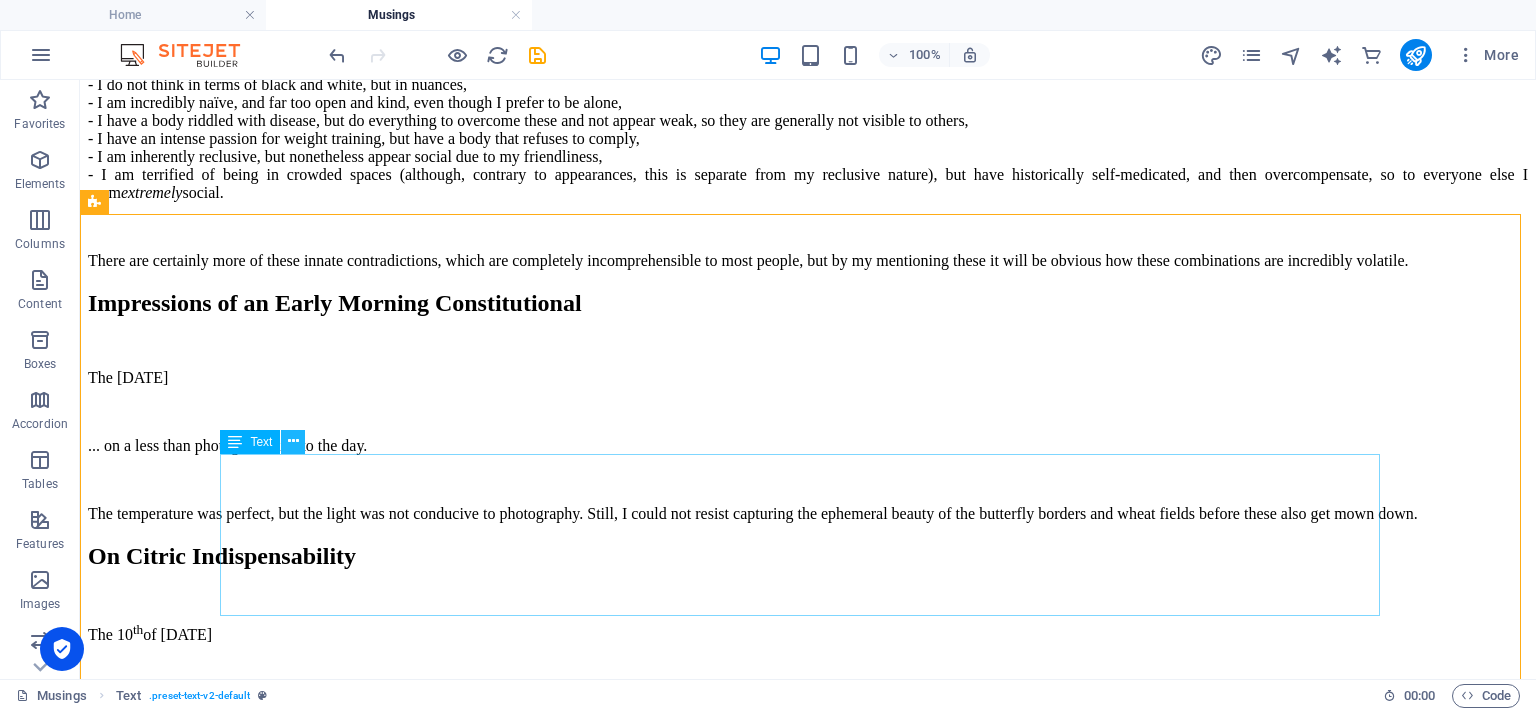 click at bounding box center [293, 441] 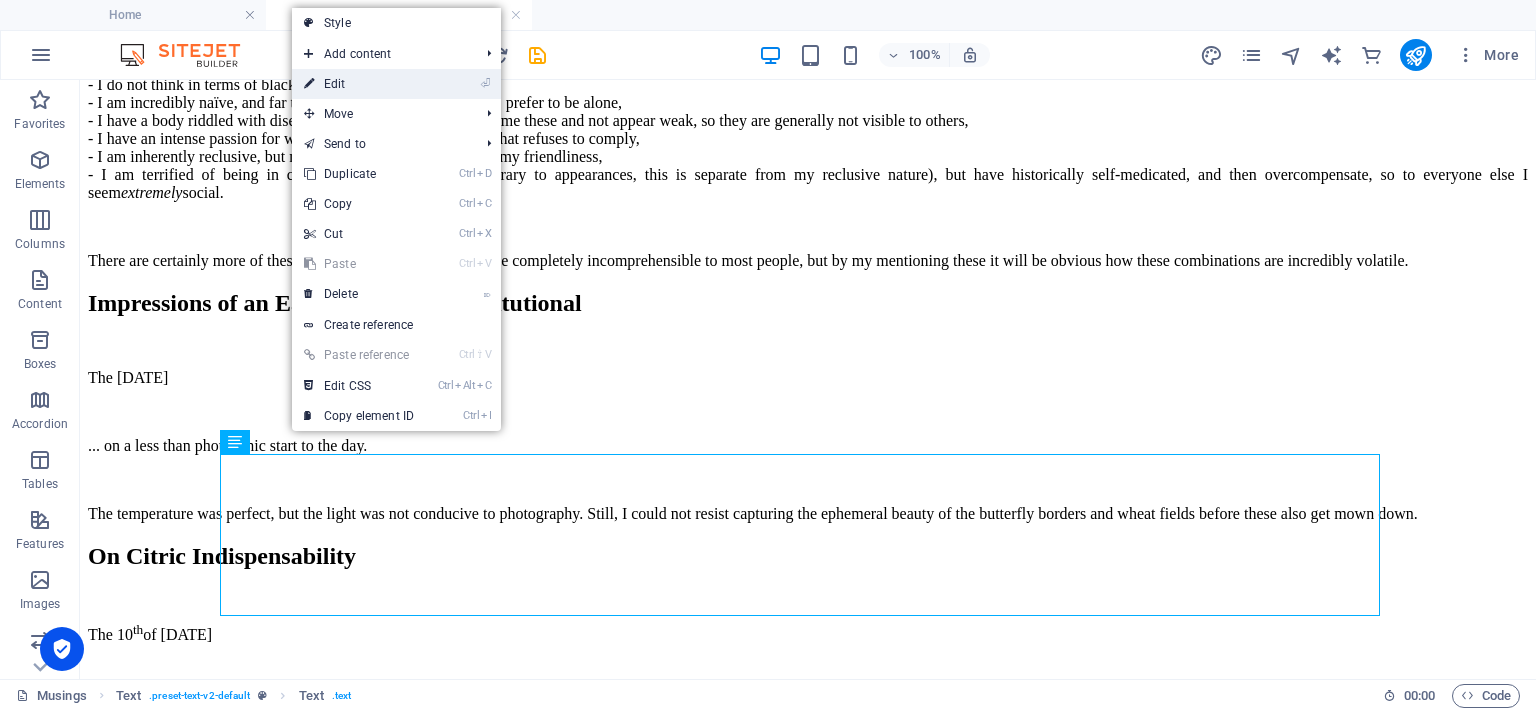 click on "⏎  Edit" at bounding box center (359, 84) 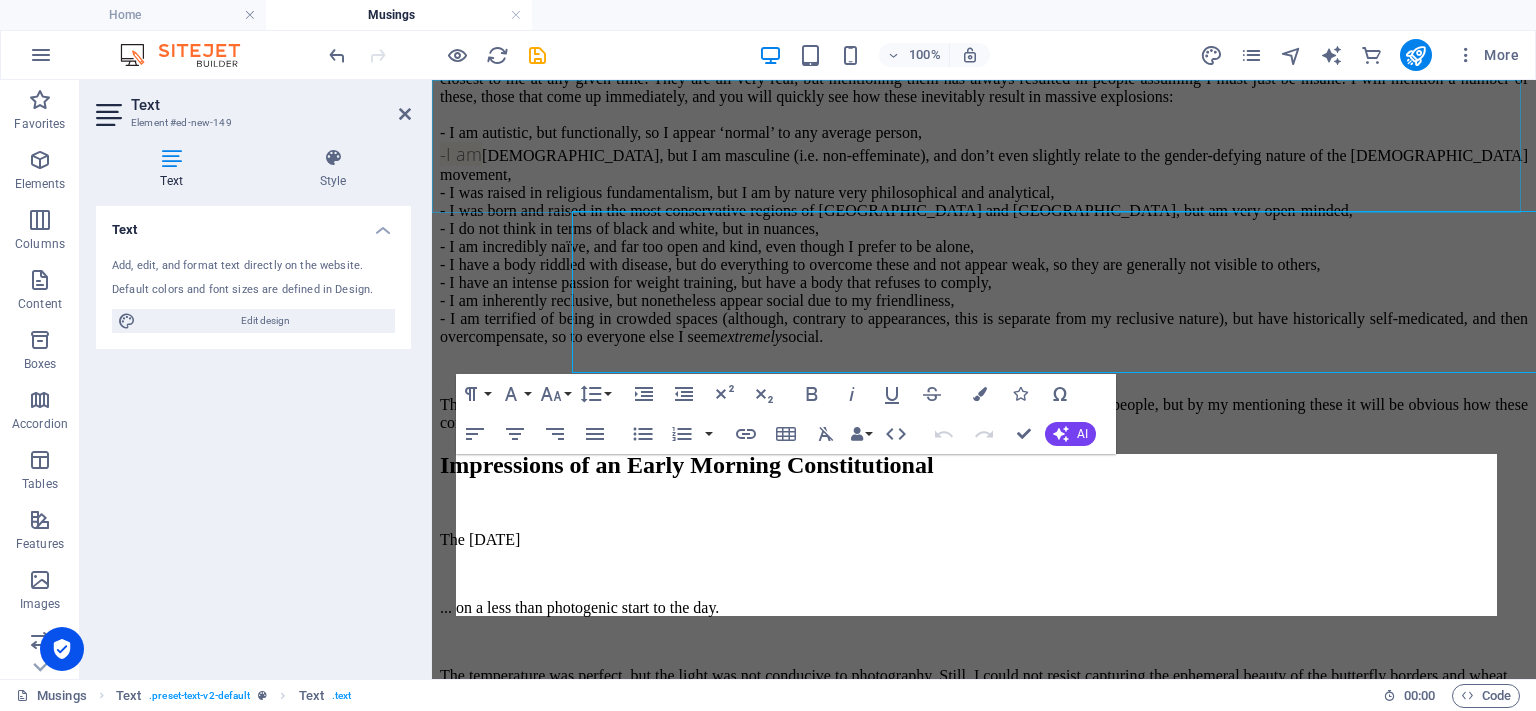 scroll, scrollTop: 1806, scrollLeft: 0, axis: vertical 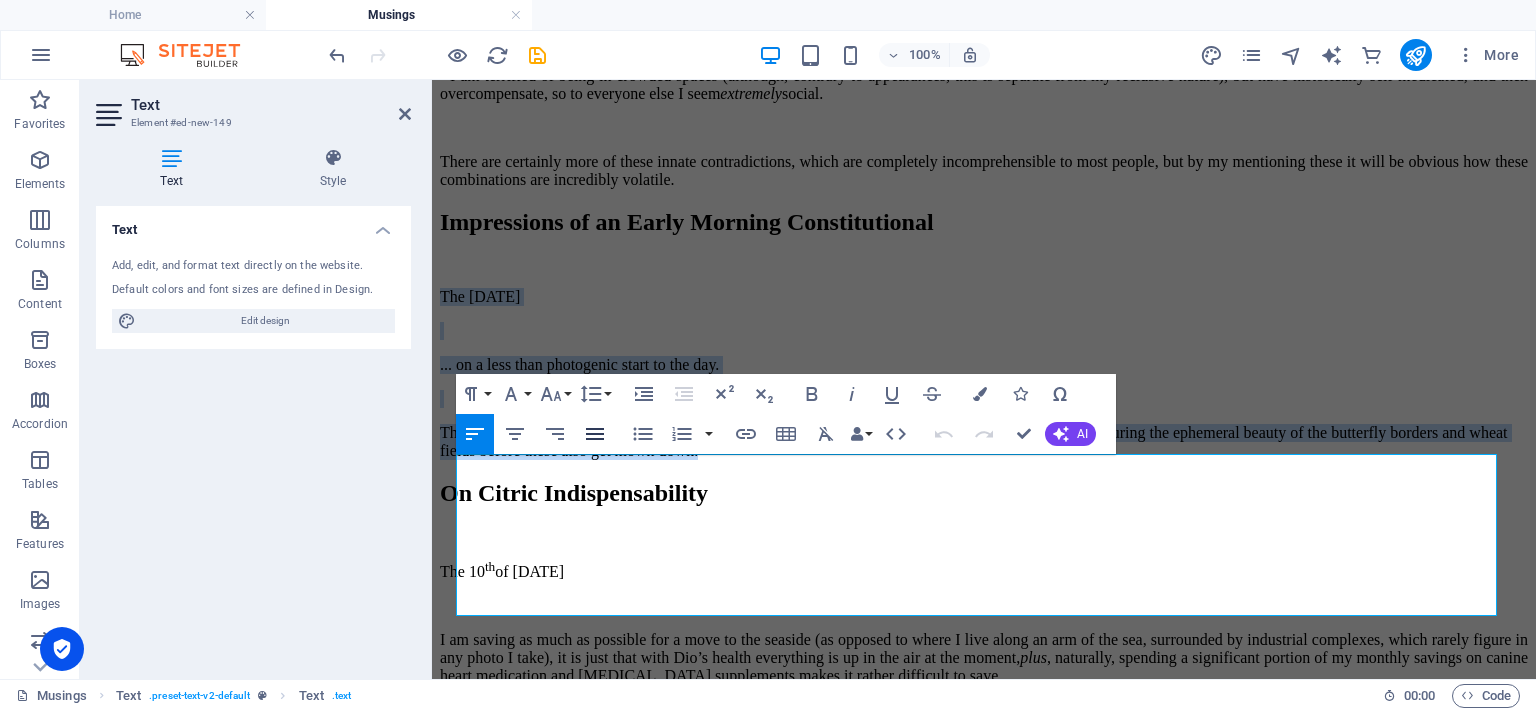 click 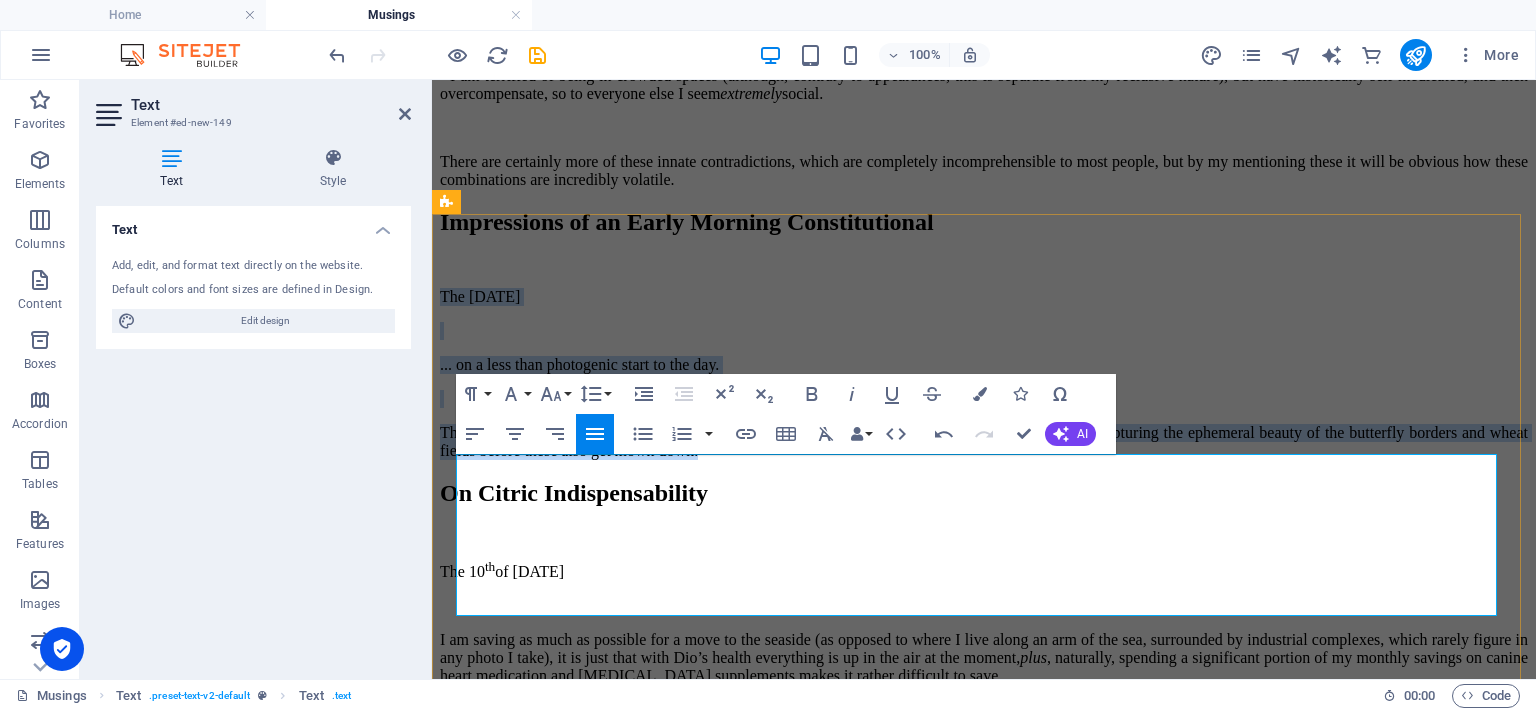 click on "The temperature was perfect, but the light was not conducive to photography. Still, I could not resist capturing the ephemeral beauty of the butterfly borders and wheat fields before these also get mown down." at bounding box center (984, 442) 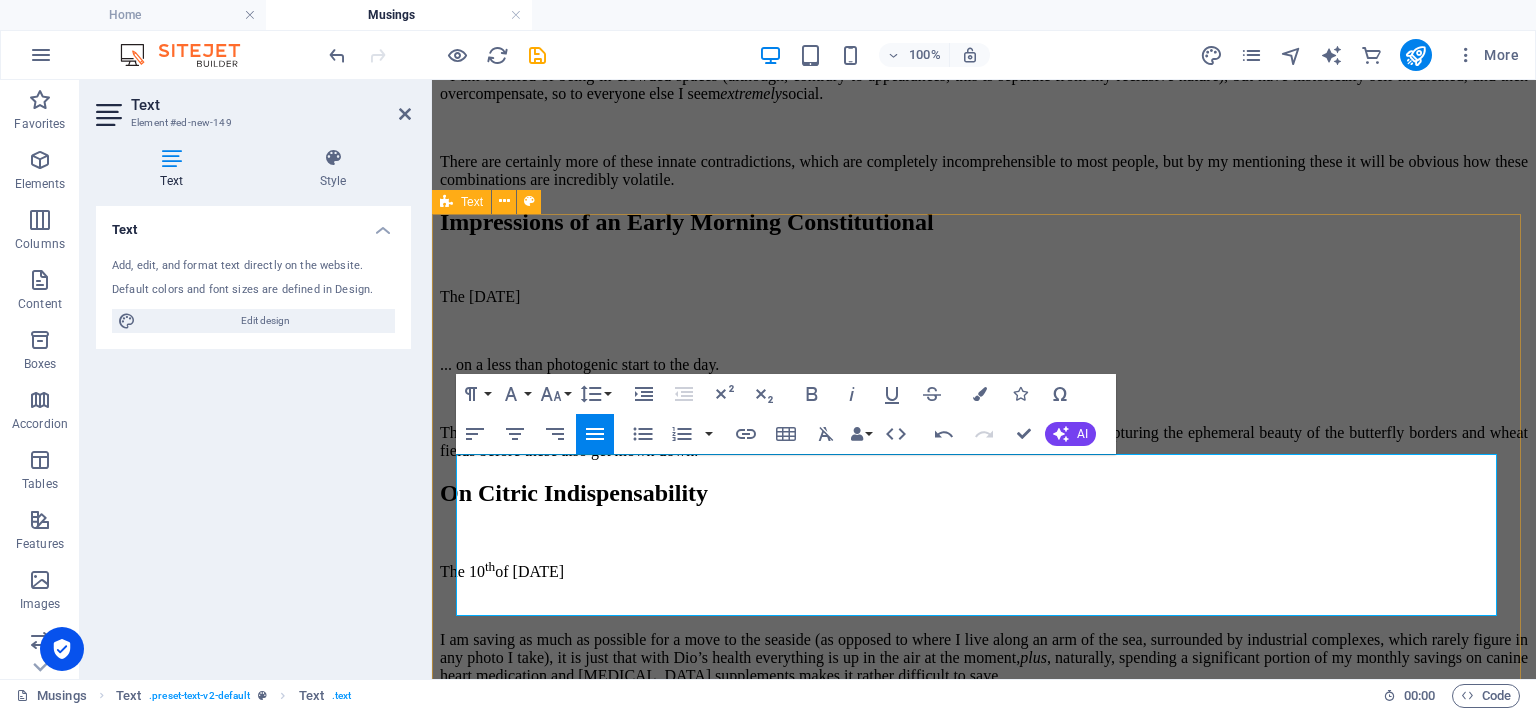 click on "Impressions of an Early Morning Constitutional The [DATE] ... on a less than photogenic start to the day. The temperature was perfect, but the light was not conducive to photography. Still, I could not resist capturing the ephemeral beauty of the butterfly borders and wheat fields before these also get mown down." at bounding box center (984, 334) 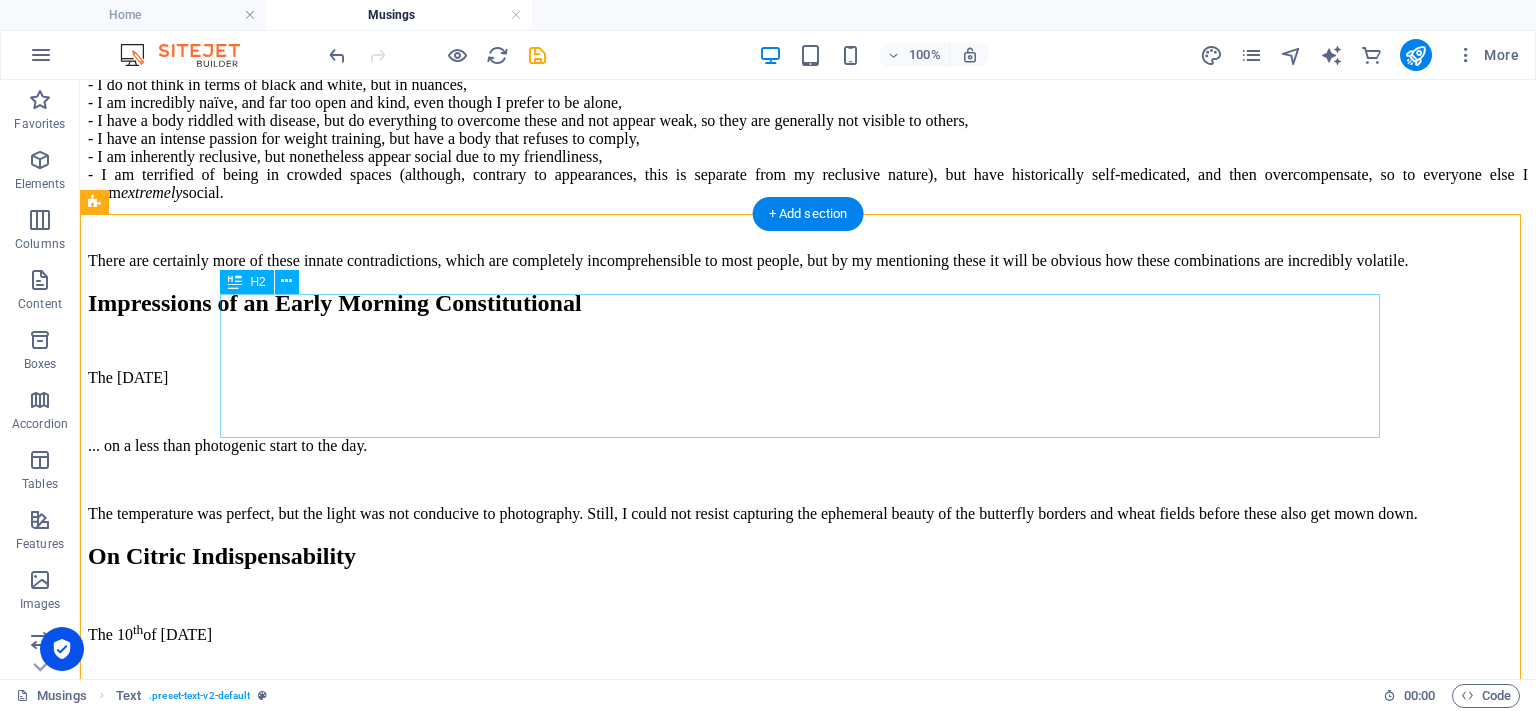 scroll, scrollTop: 1763, scrollLeft: 0, axis: vertical 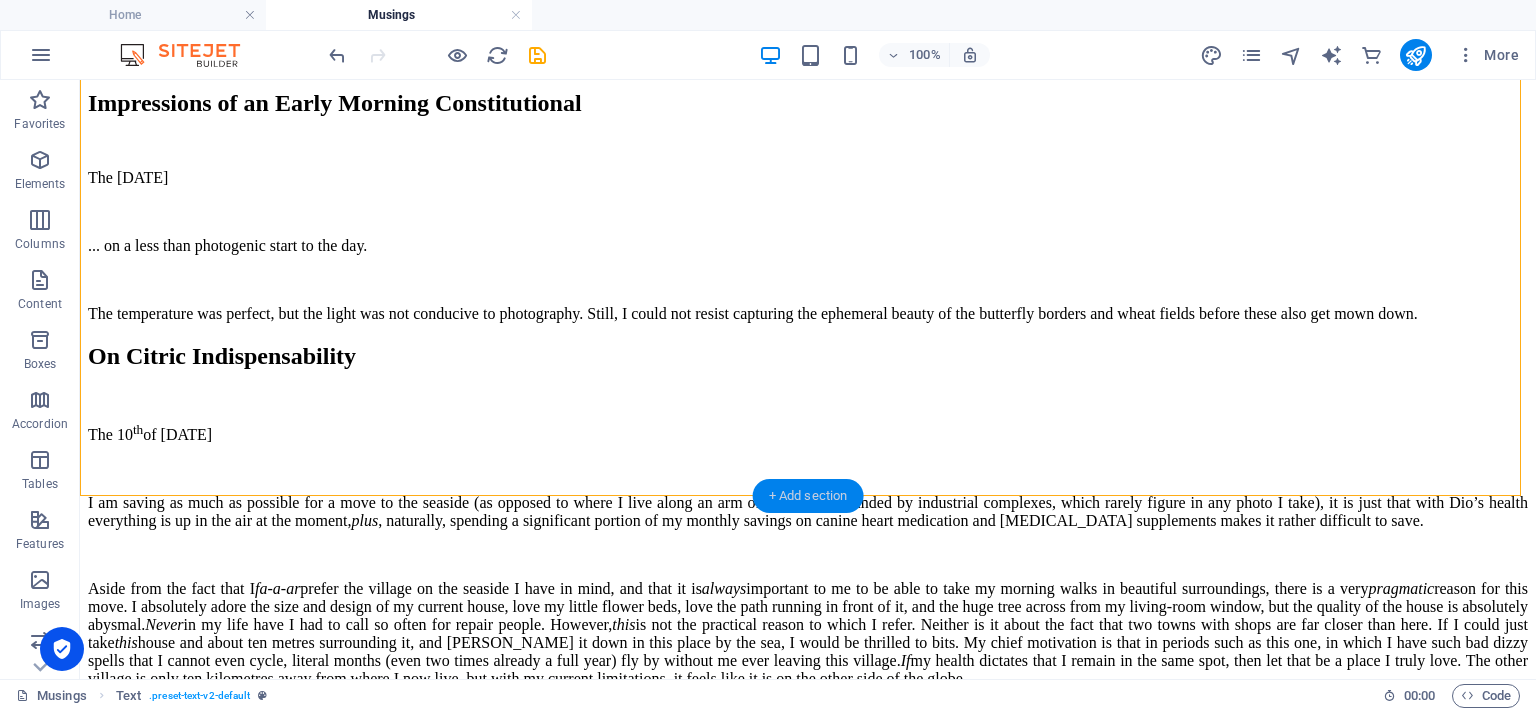 click on "+ Add section" at bounding box center (808, 496) 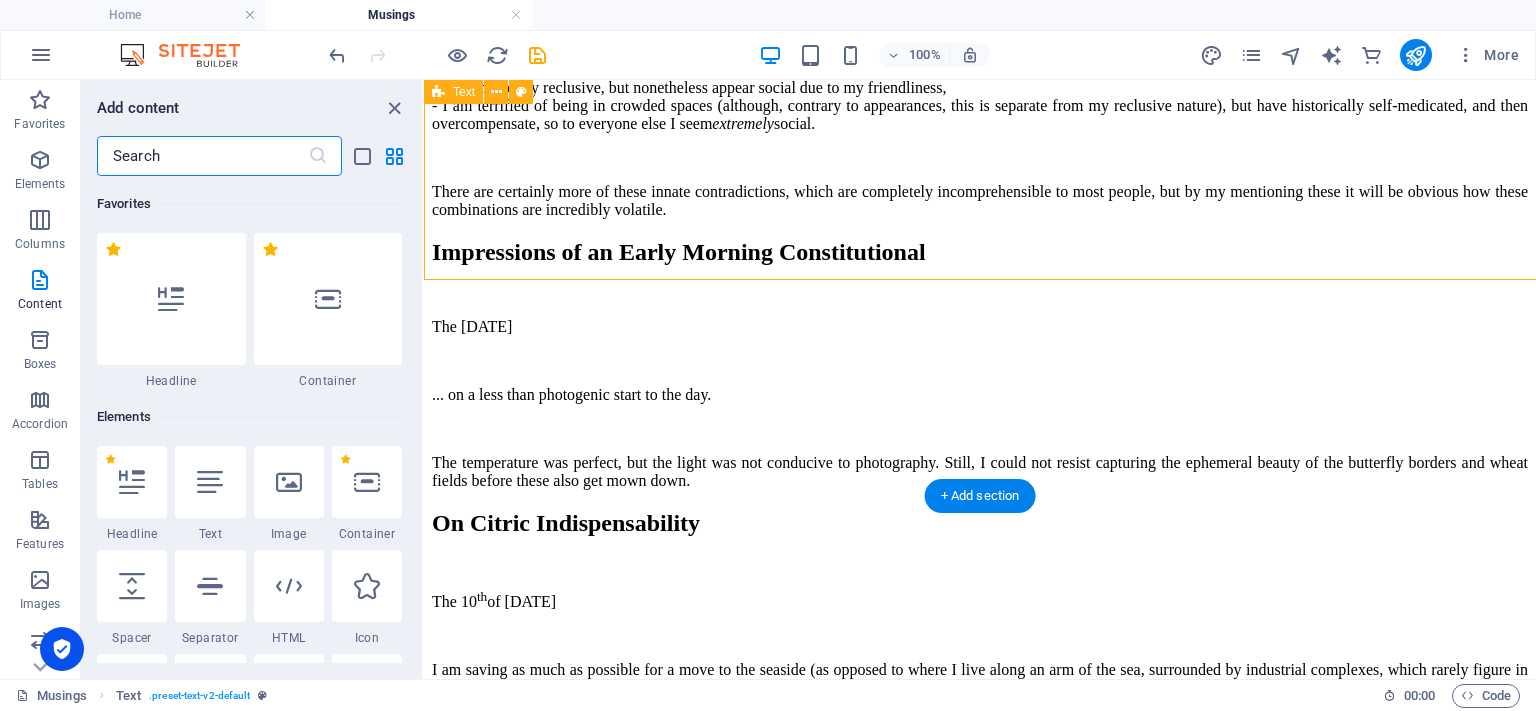 scroll, scrollTop: 1979, scrollLeft: 0, axis: vertical 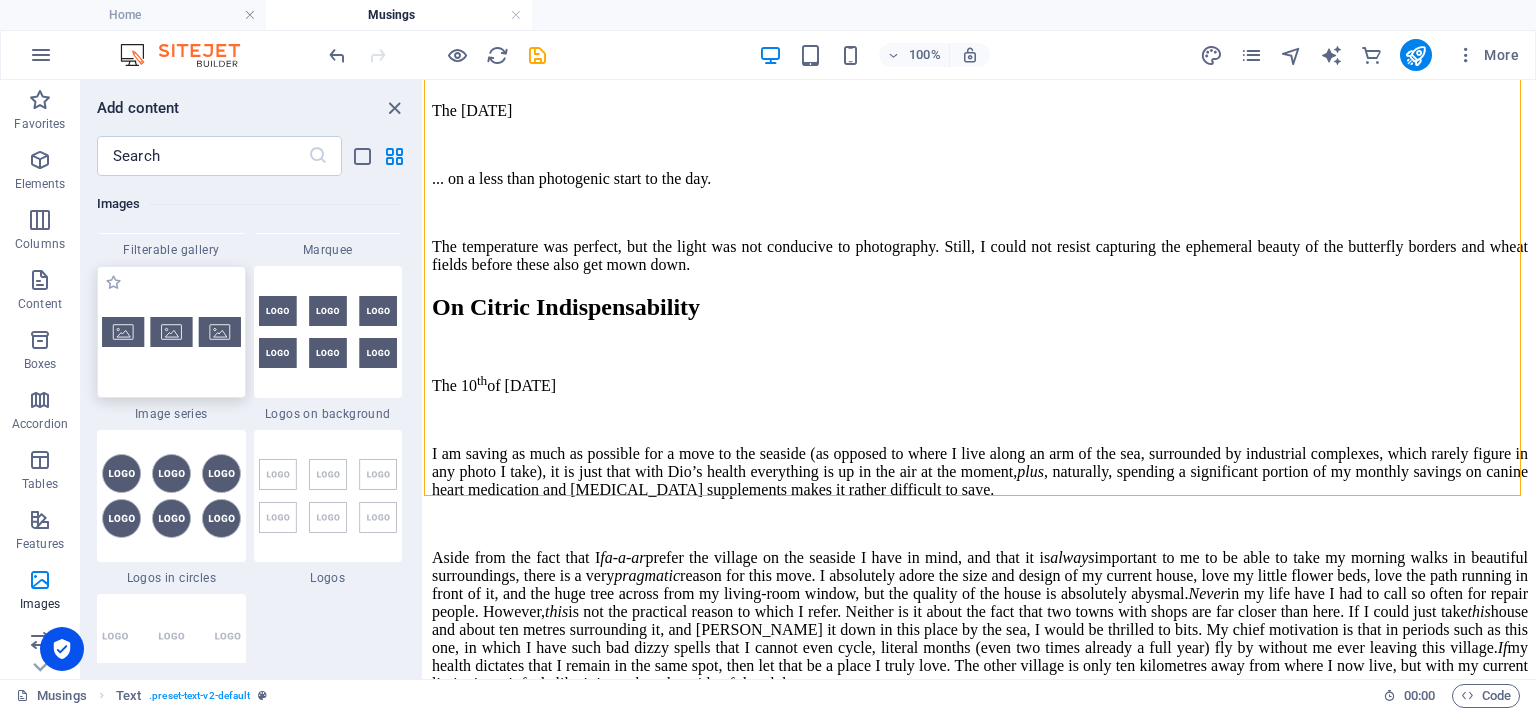 click at bounding box center (171, 332) 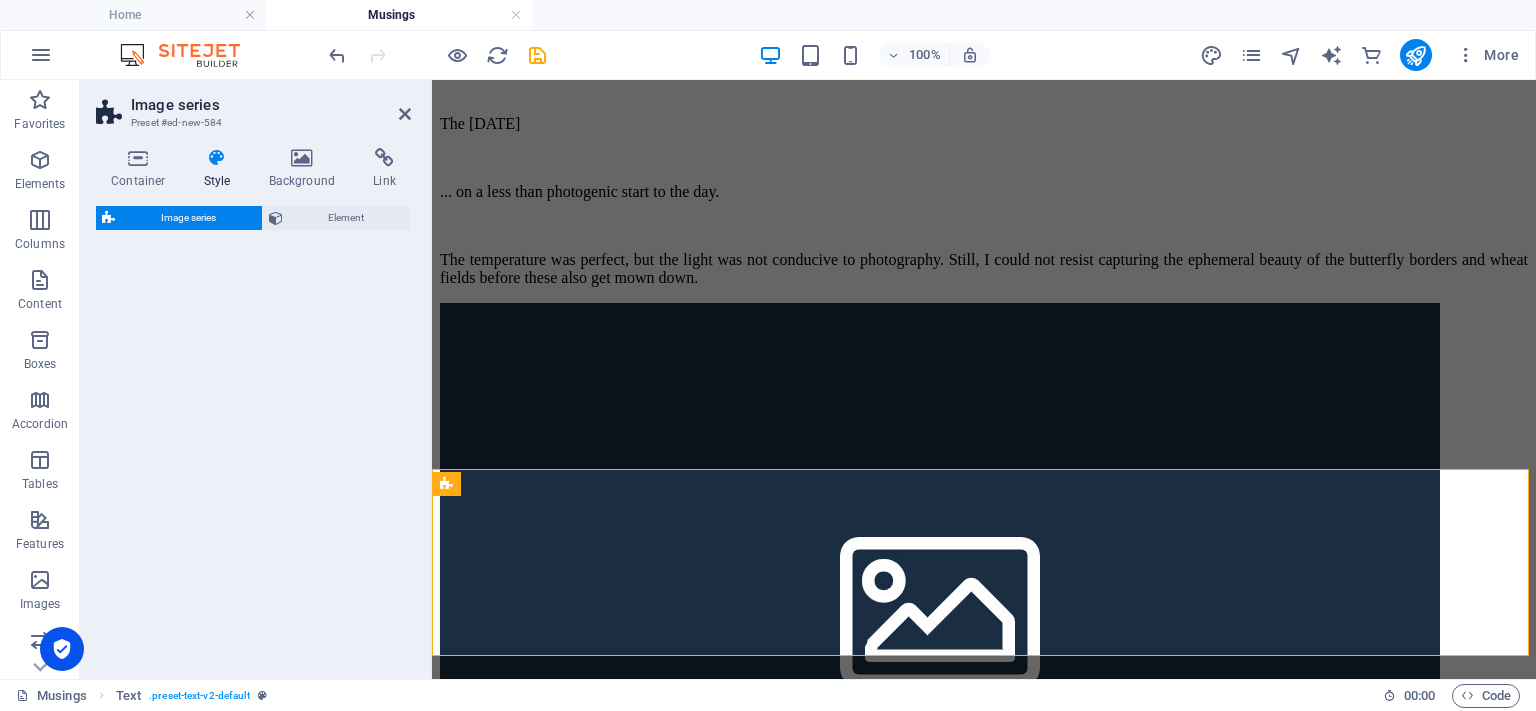 scroll, scrollTop: 2006, scrollLeft: 0, axis: vertical 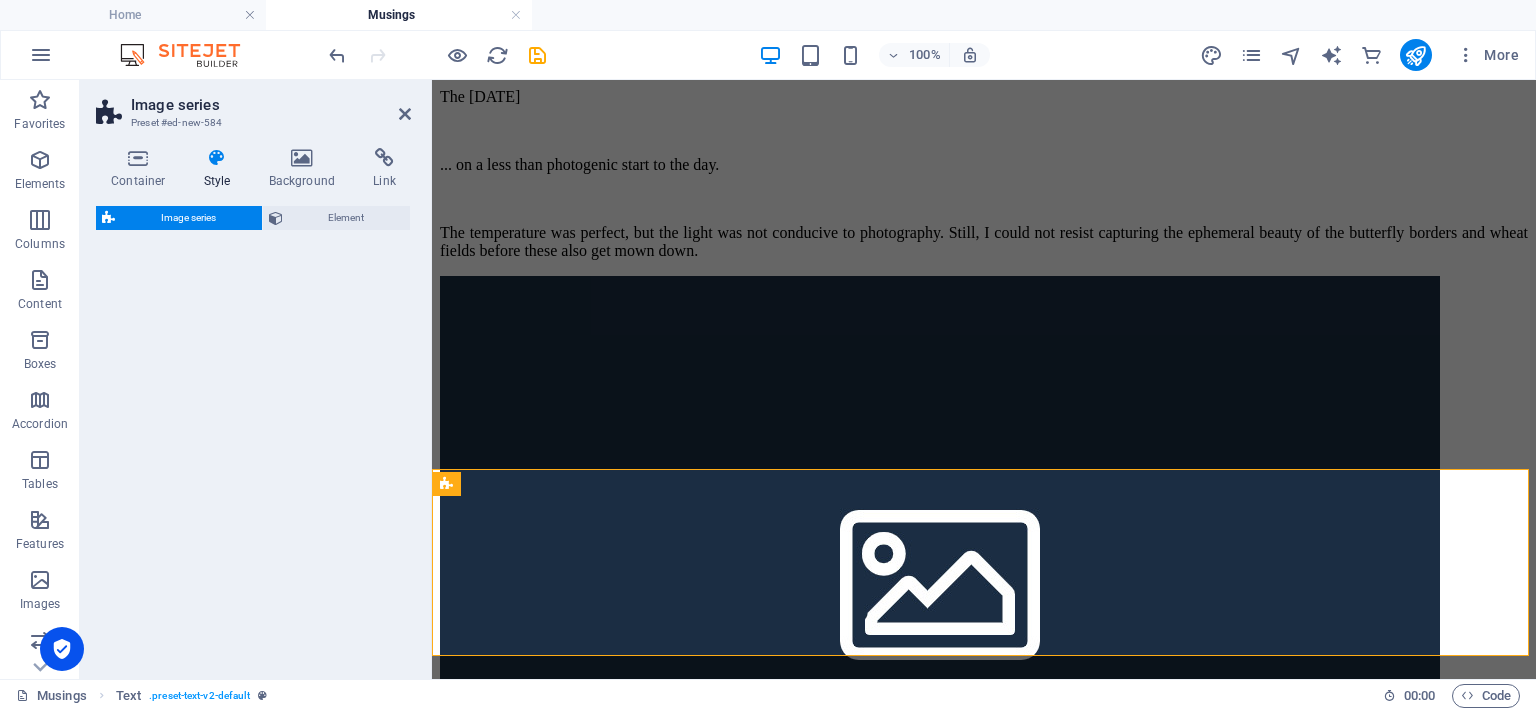 select on "rem" 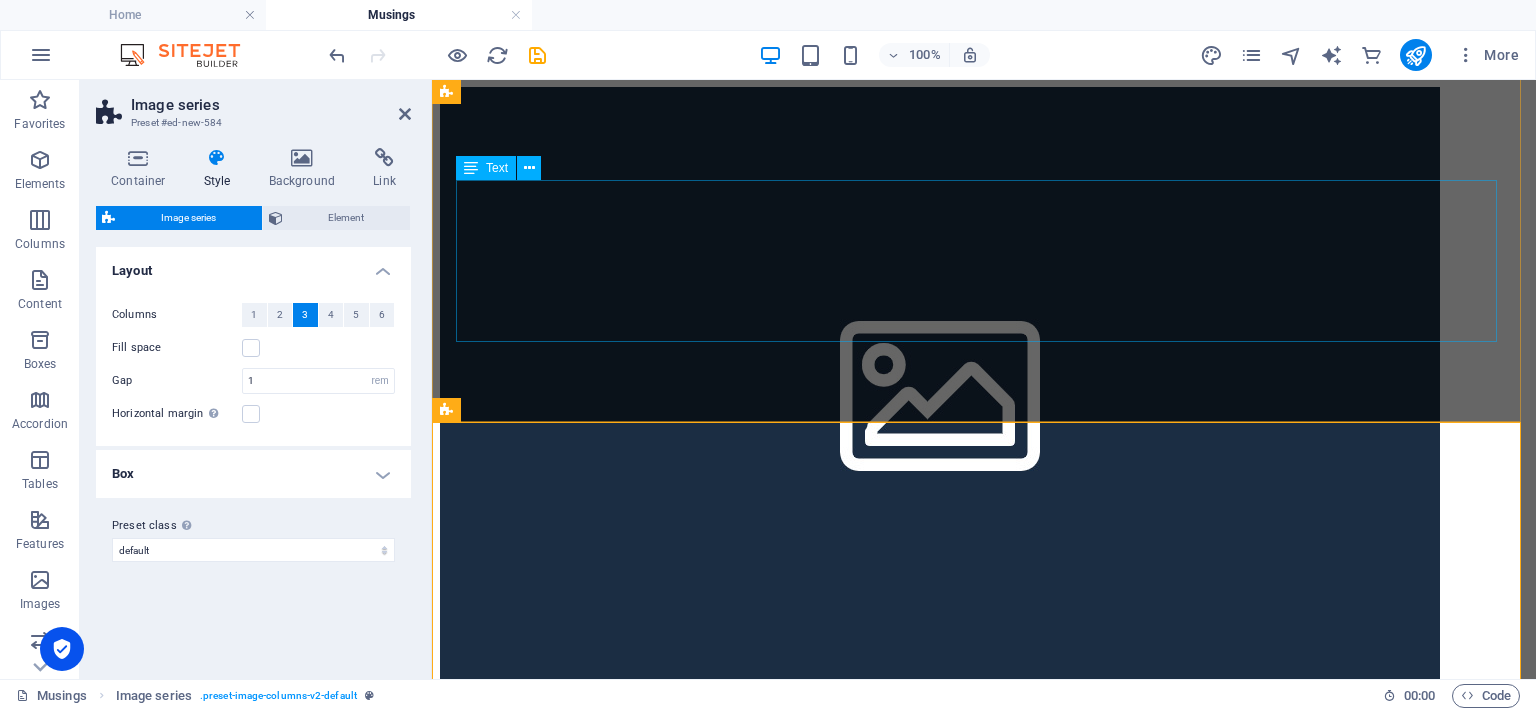 scroll, scrollTop: 2306, scrollLeft: 0, axis: vertical 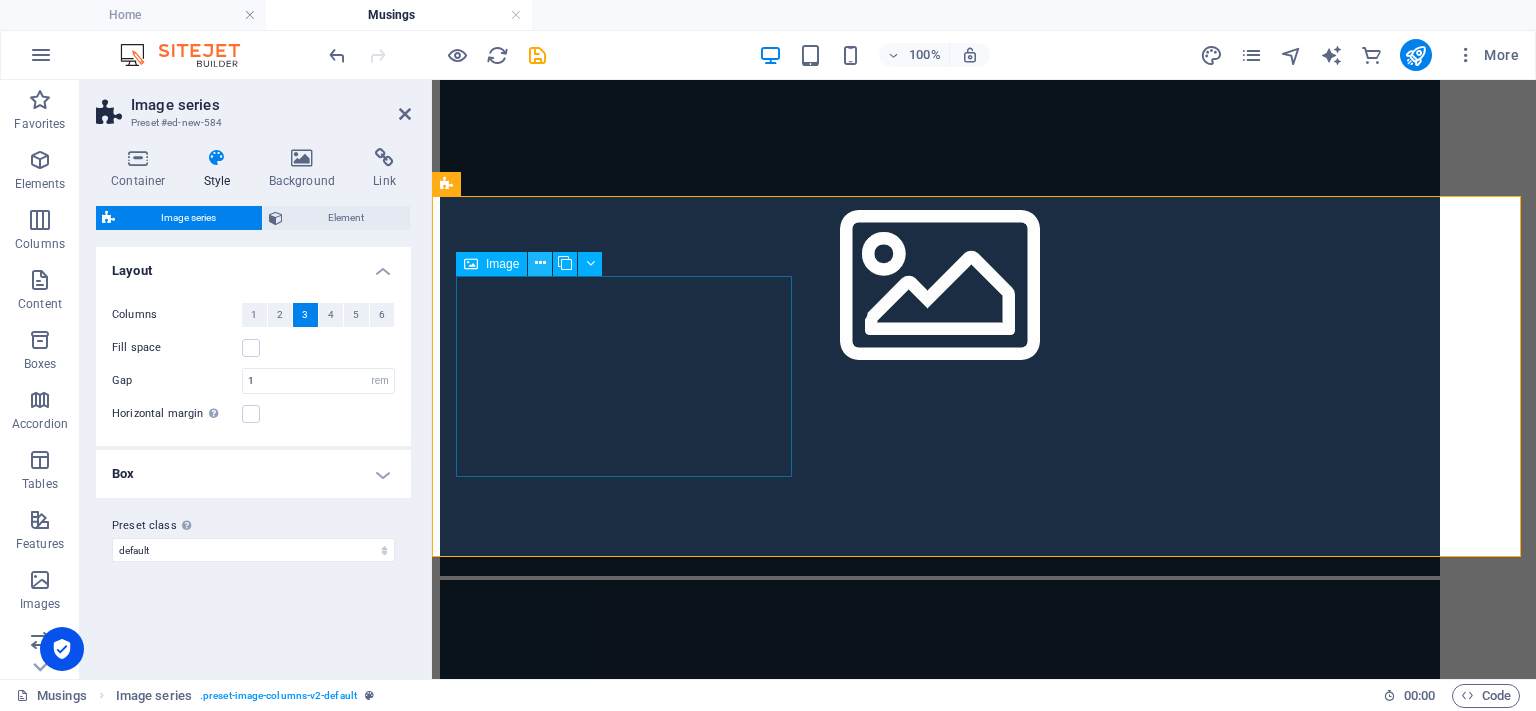 click at bounding box center (540, 264) 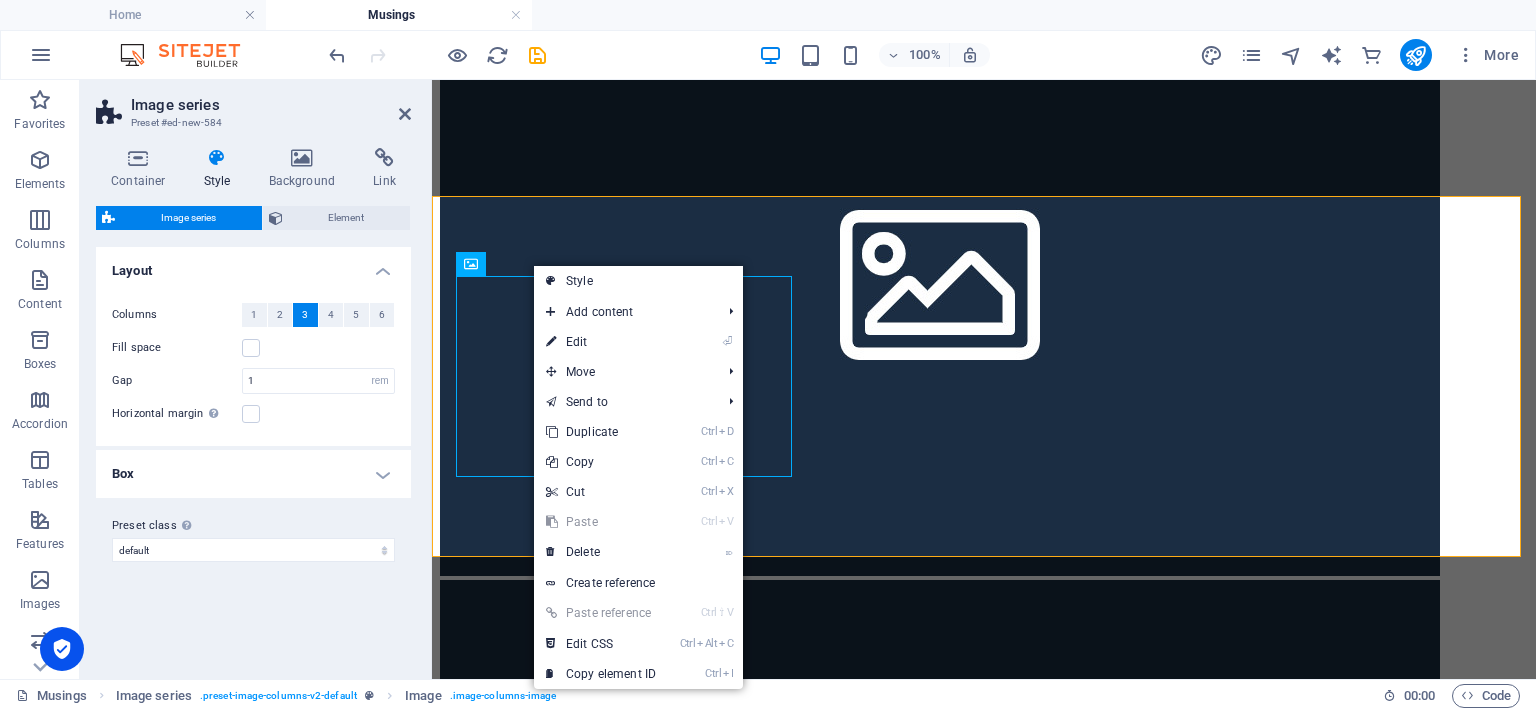 drag, startPoint x: 132, startPoint y: 161, endPoint x: 96, endPoint y: 144, distance: 39.812057 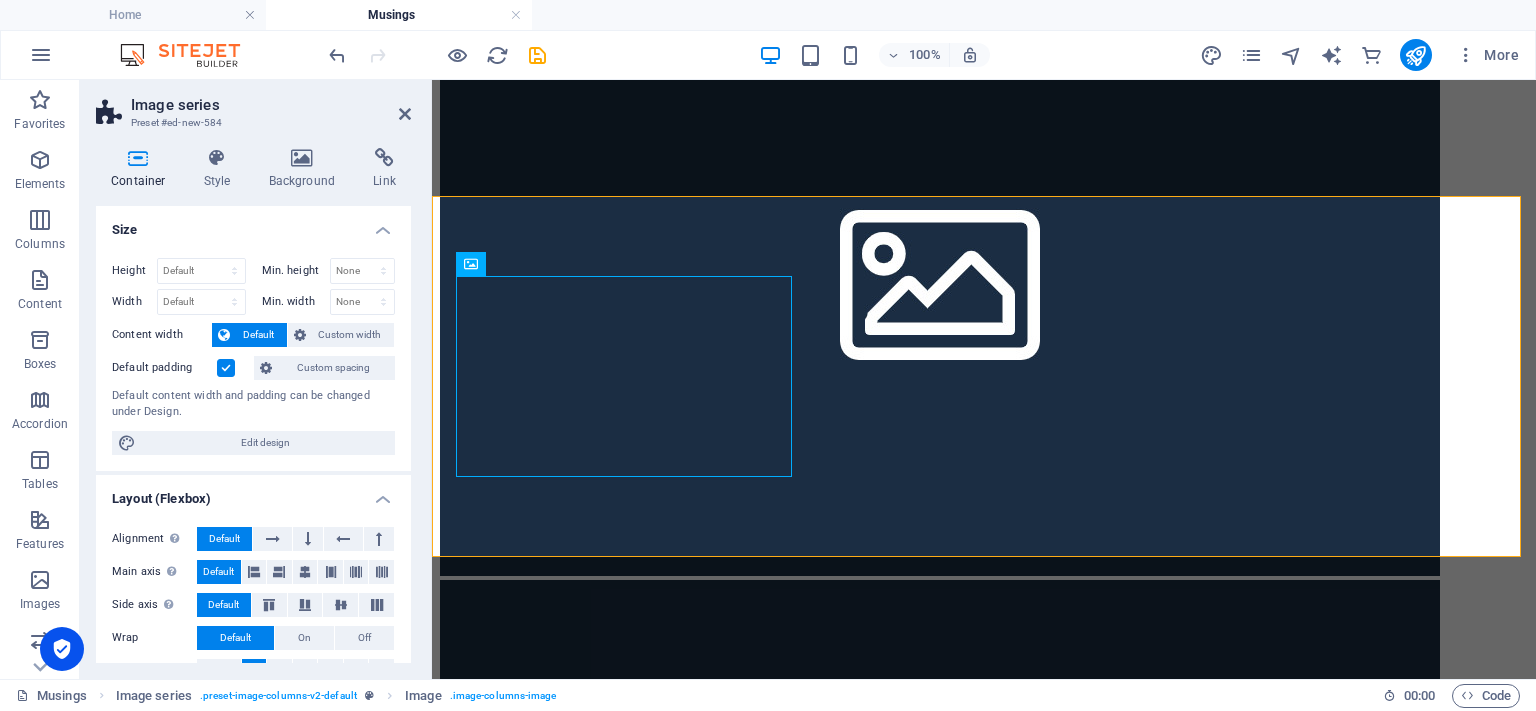 click at bounding box center [226, 368] 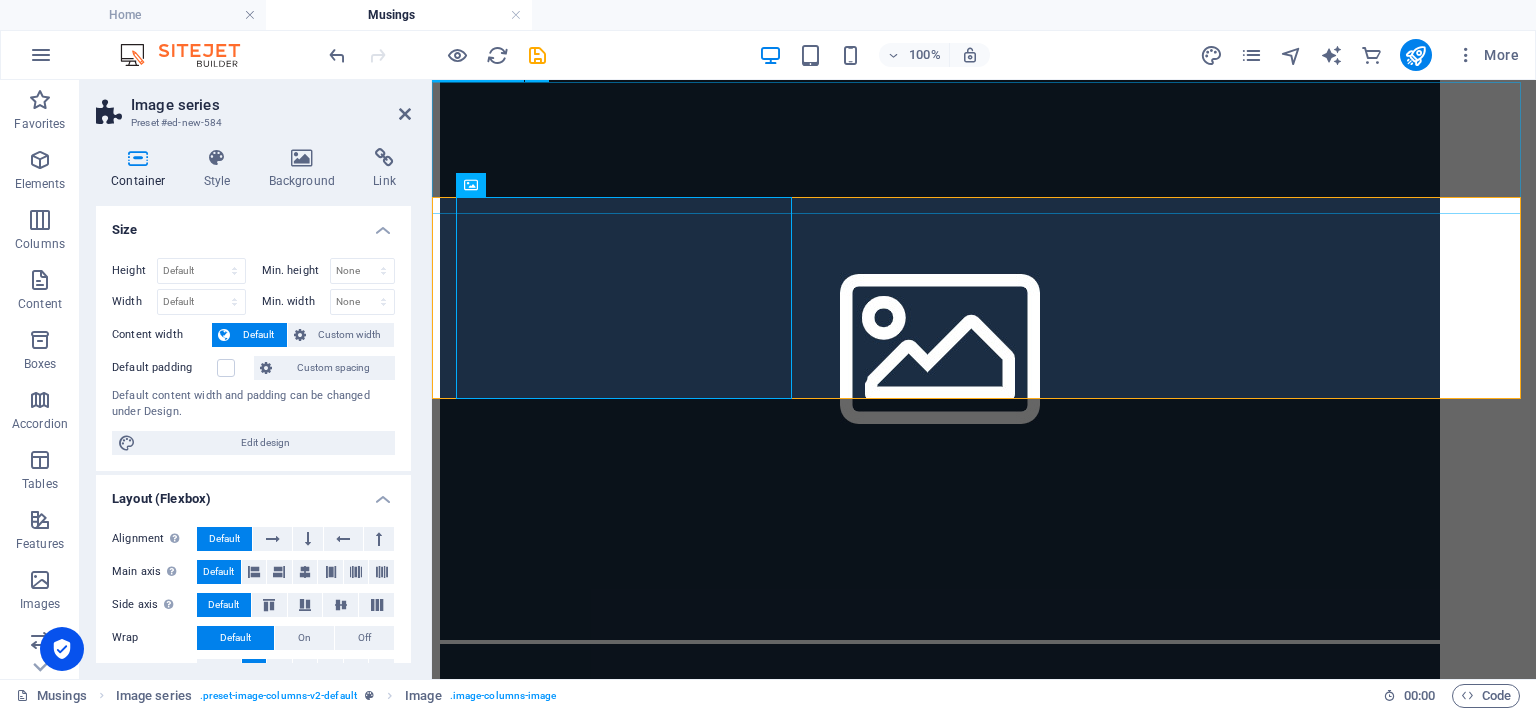 scroll, scrollTop: 2206, scrollLeft: 0, axis: vertical 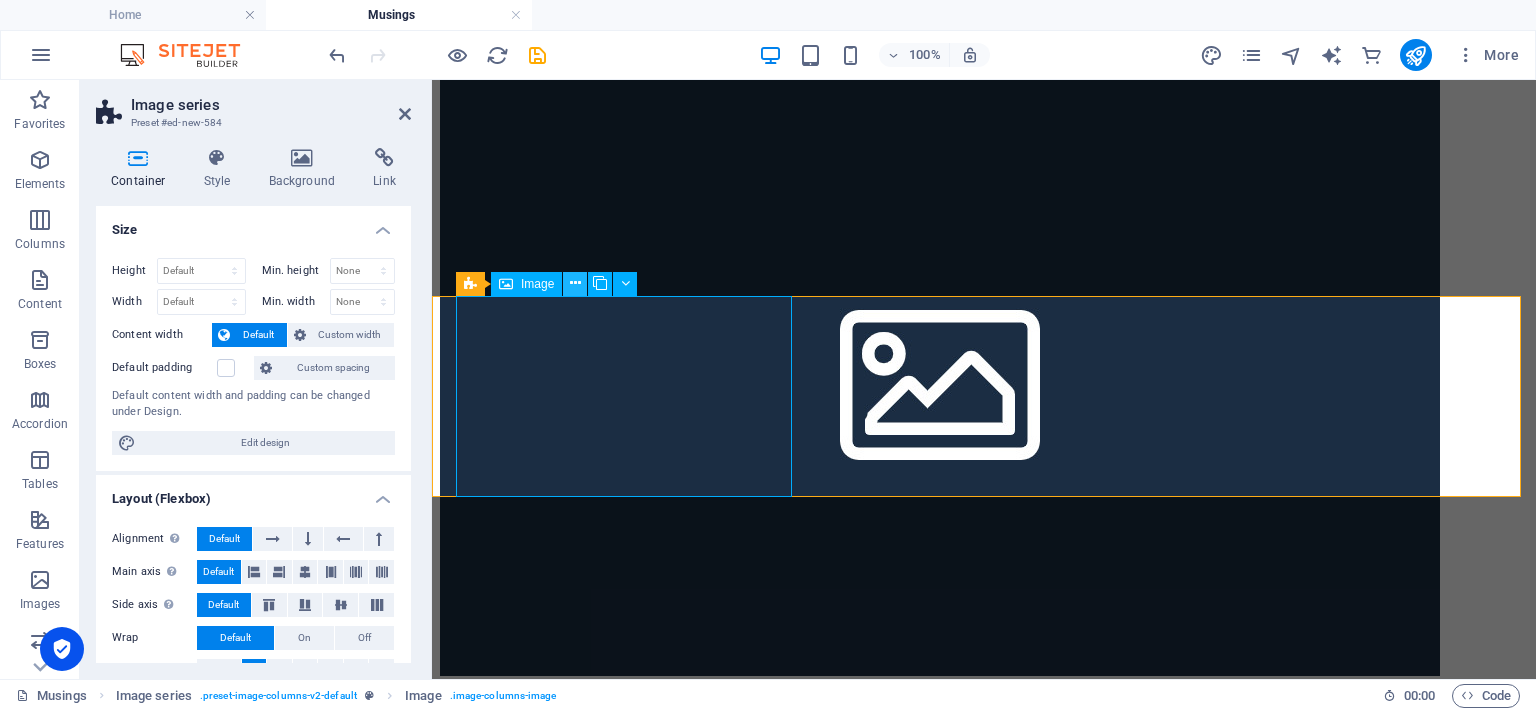 click at bounding box center (575, 283) 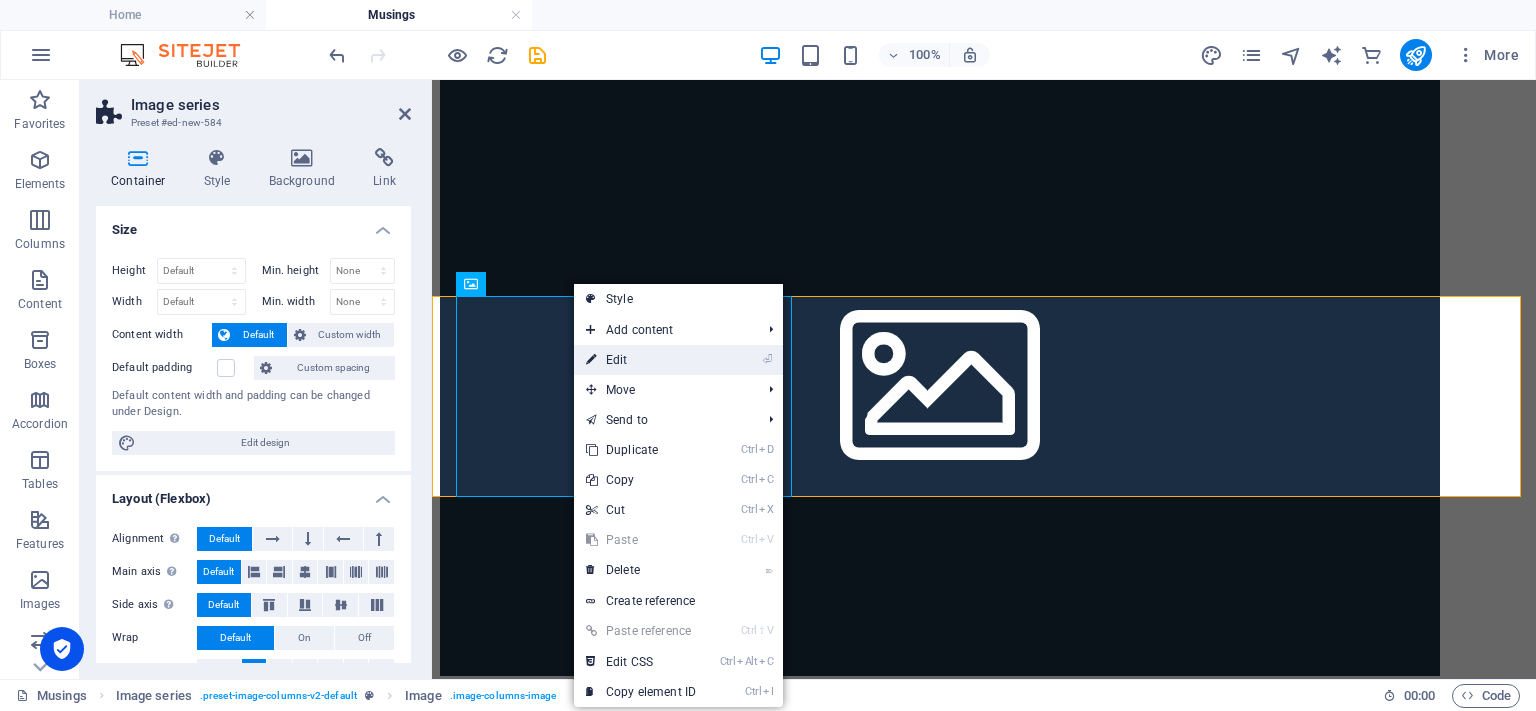 click on "⏎  Edit" at bounding box center (641, 360) 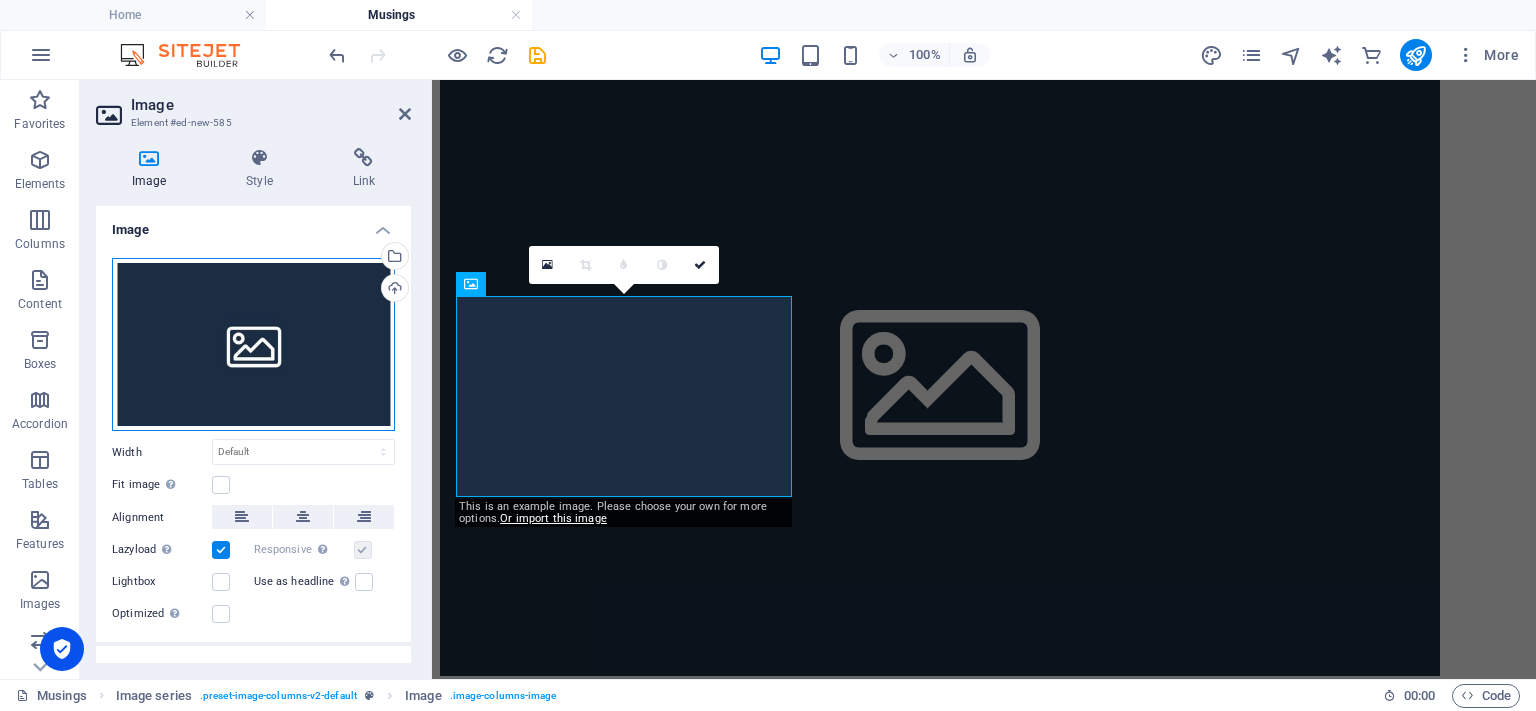 click on "Drag files here, click to choose files or select files from Files or our free stock photos & videos" at bounding box center [253, 345] 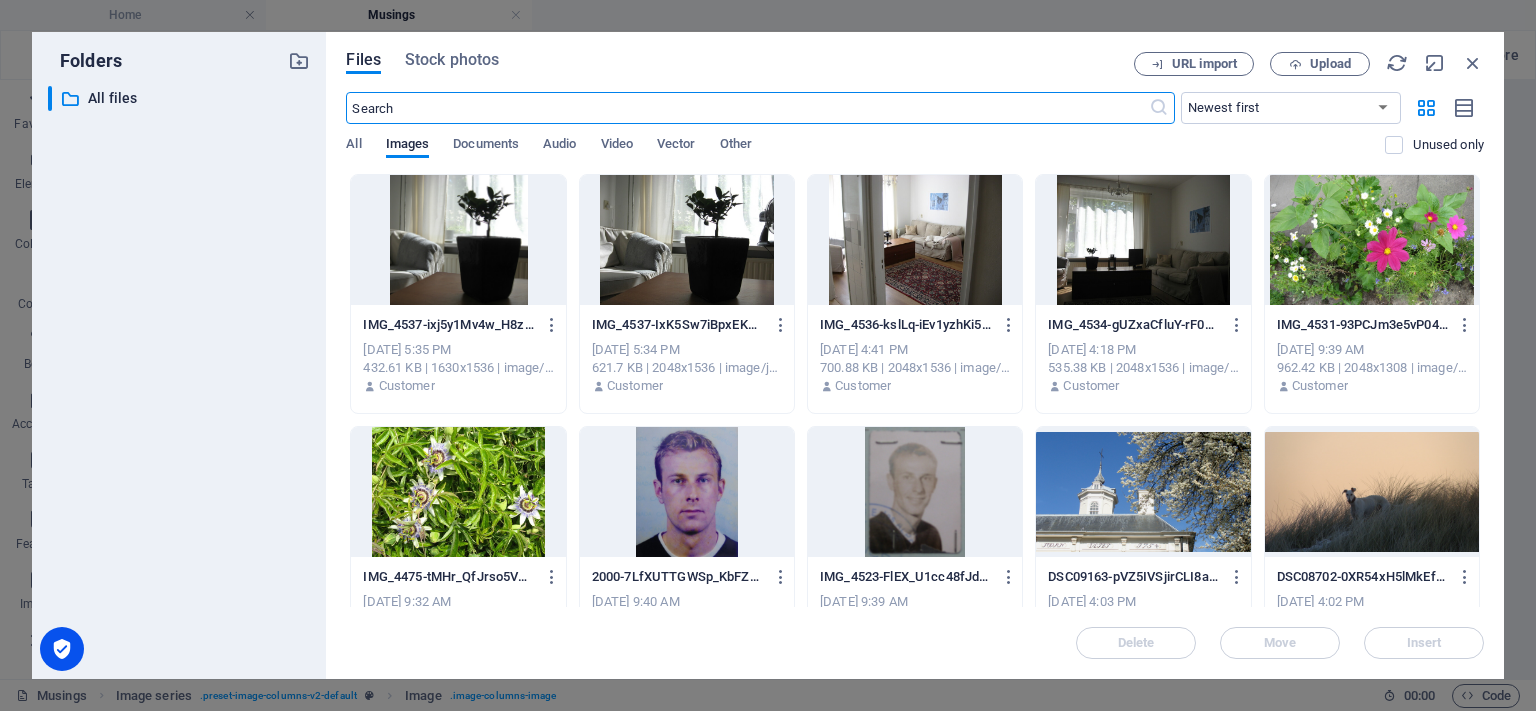 scroll, scrollTop: 2260, scrollLeft: 0, axis: vertical 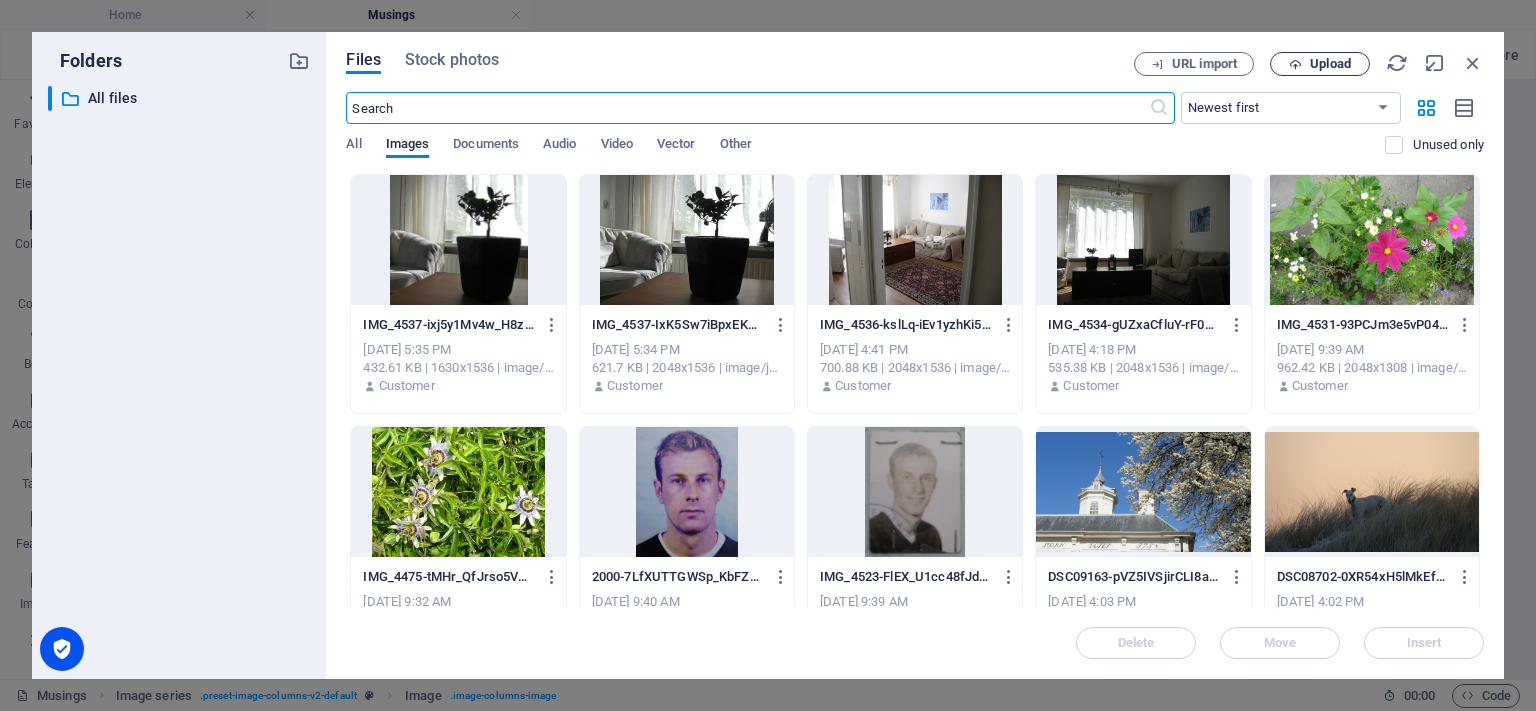 click on "Upload" at bounding box center (1330, 64) 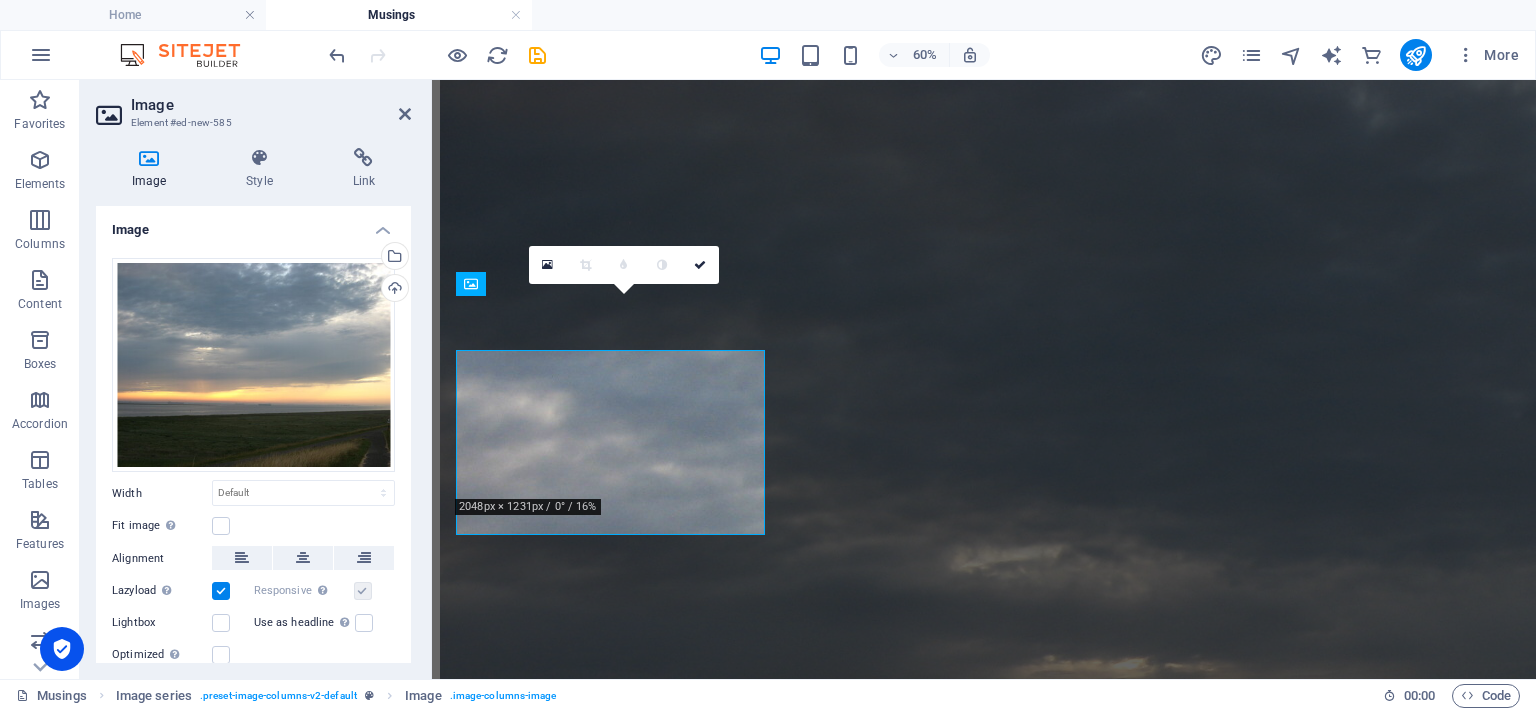 scroll, scrollTop: 2206, scrollLeft: 0, axis: vertical 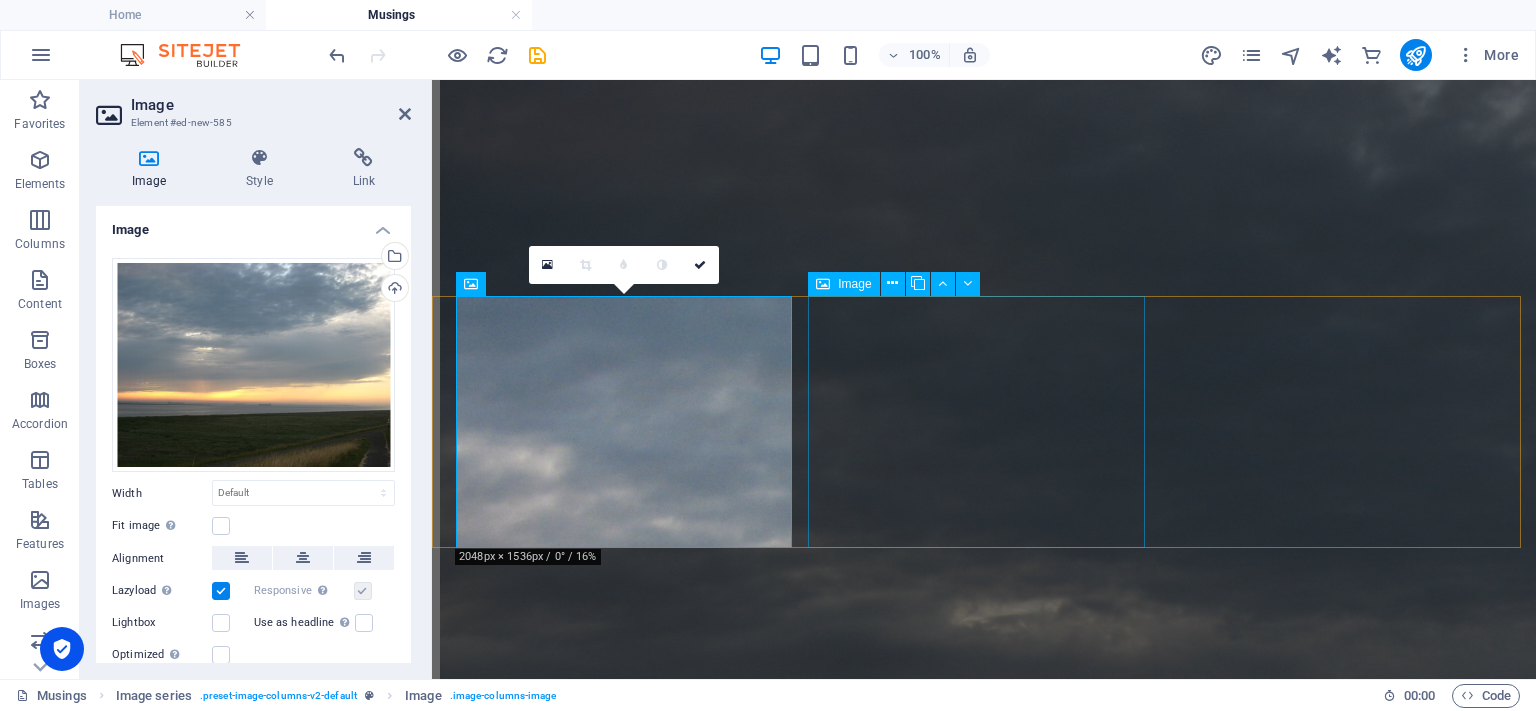 click at bounding box center [984, 1918] 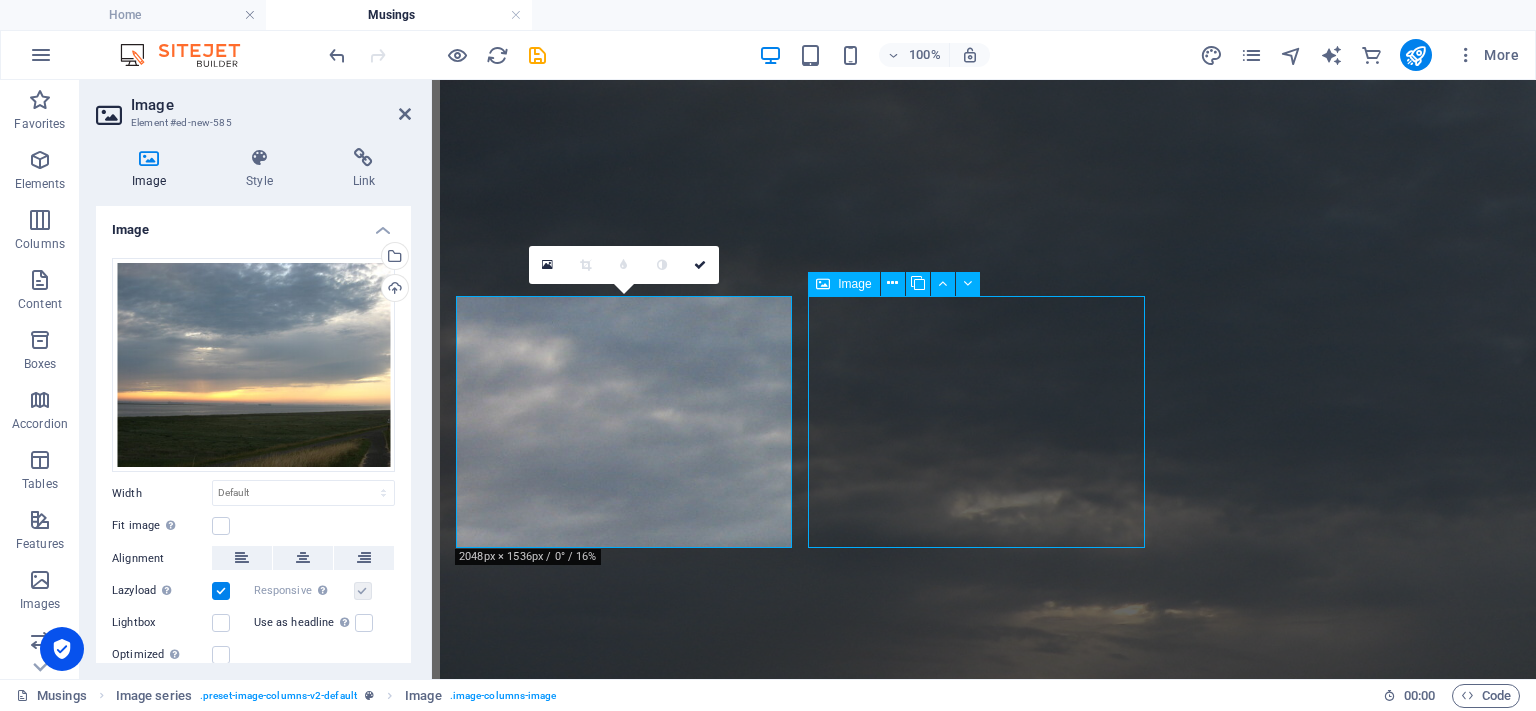 scroll, scrollTop: 1963, scrollLeft: 0, axis: vertical 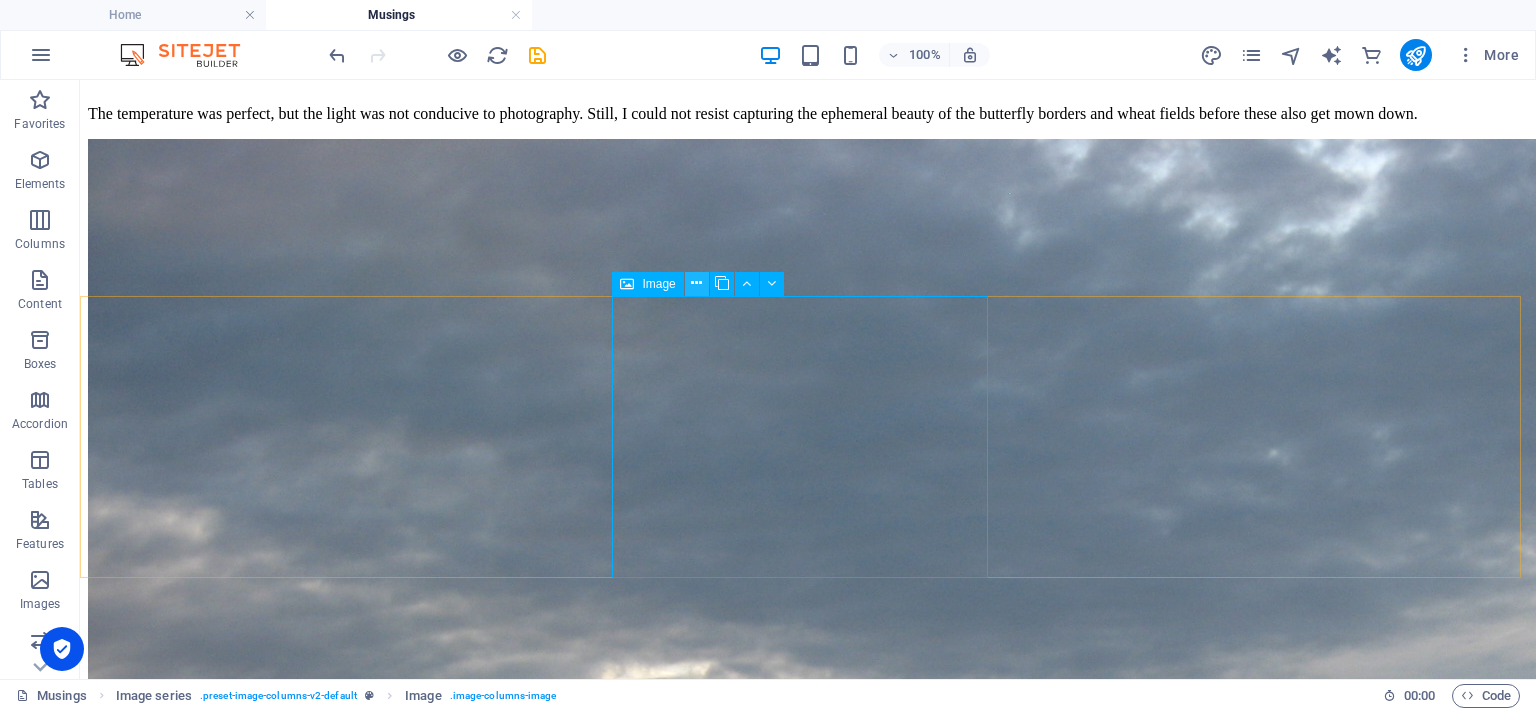 click at bounding box center (696, 283) 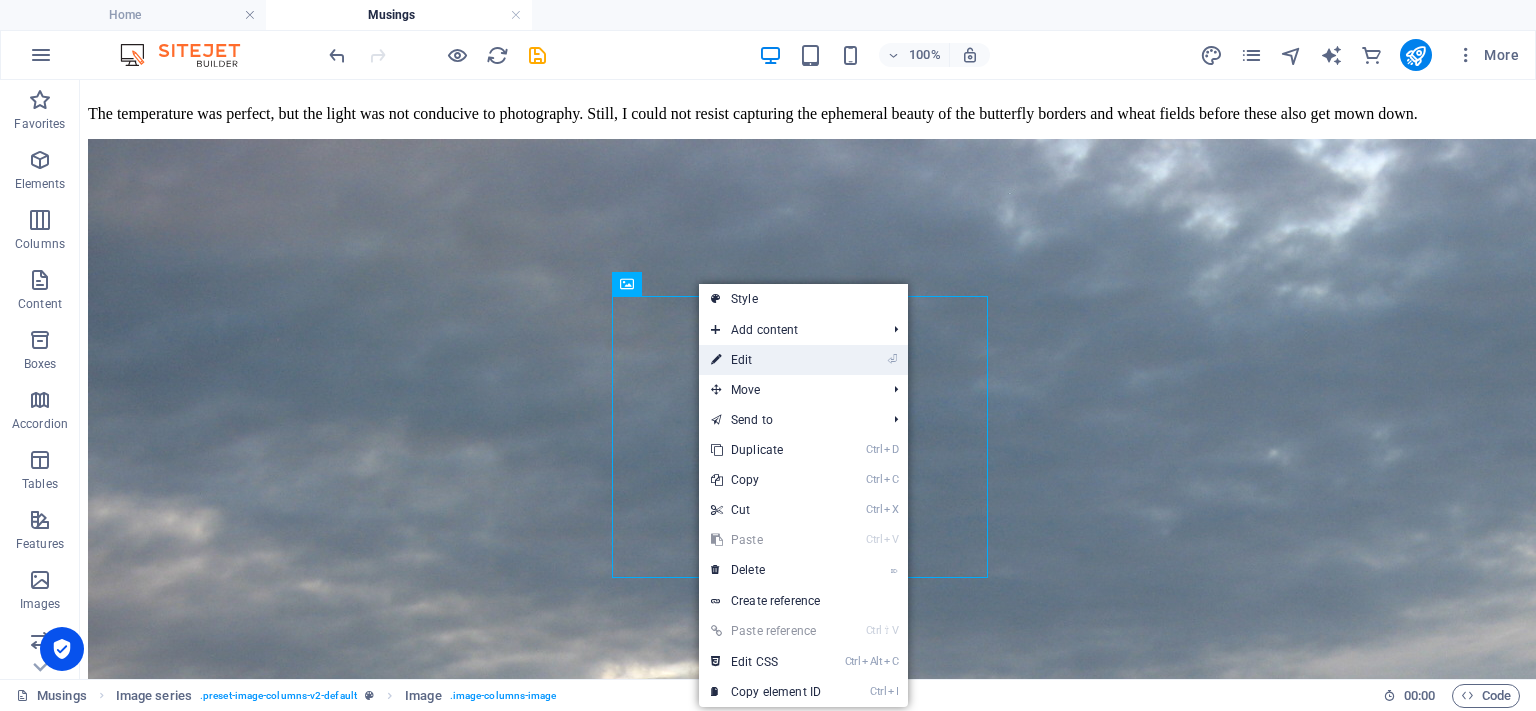 click on "⏎  Edit" at bounding box center (766, 360) 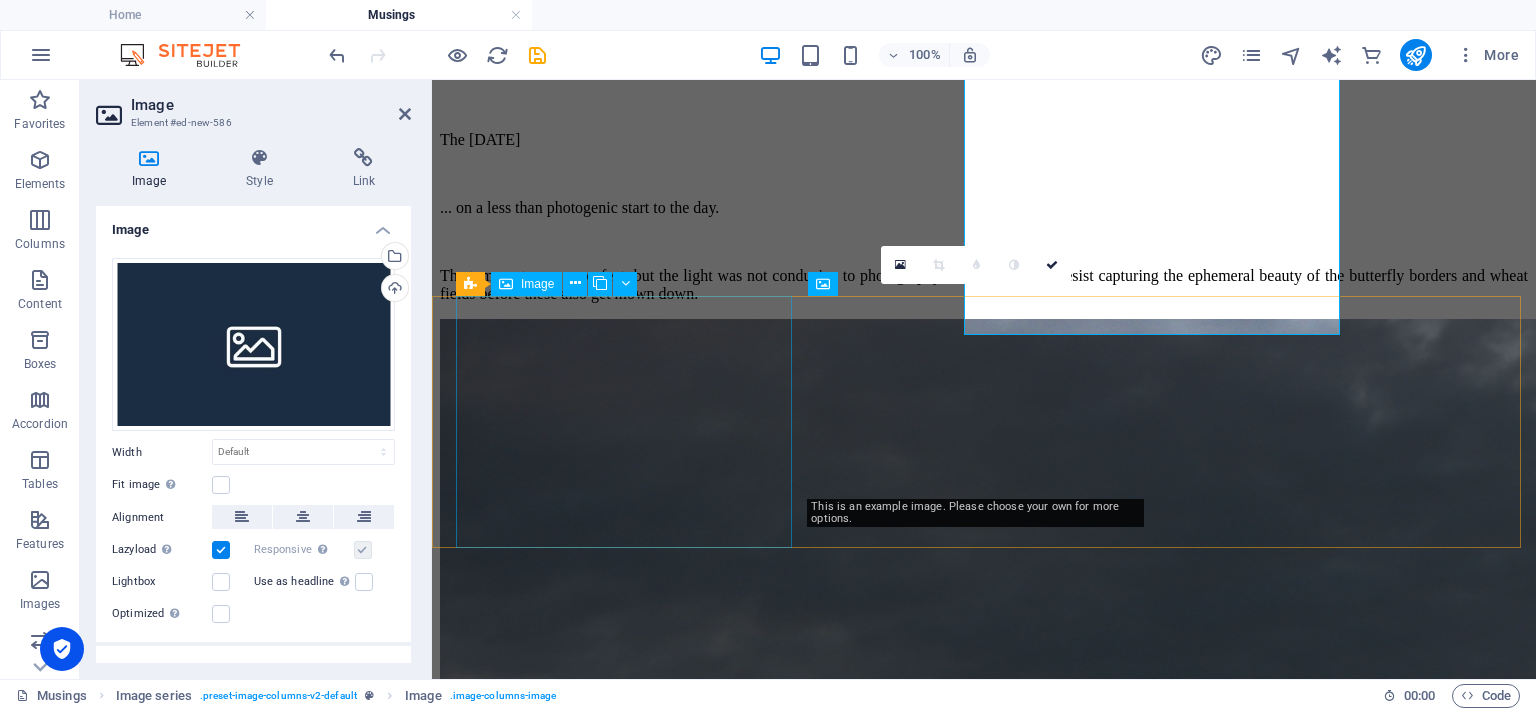 scroll, scrollTop: 2206, scrollLeft: 0, axis: vertical 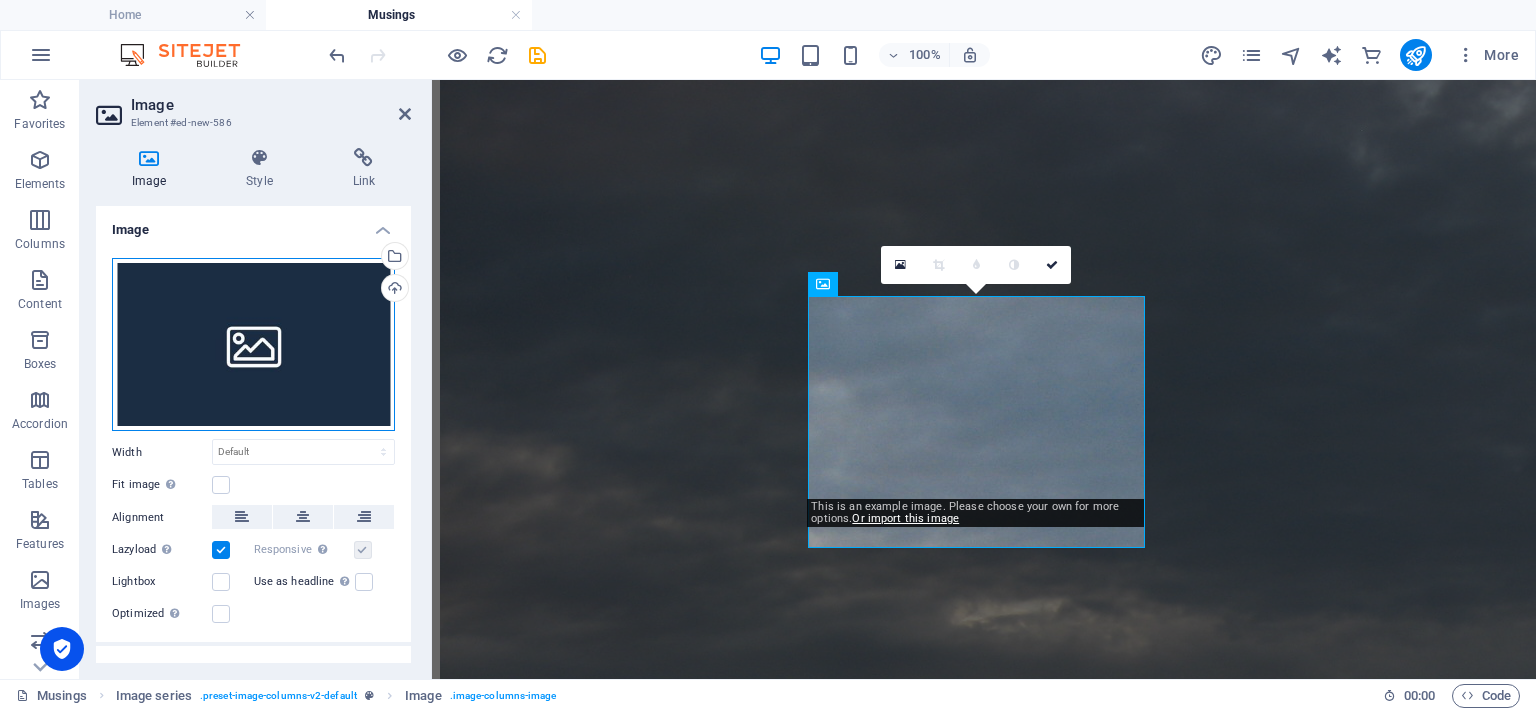 click on "Drag files here, click to choose files or select files from Files or our free stock photos & videos" at bounding box center [253, 345] 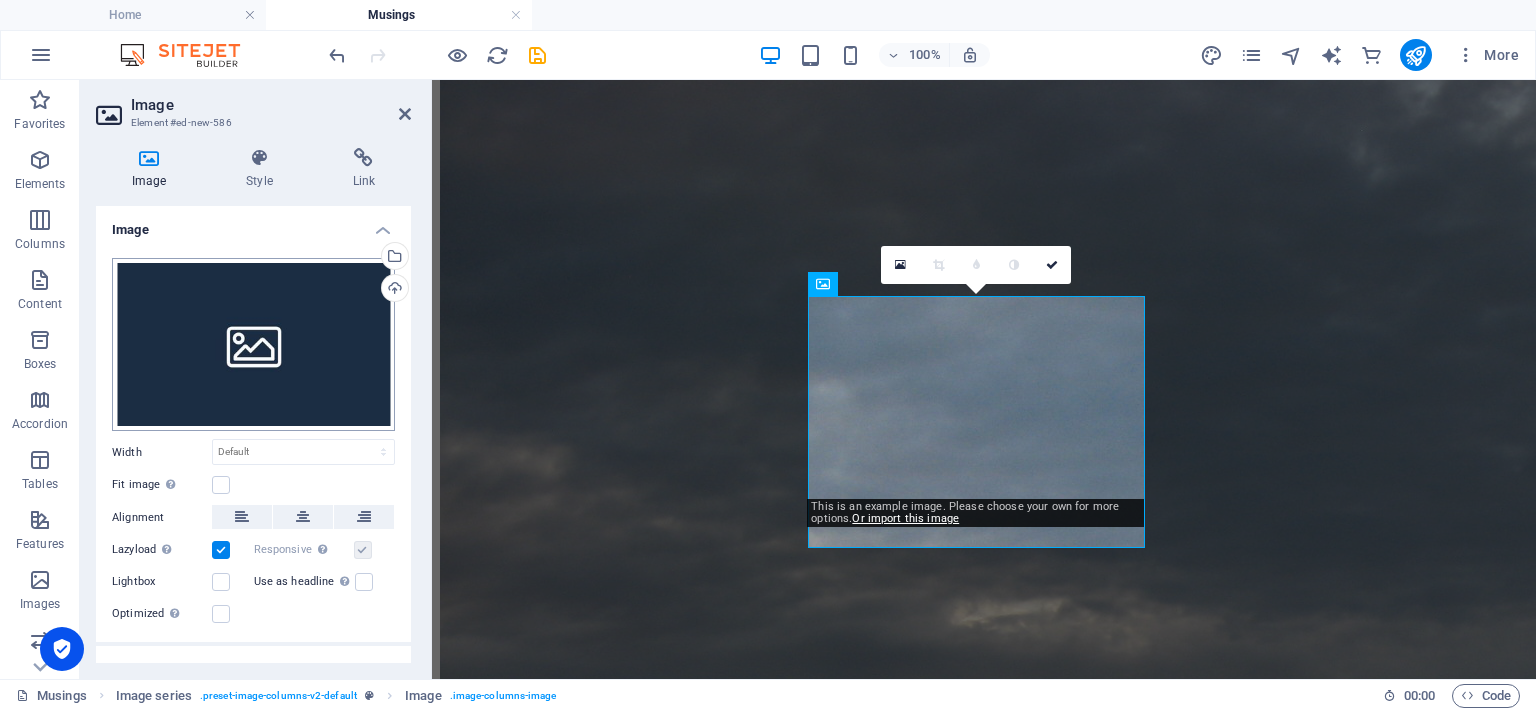 scroll, scrollTop: 2260, scrollLeft: 0, axis: vertical 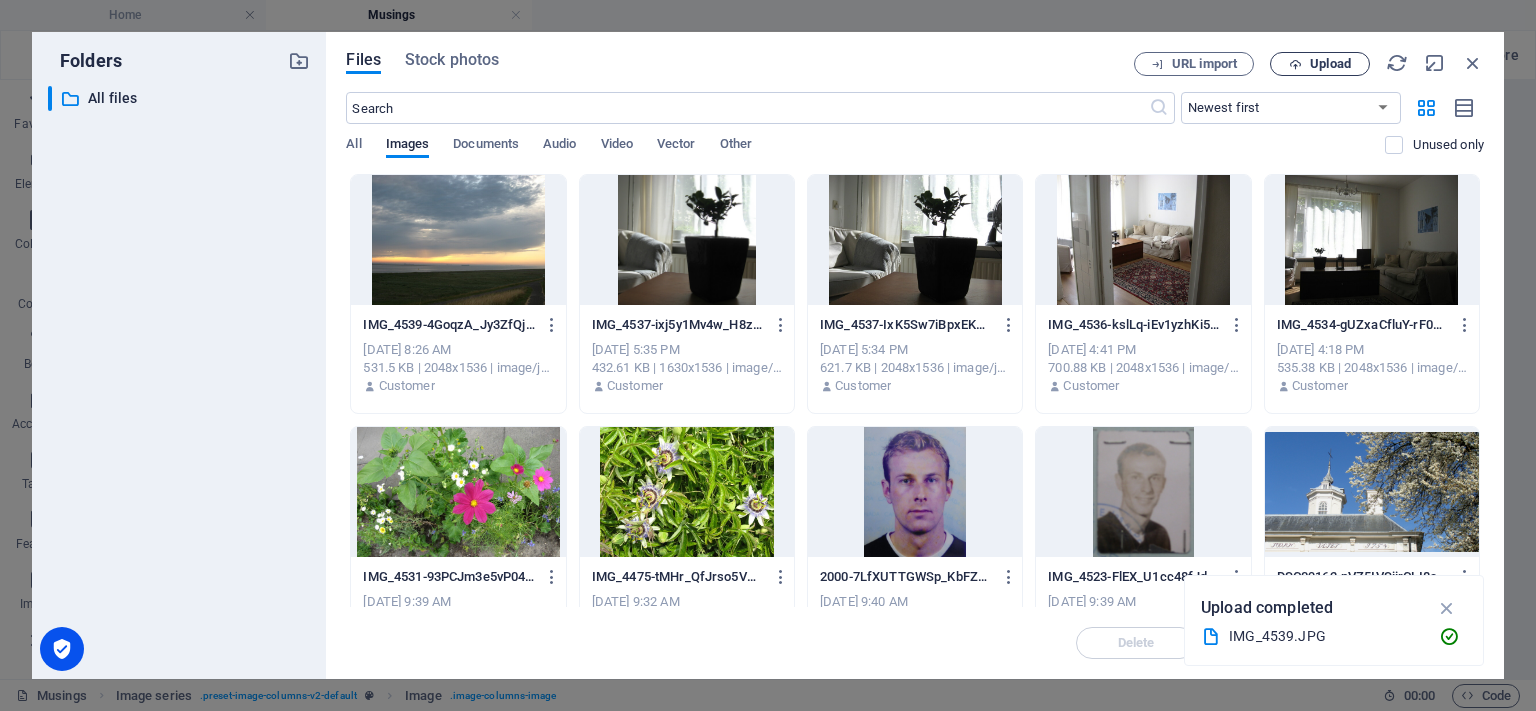 click on "Upload" at bounding box center [1330, 64] 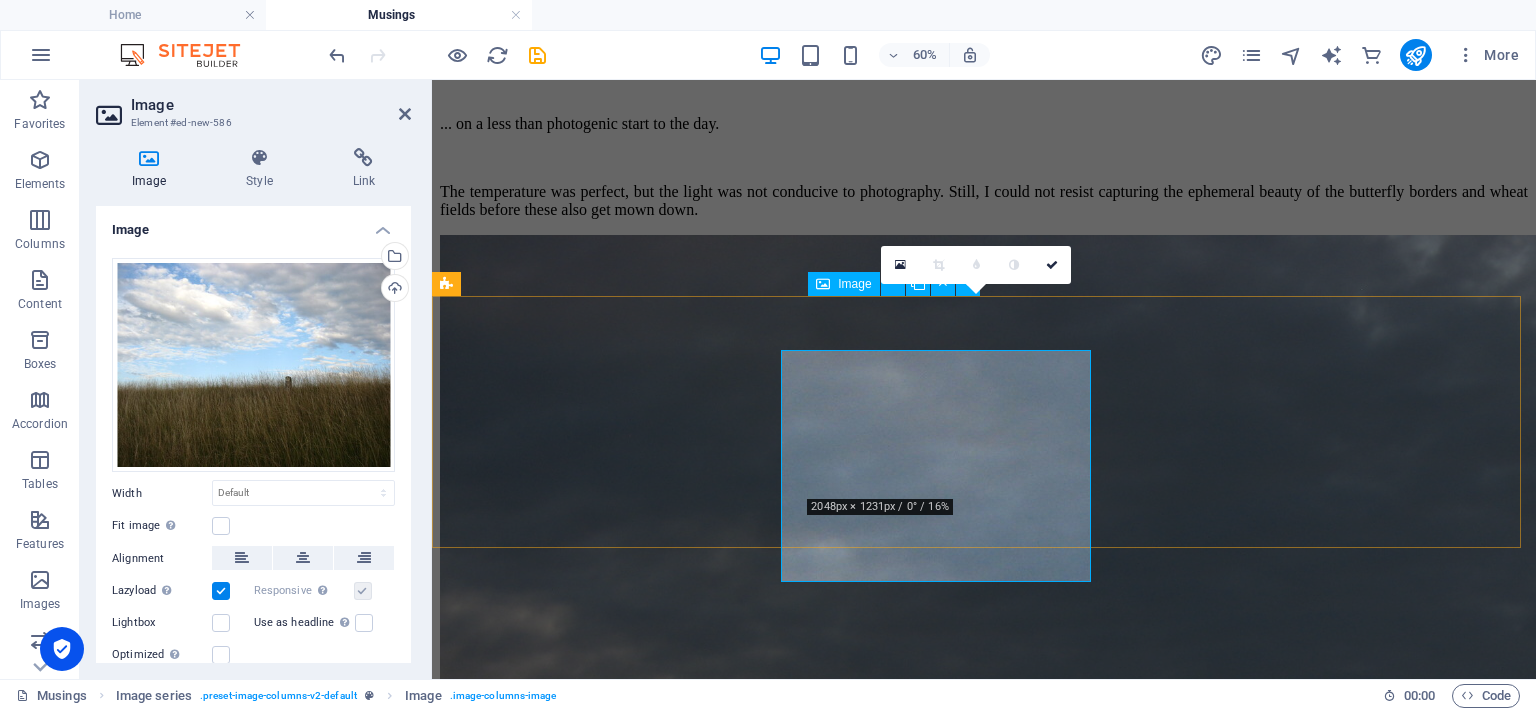 scroll, scrollTop: 2206, scrollLeft: 0, axis: vertical 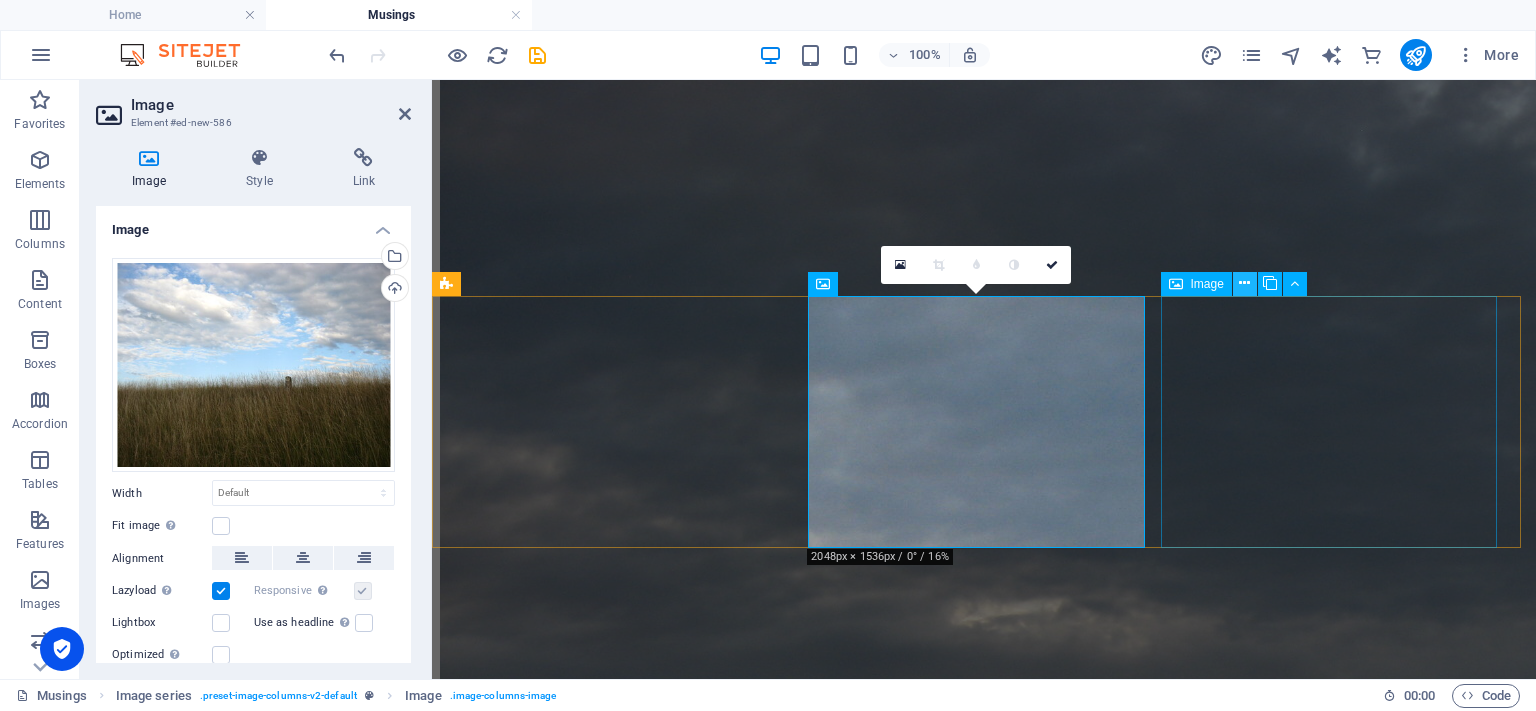 click at bounding box center (1245, 284) 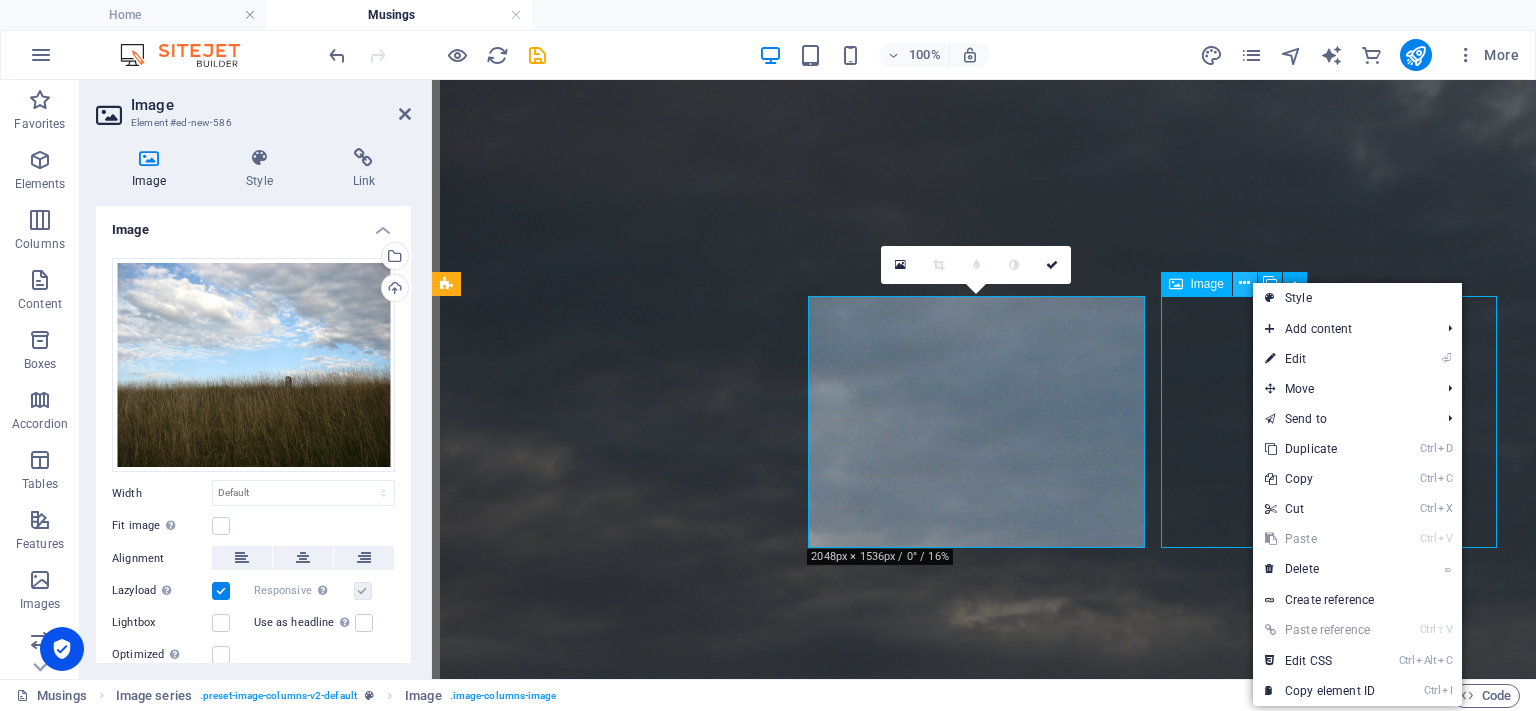 scroll, scrollTop: 1963, scrollLeft: 0, axis: vertical 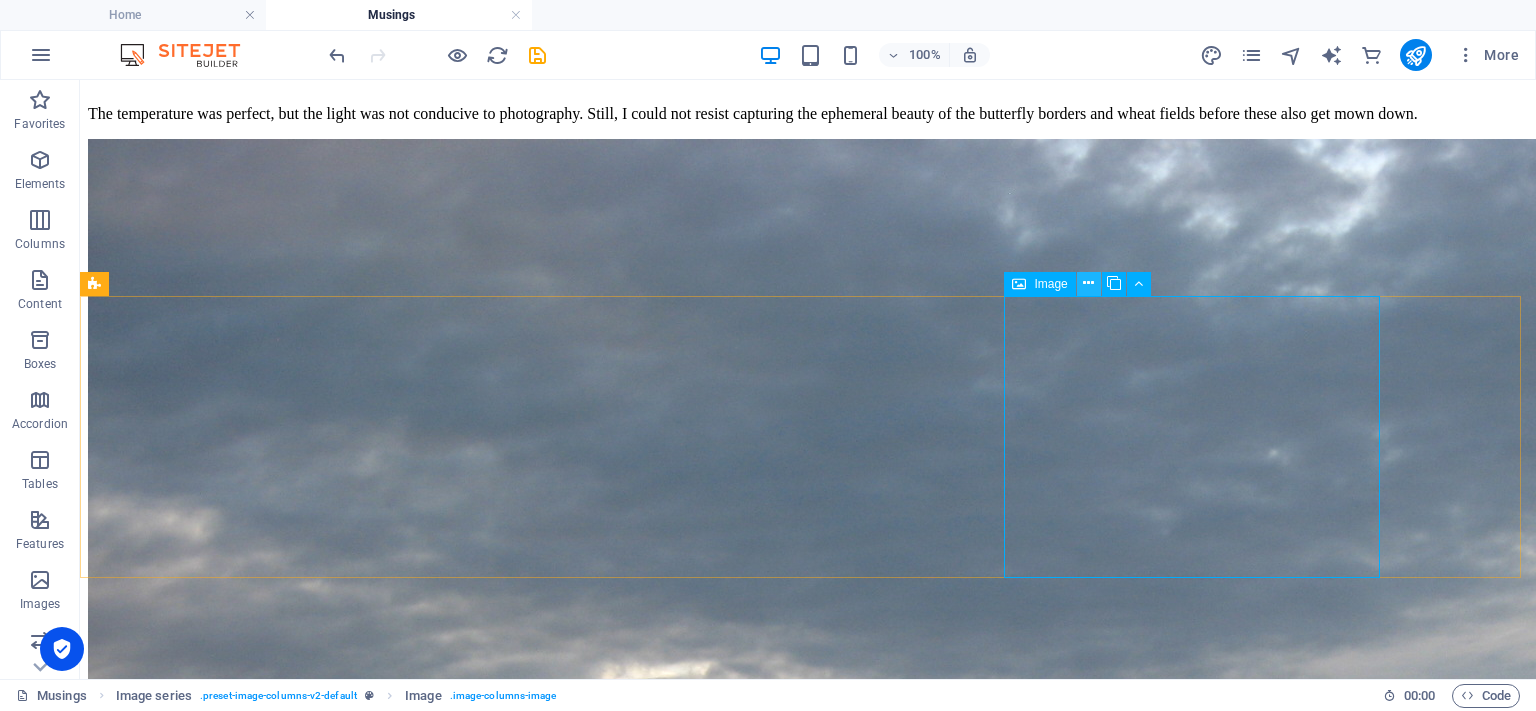 click at bounding box center [1089, 284] 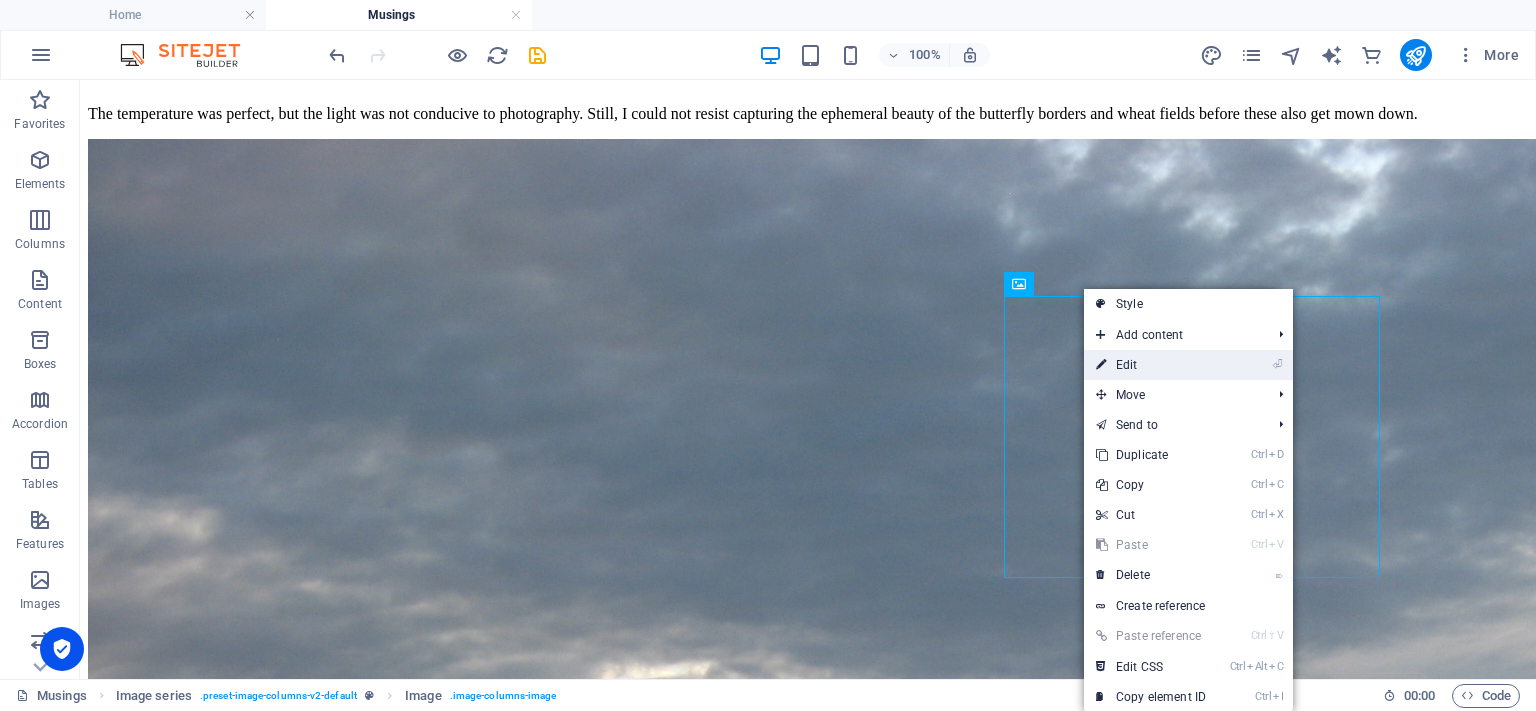 click on "⏎  Edit" at bounding box center [1151, 365] 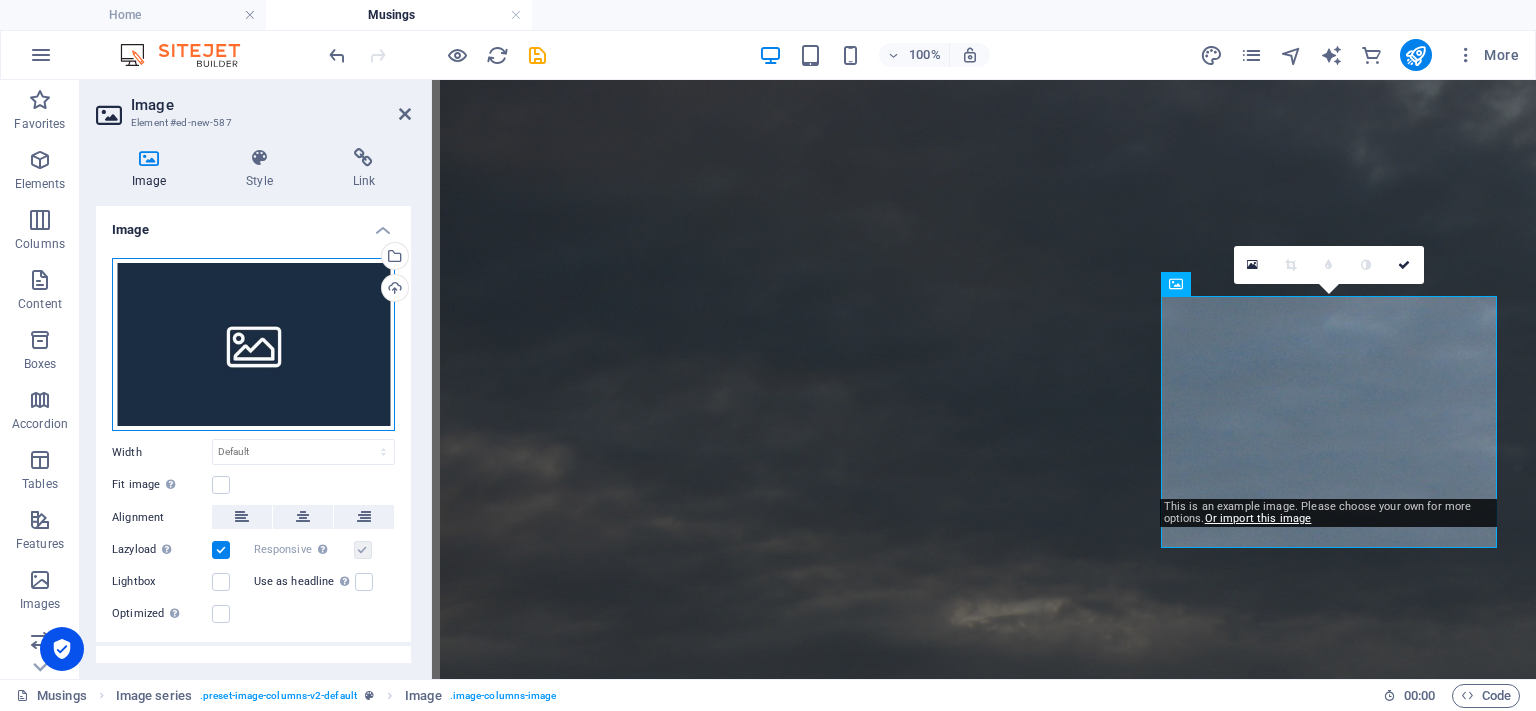 click on "Drag files here, click to choose files or select files from Files or our free stock photos & videos" at bounding box center (253, 345) 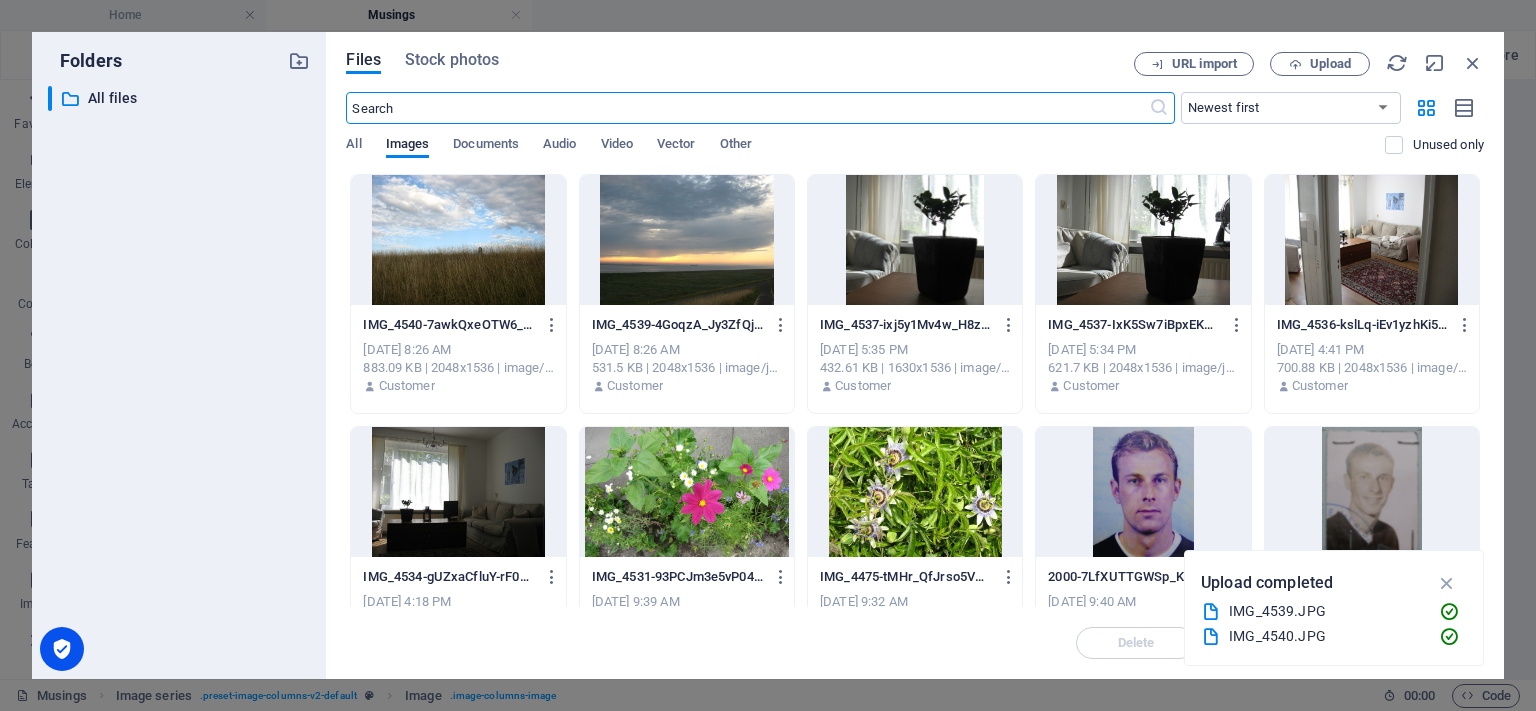 scroll, scrollTop: 2260, scrollLeft: 0, axis: vertical 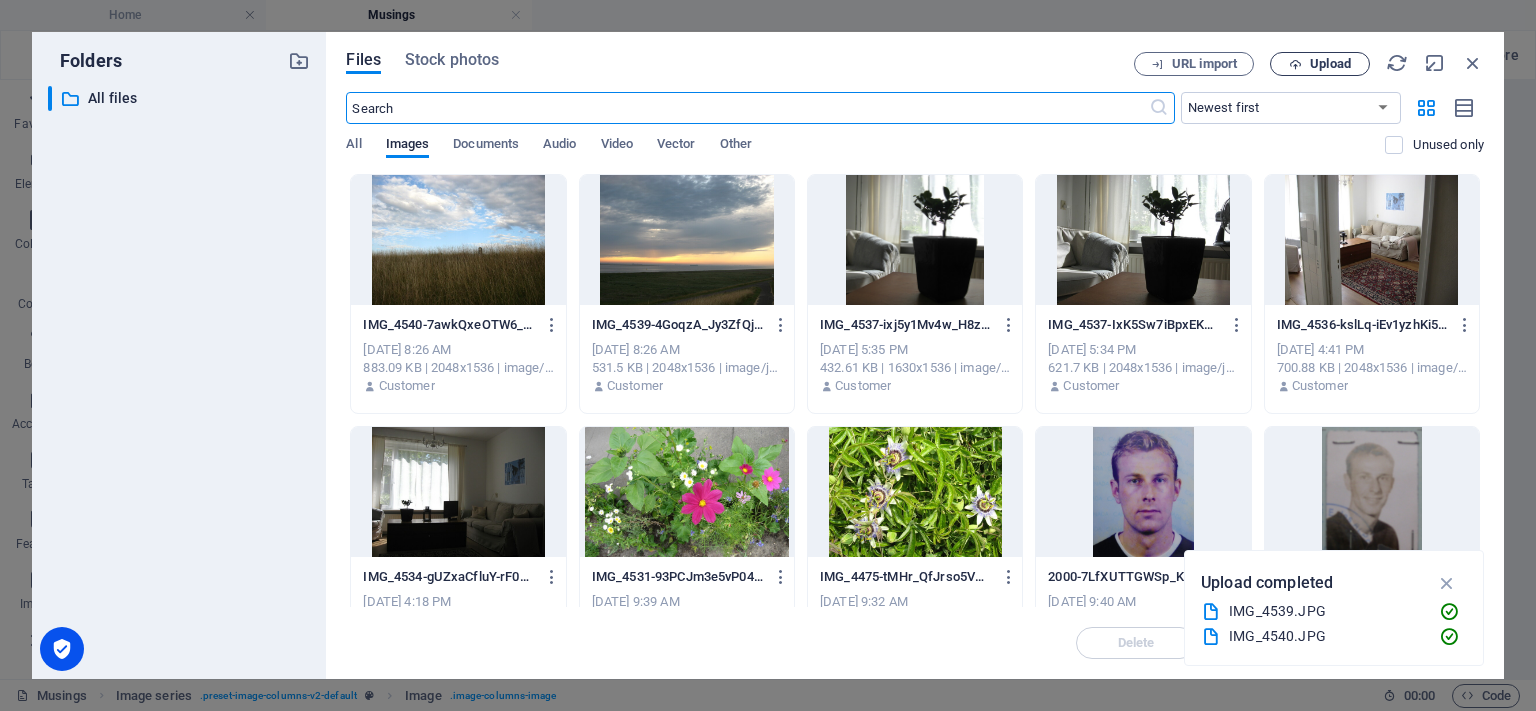 click on "Upload" at bounding box center [1330, 64] 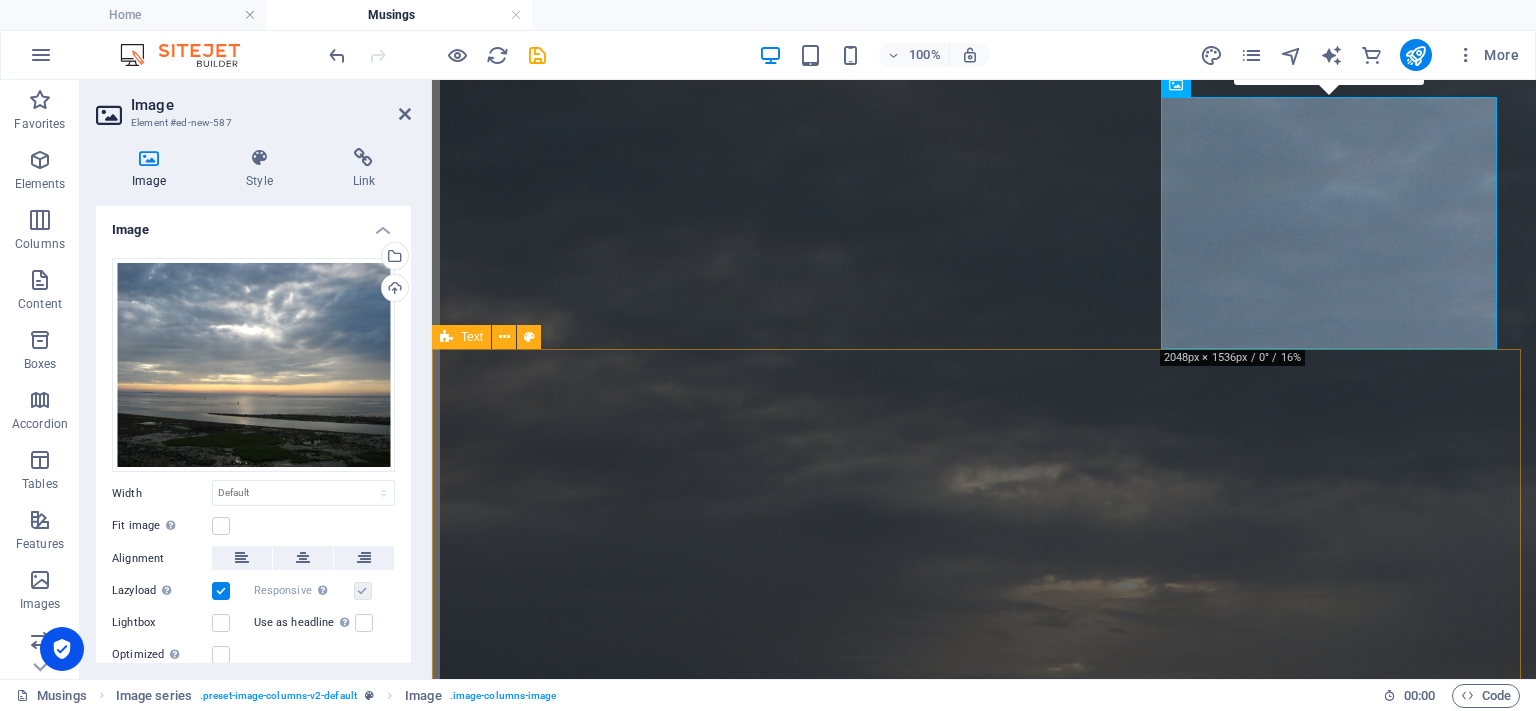 scroll, scrollTop: 2306, scrollLeft: 0, axis: vertical 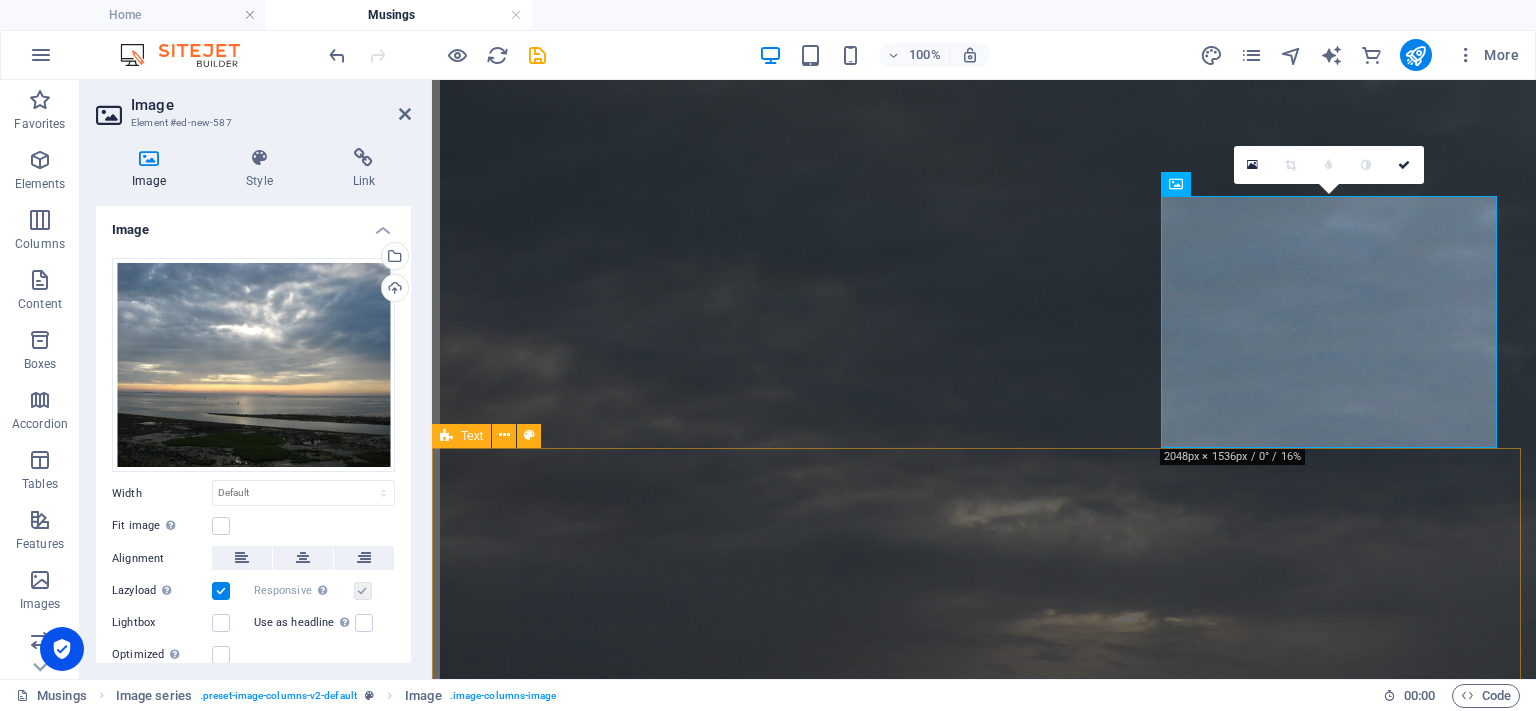 click on "On Citric Indispensability The [DATE] I am saving as much as possible for a move to the seaside (as opposed to where I live along an arm of the sea, surrounded by industrial complexes, which rarely figure in any photo I take), it is just that with Dio’s health everything is up in the air at the moment,  plus , naturally, spending a significant portion of my monthly savings on canine heart medication and [MEDICAL_DATA] supplements makes it rather difficult to save. Aside from the fact that I  fa-a-ar  prefer the village on the seaside I have in mind, and that it is  always  important to me to be able to take my morning walks in beautiful surroundings, there is a very  pragmatic  reason for this move. I absolutely adore the size and design of my current house, love my little flower beds, love the path running in front of it, and the huge tree across from my living-room window, but the quality of the house is absolutely abysmal.  Never this   this If  [PERSON_NAME], the need to order one." at bounding box center (984, 4910) 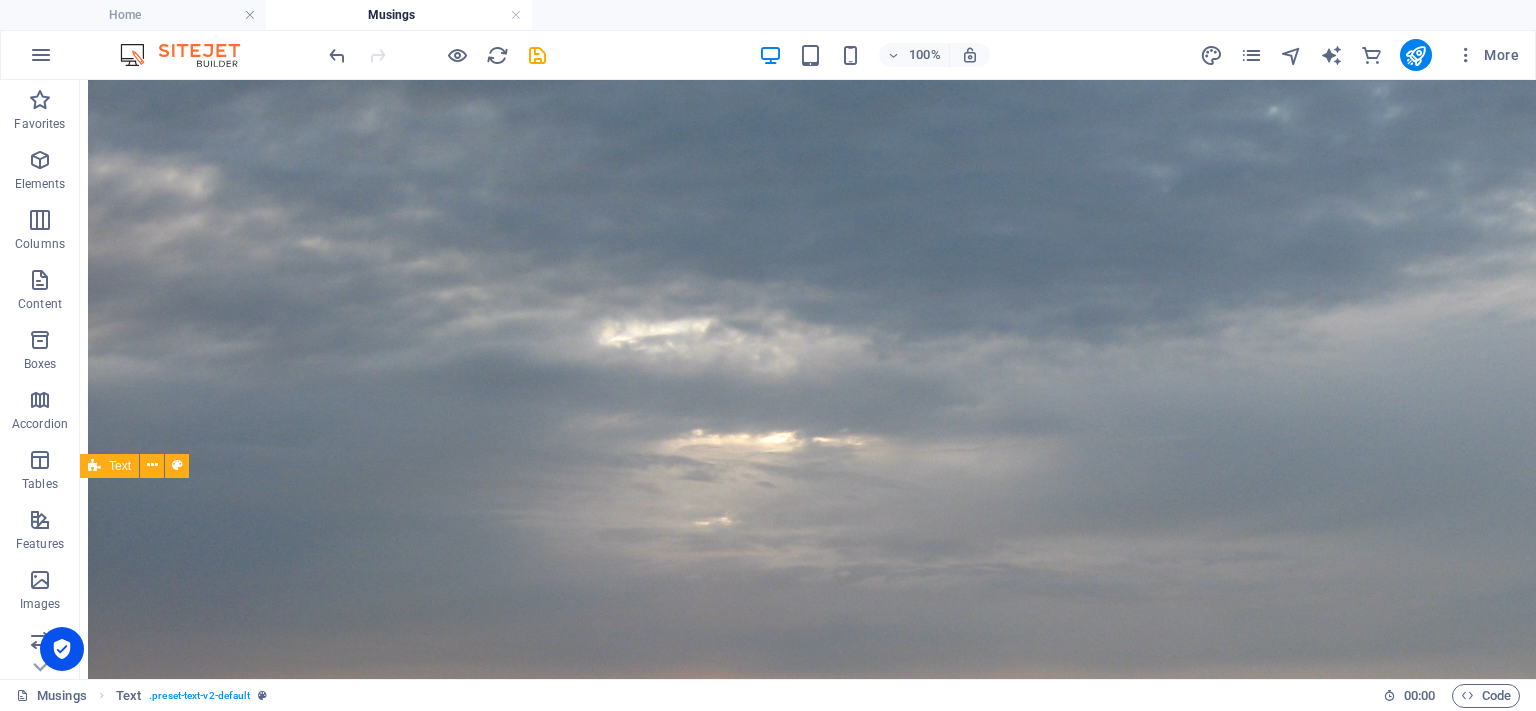 scroll, scrollTop: 2063, scrollLeft: 0, axis: vertical 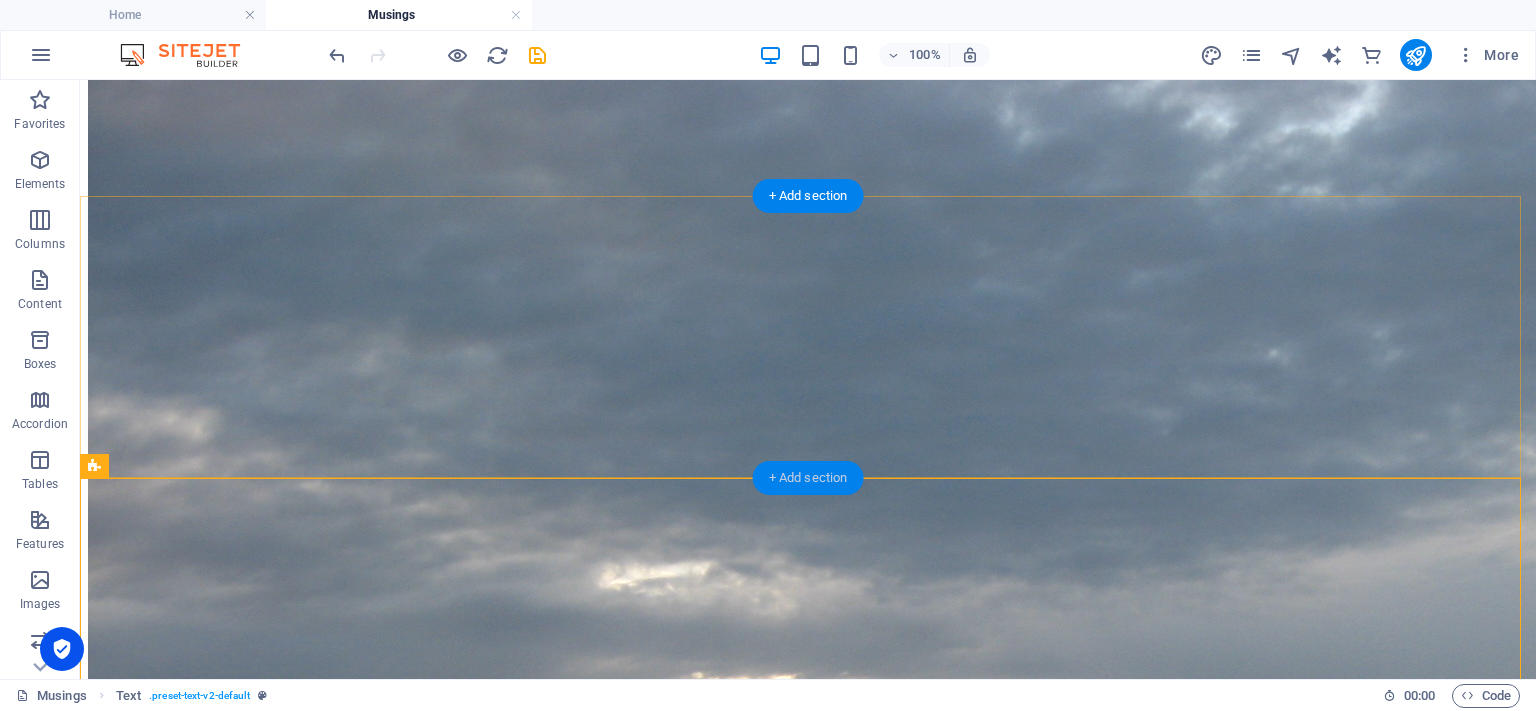 drag, startPoint x: 832, startPoint y: 476, endPoint x: 402, endPoint y: 388, distance: 438.9123 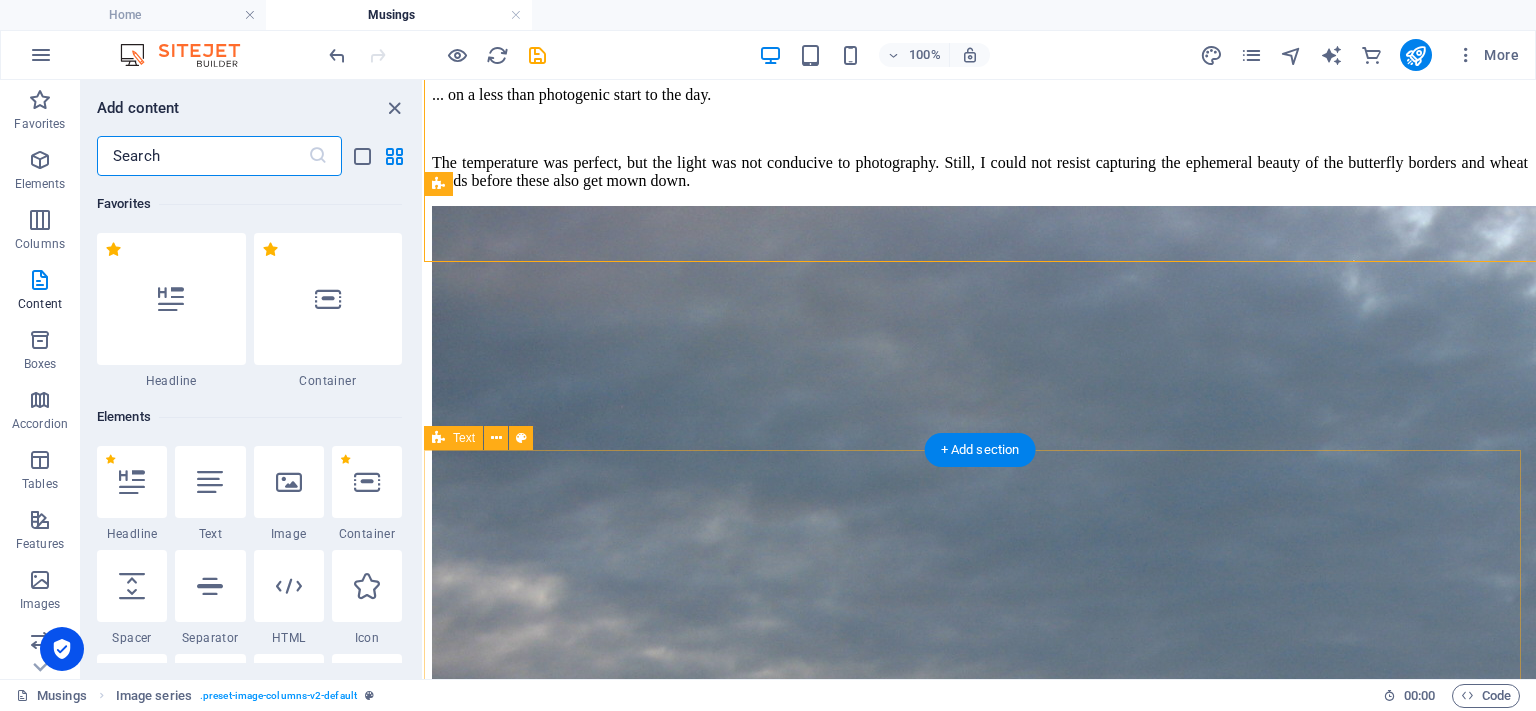 scroll, scrollTop: 2279, scrollLeft: 0, axis: vertical 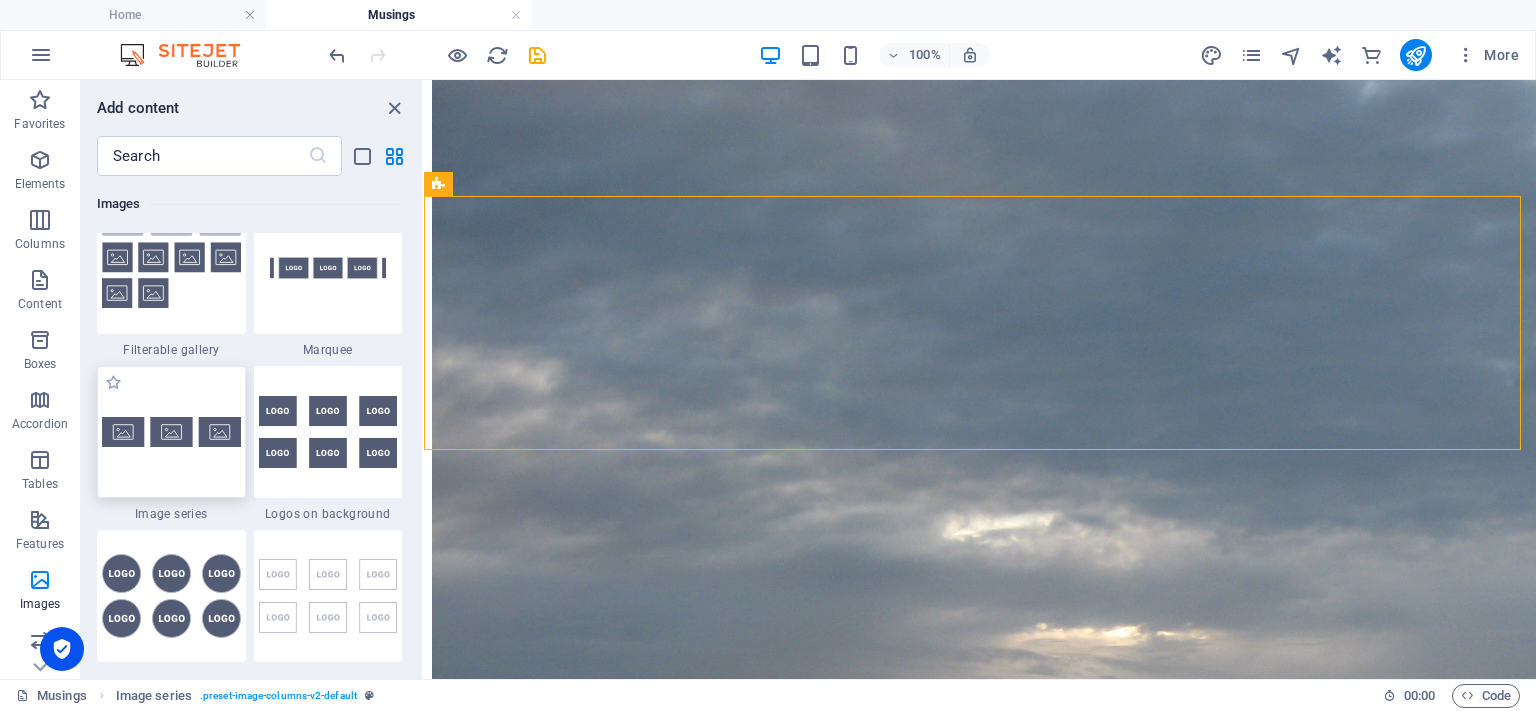 click at bounding box center (171, 432) 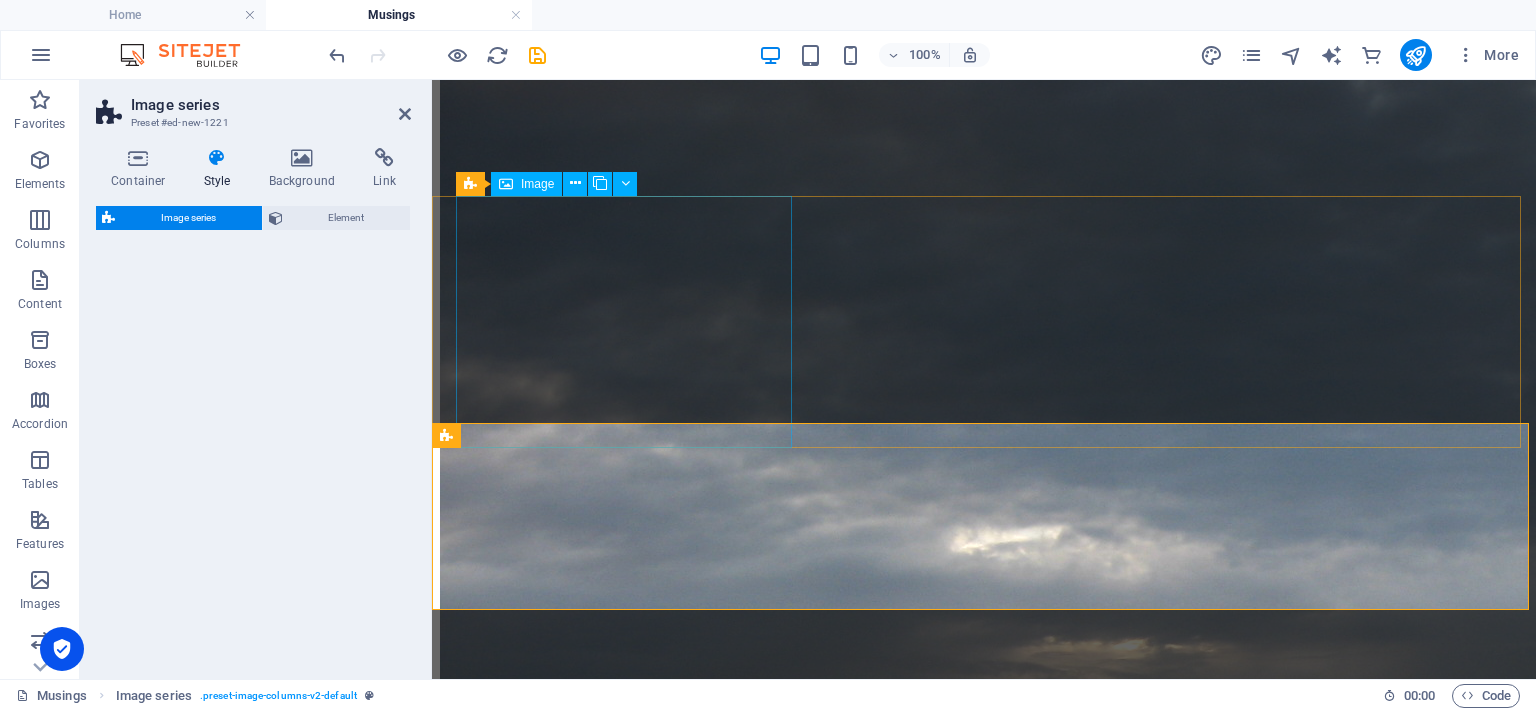select on "rem" 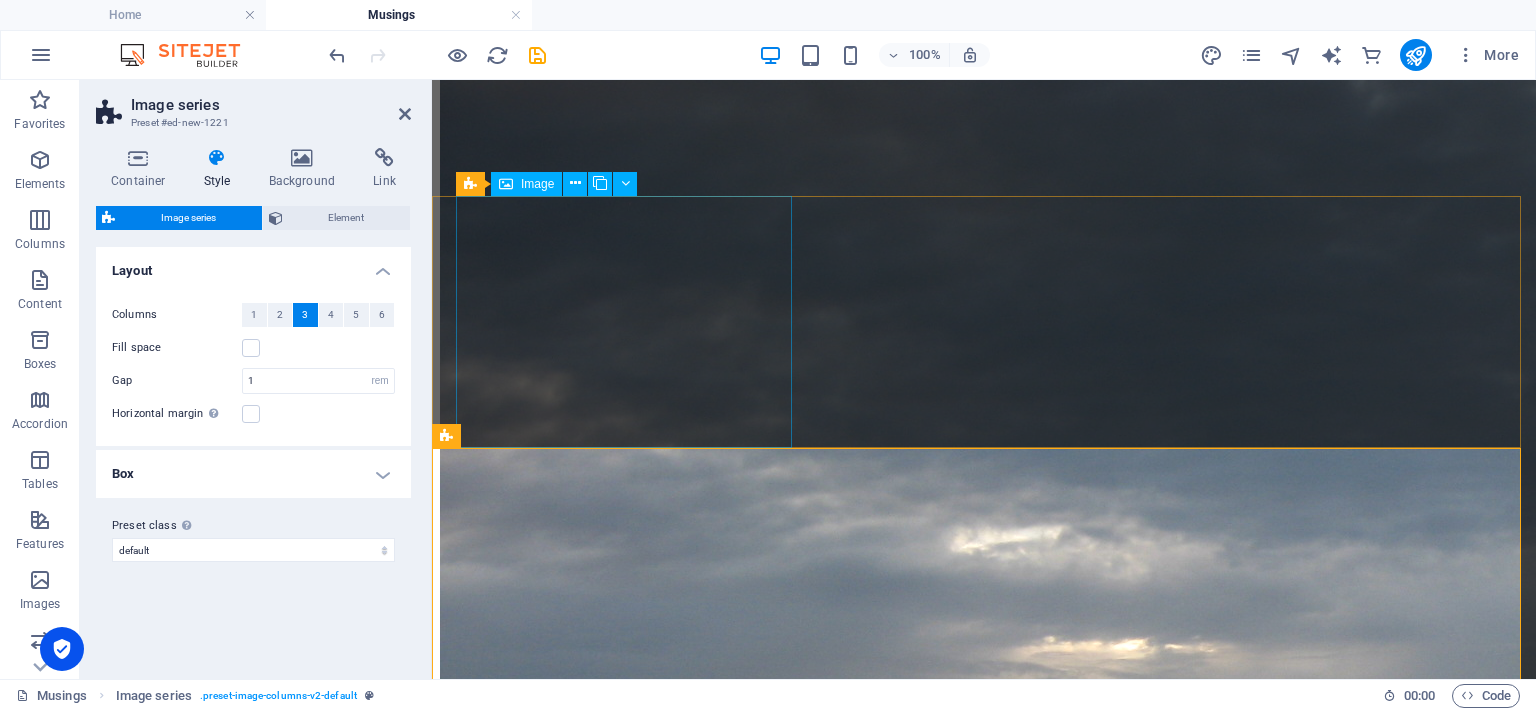 scroll, scrollTop: 2306, scrollLeft: 0, axis: vertical 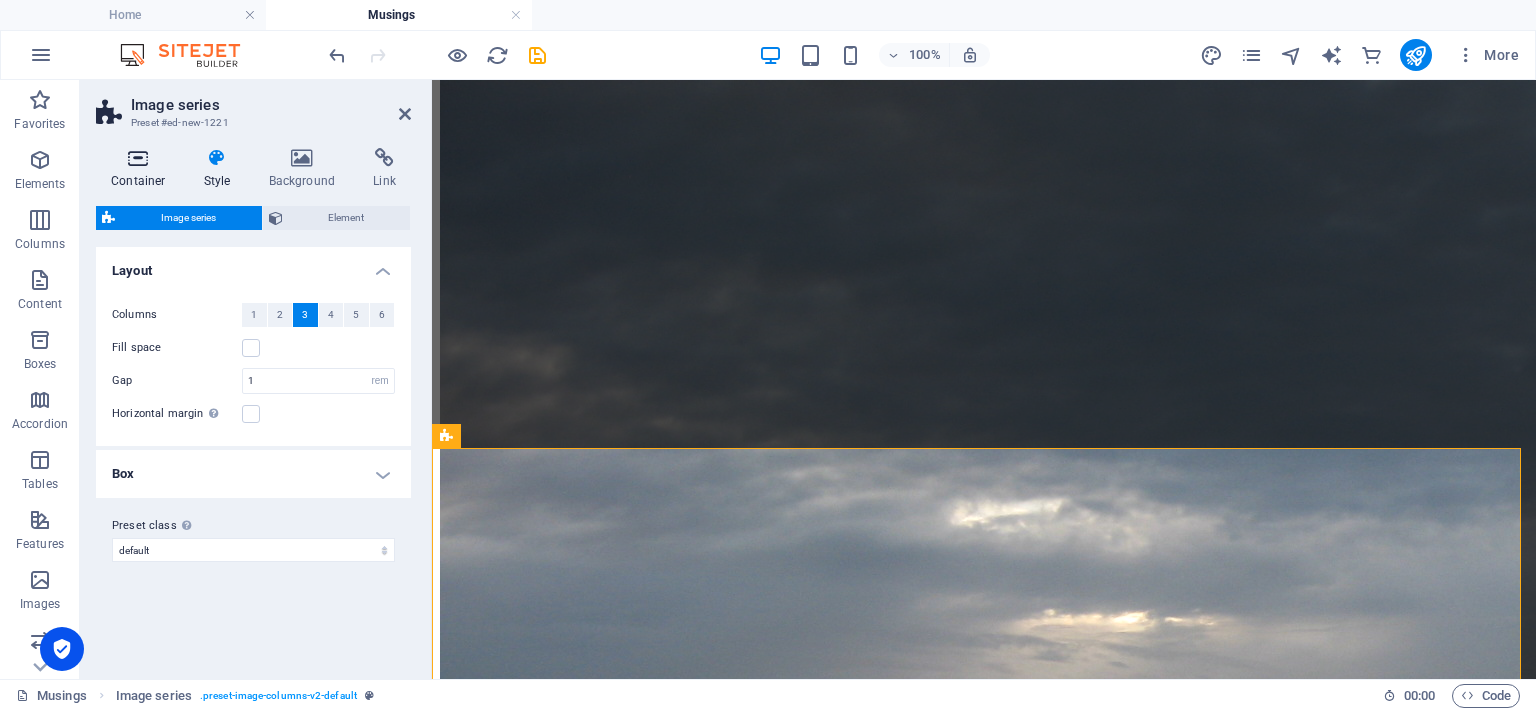 click at bounding box center (138, 158) 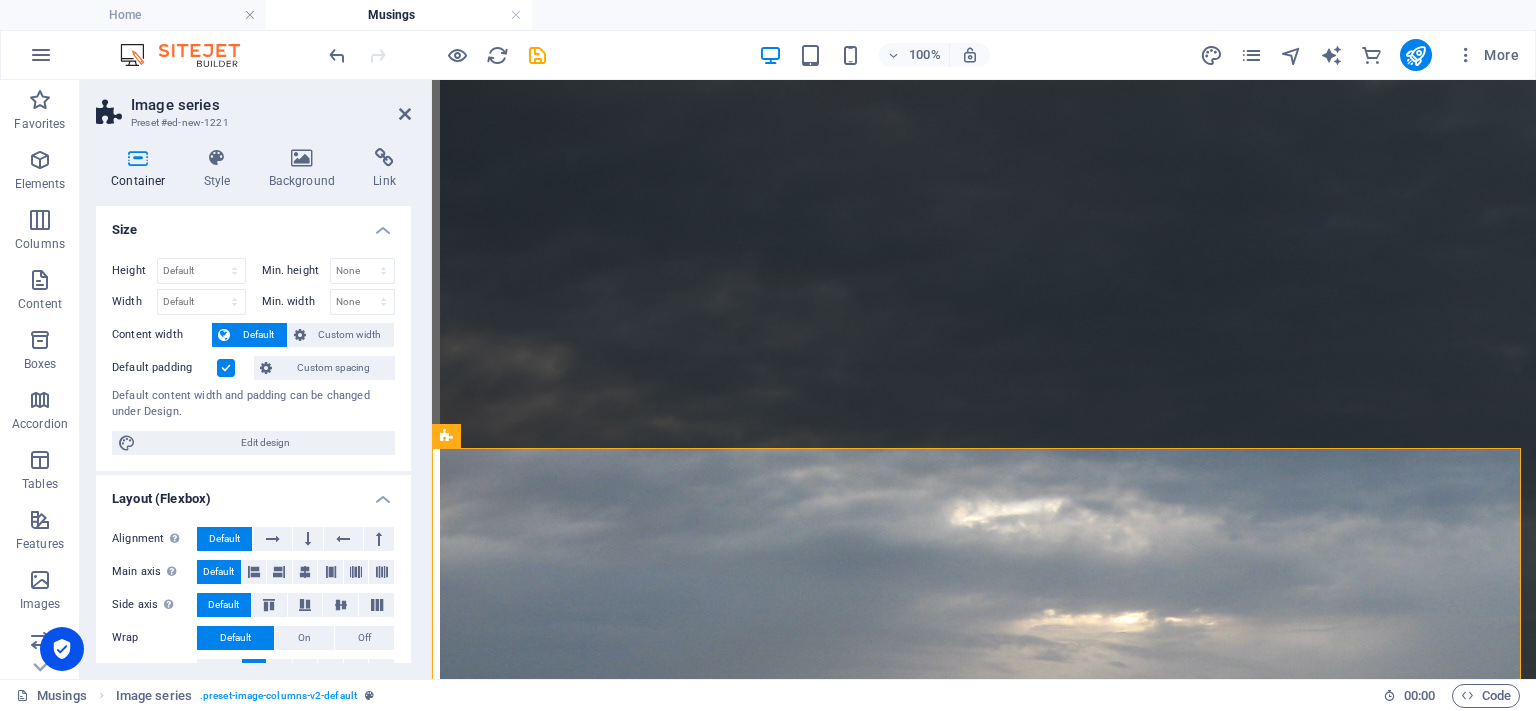 click at bounding box center (226, 368) 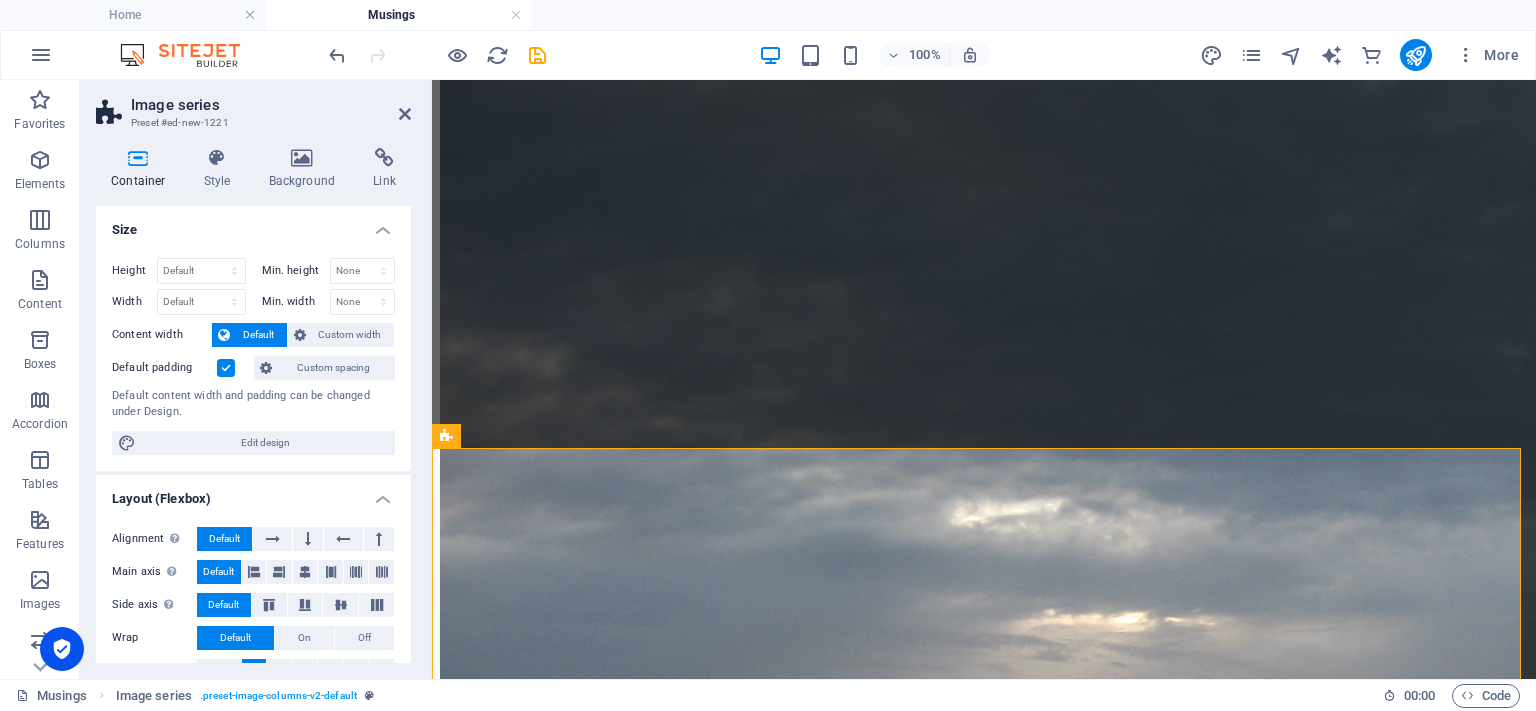 click on "Default padding" at bounding box center [0, 0] 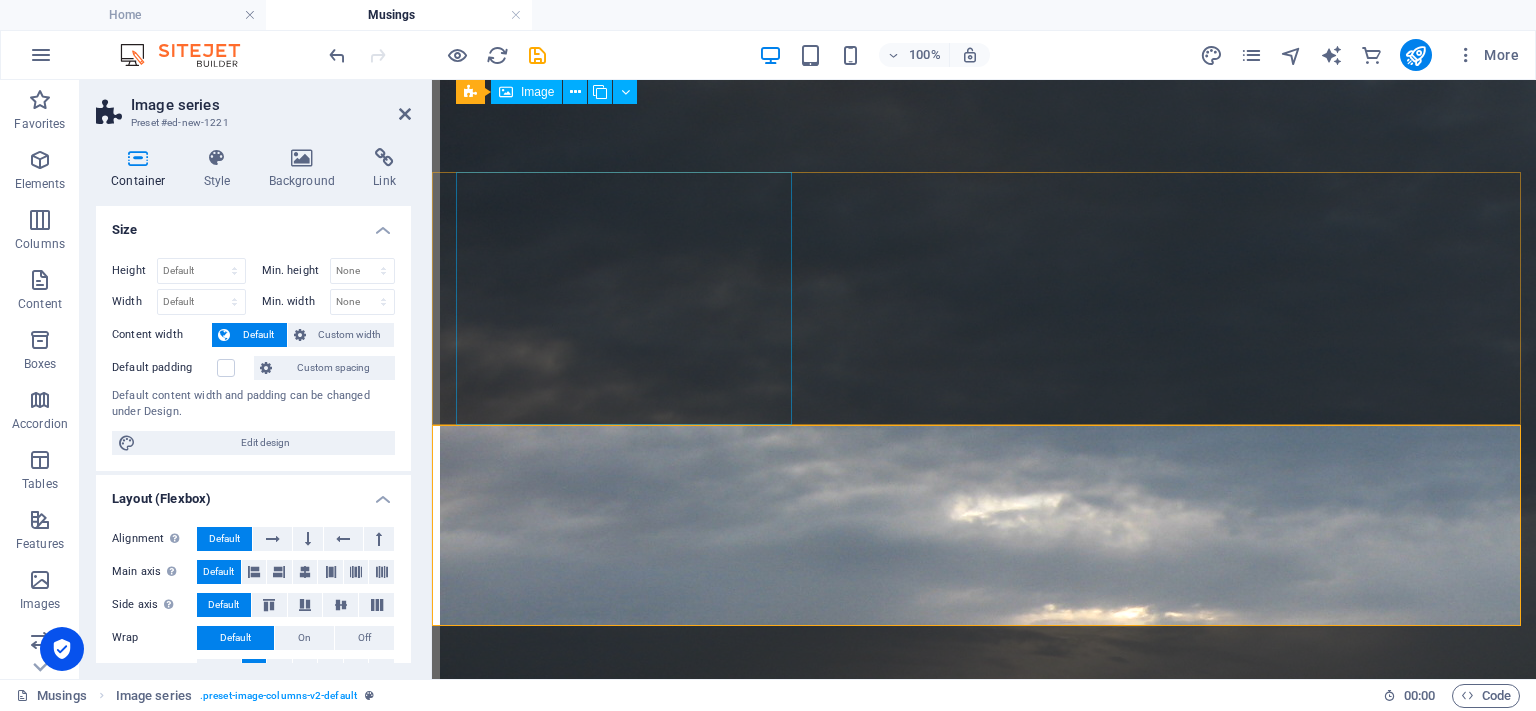 scroll, scrollTop: 2306, scrollLeft: 0, axis: vertical 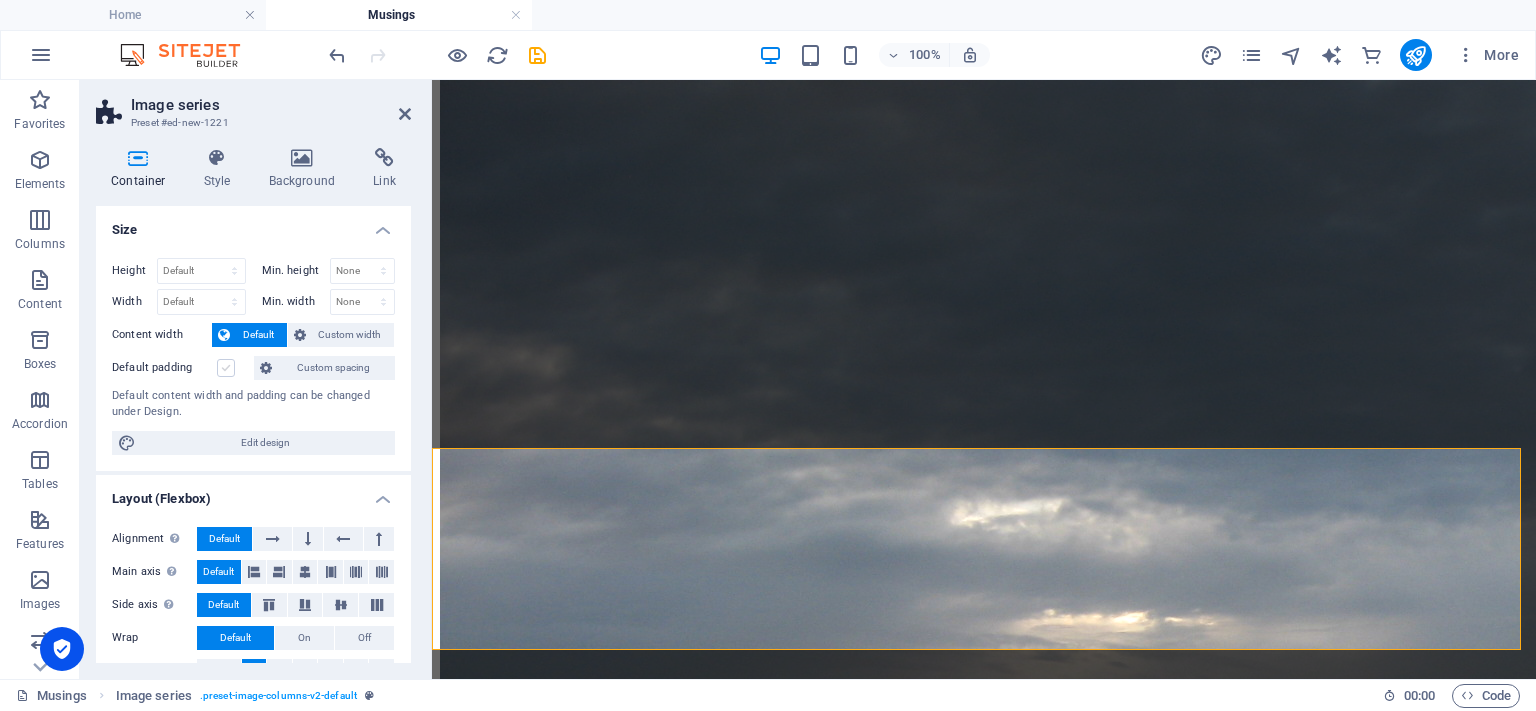 click at bounding box center [226, 368] 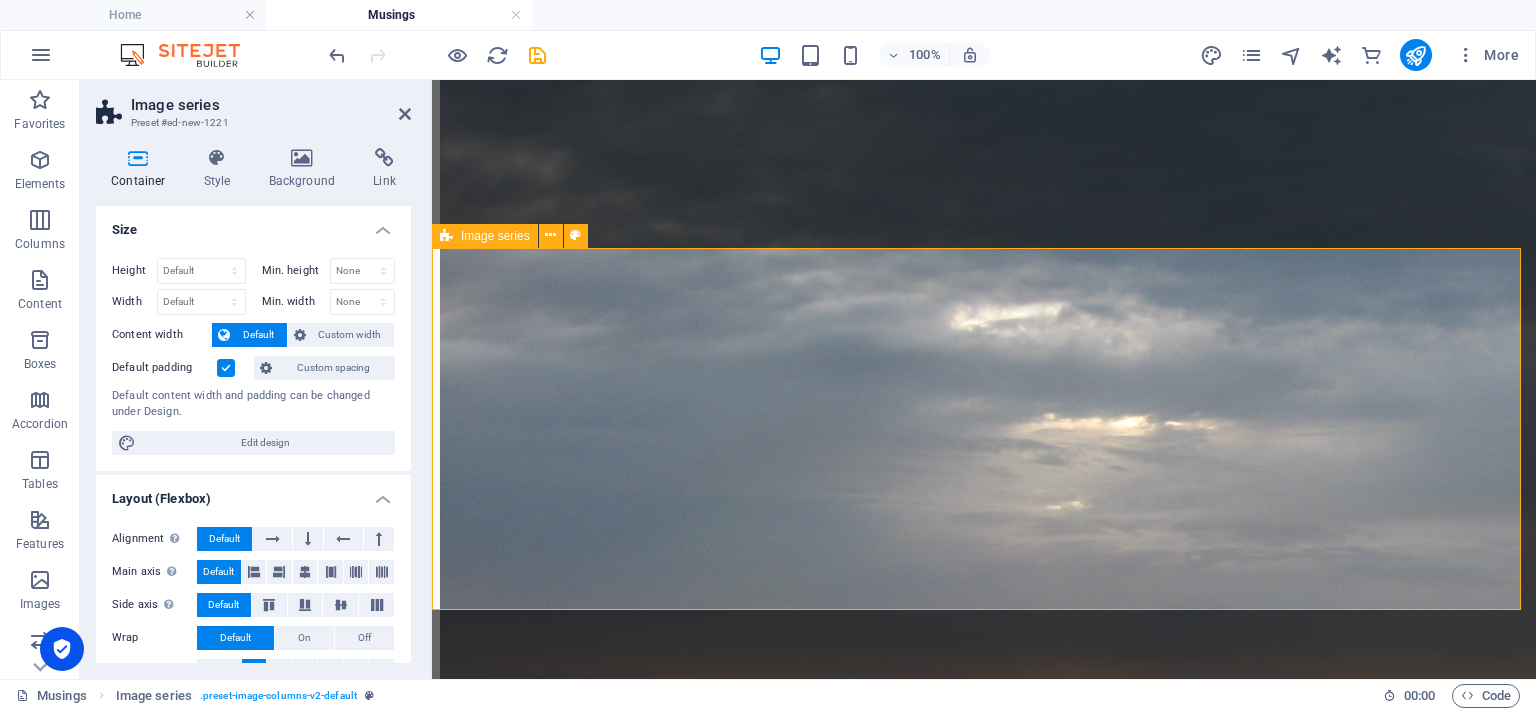 scroll, scrollTop: 2506, scrollLeft: 0, axis: vertical 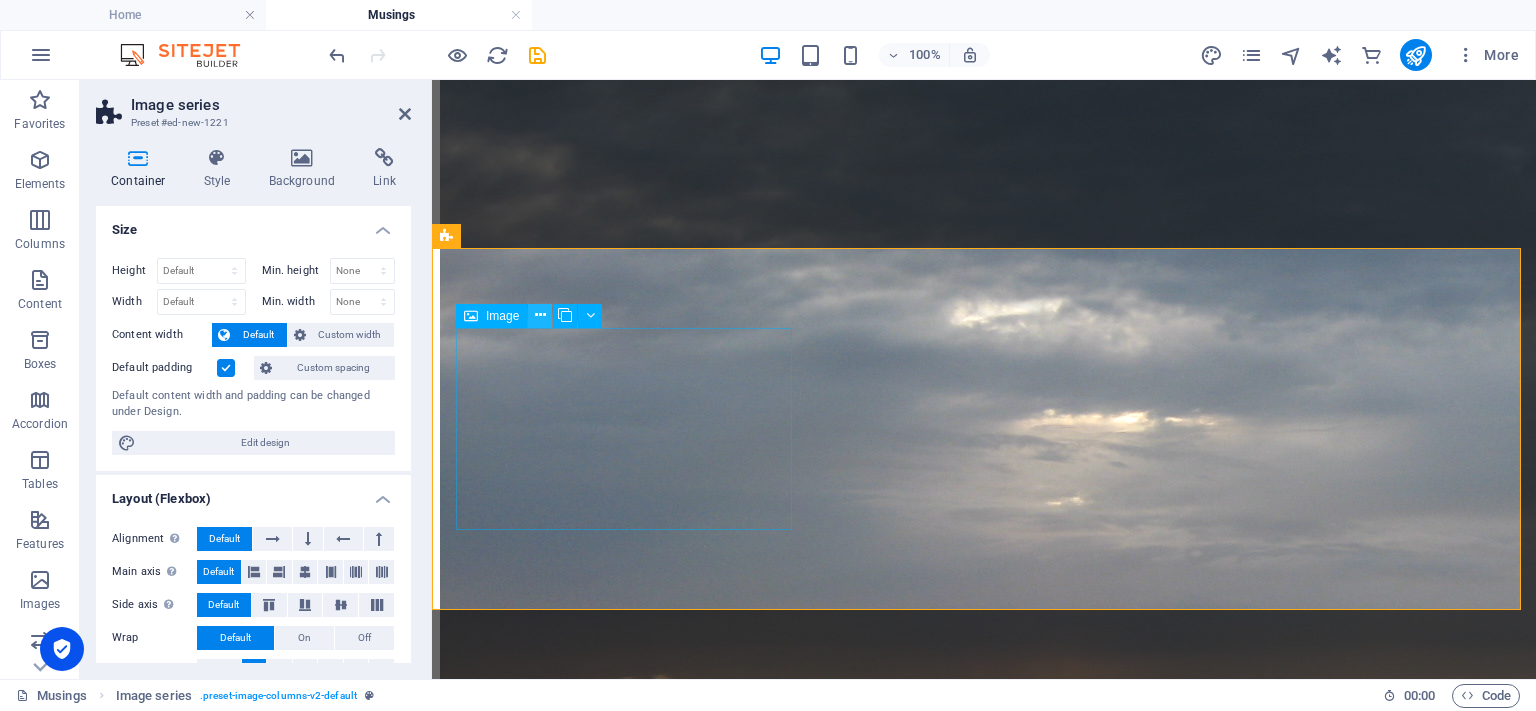click at bounding box center [540, 315] 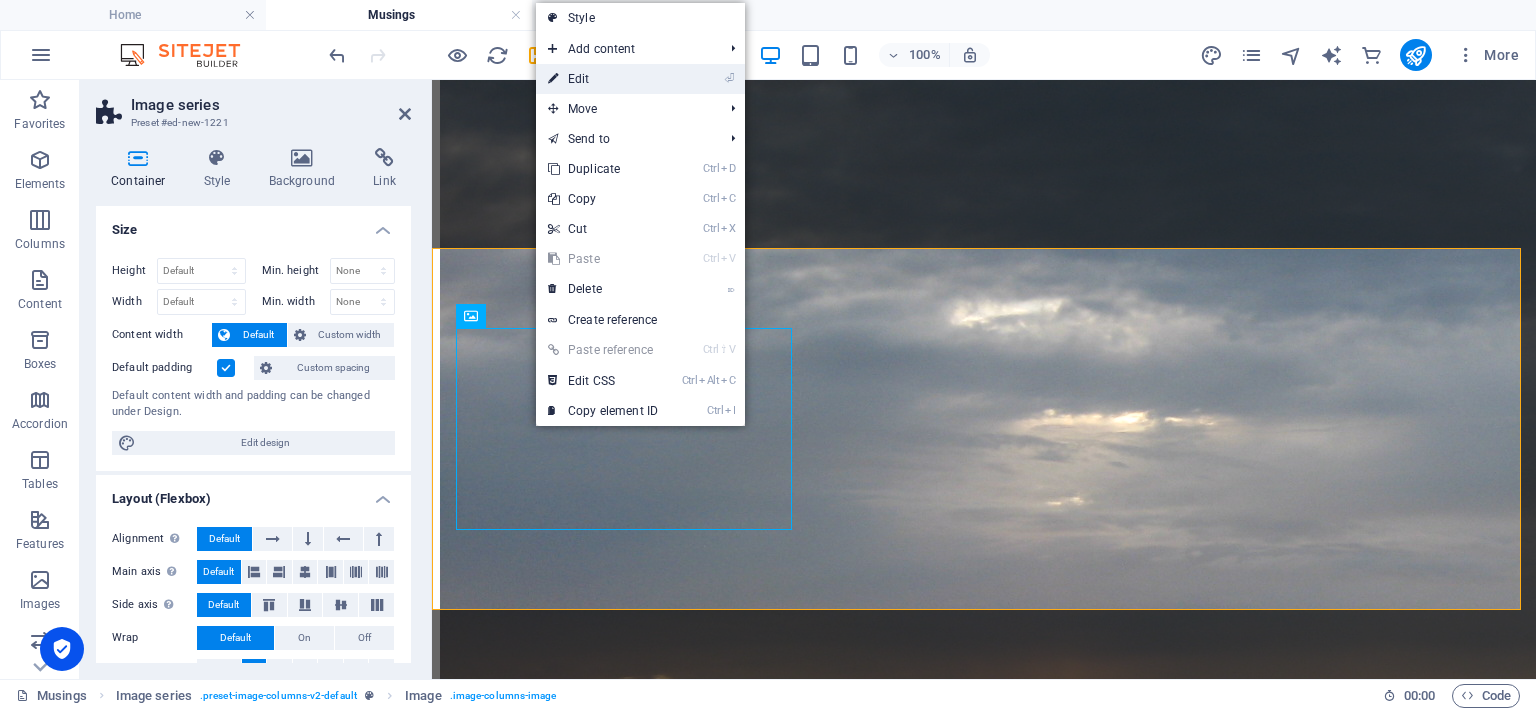 click on "⏎  Edit" at bounding box center (603, 79) 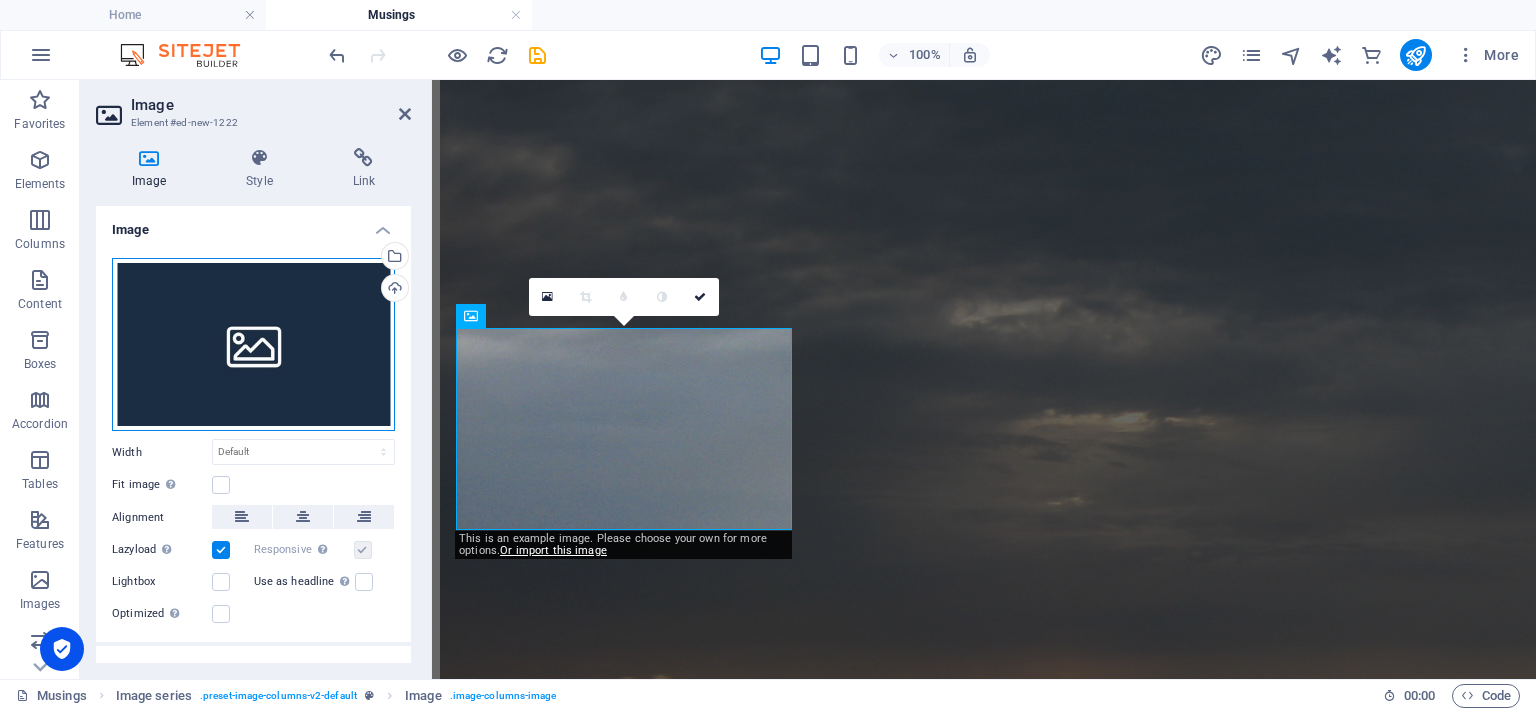 click on "Drag files here, click to choose files or select files from Files or our free stock photos & videos" at bounding box center (253, 345) 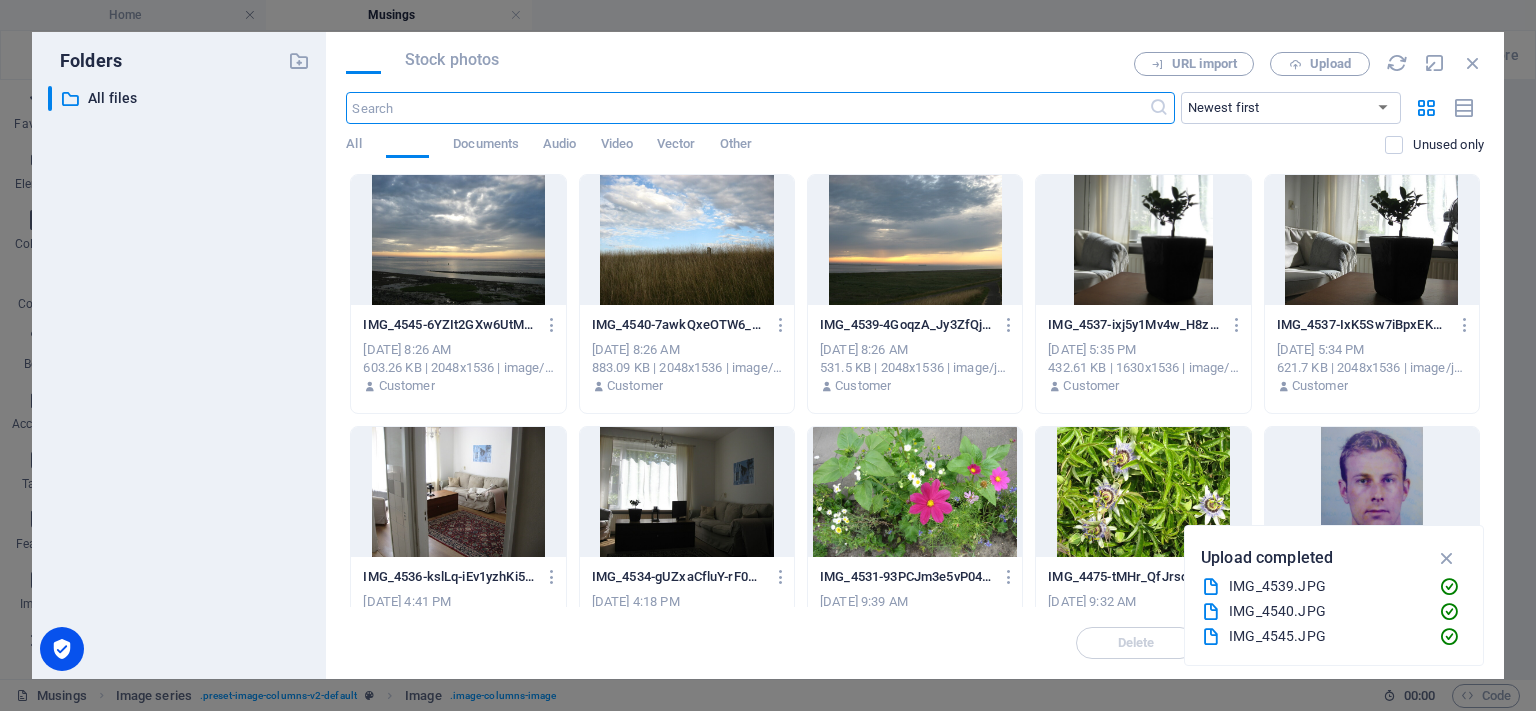 scroll, scrollTop: 2560, scrollLeft: 0, axis: vertical 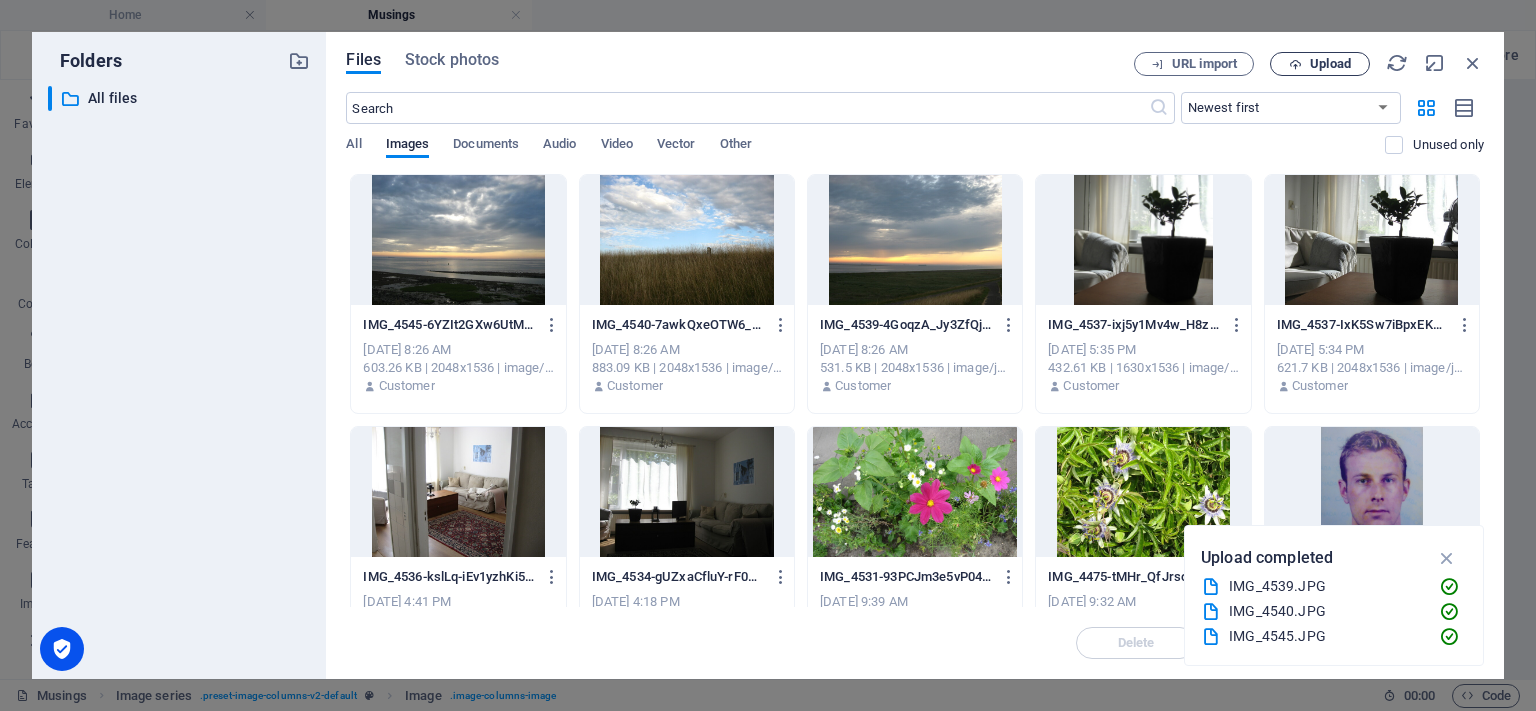 click on "Upload" at bounding box center (1320, 64) 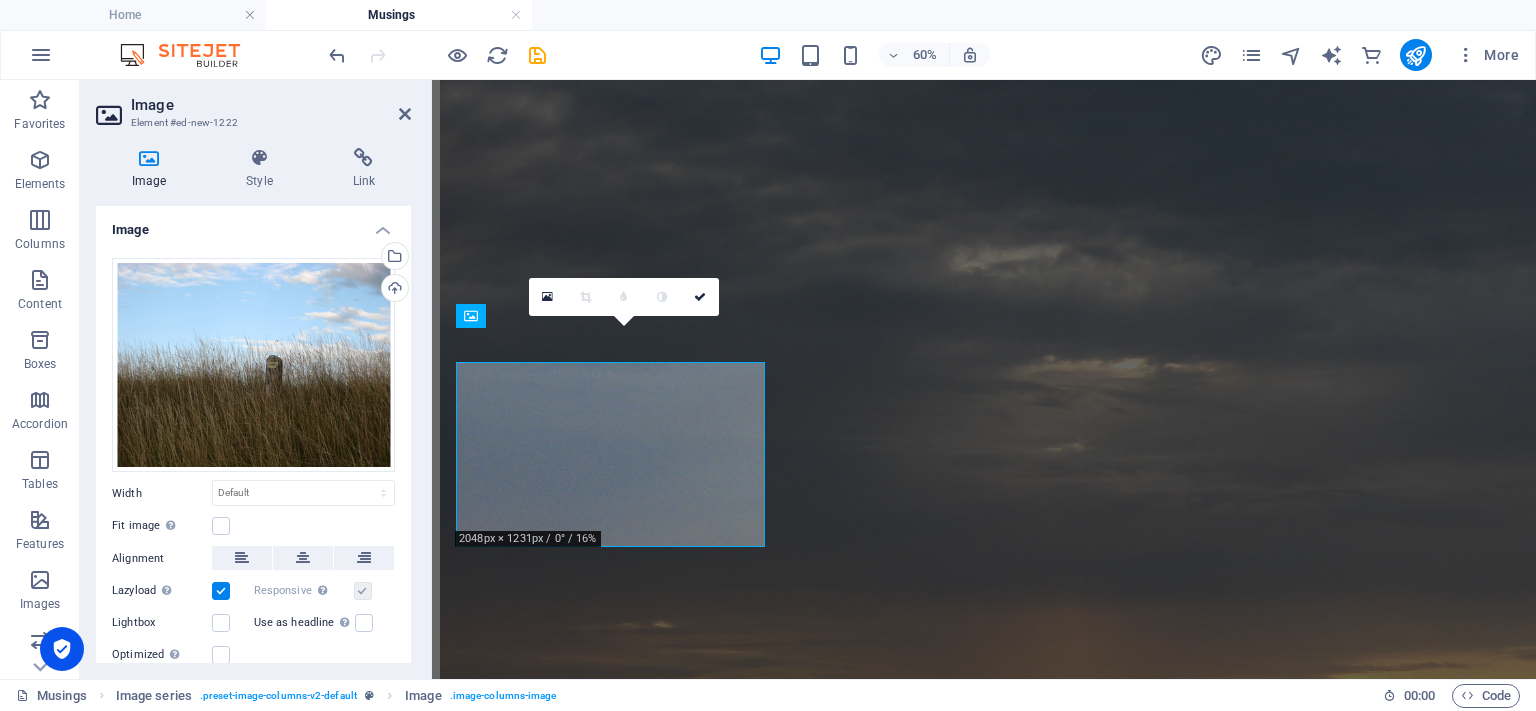 scroll, scrollTop: 2506, scrollLeft: 0, axis: vertical 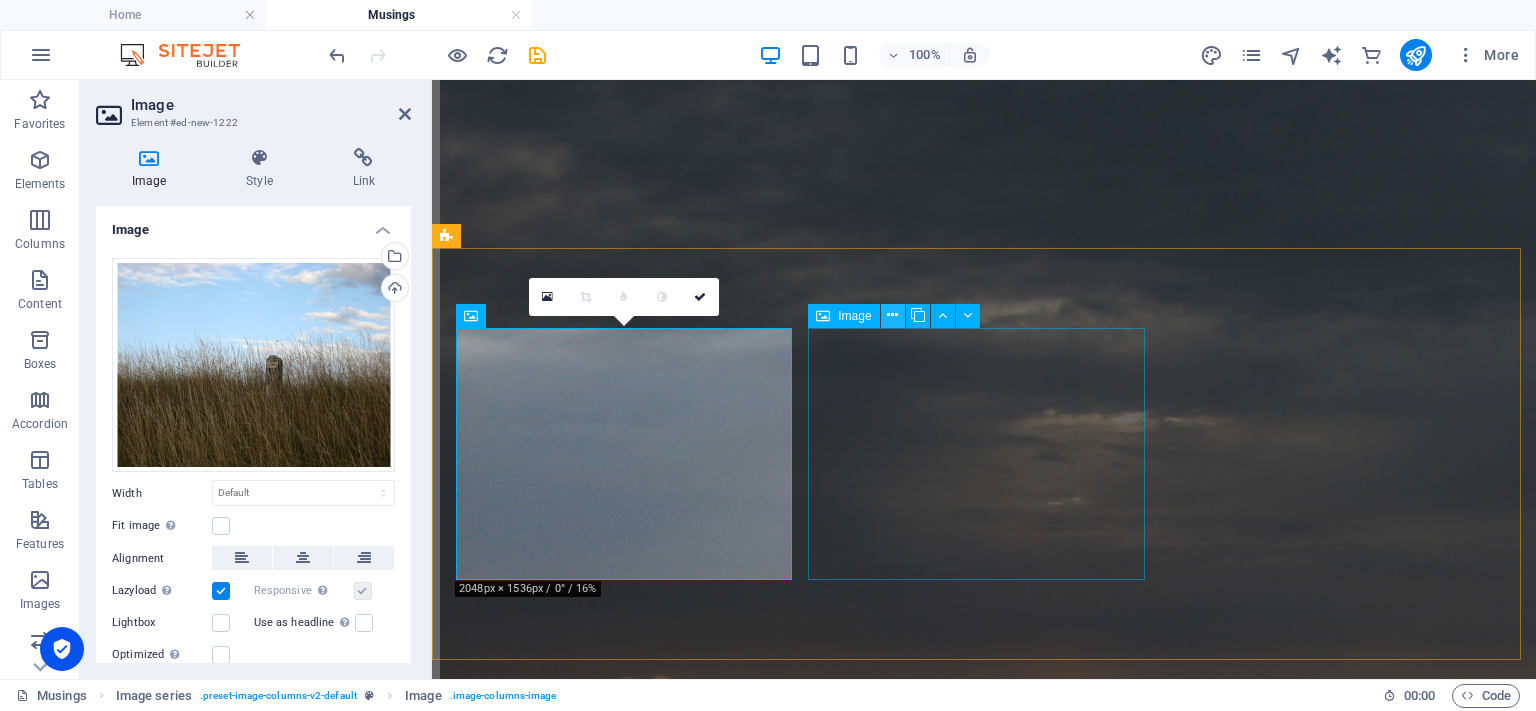 click at bounding box center (892, 315) 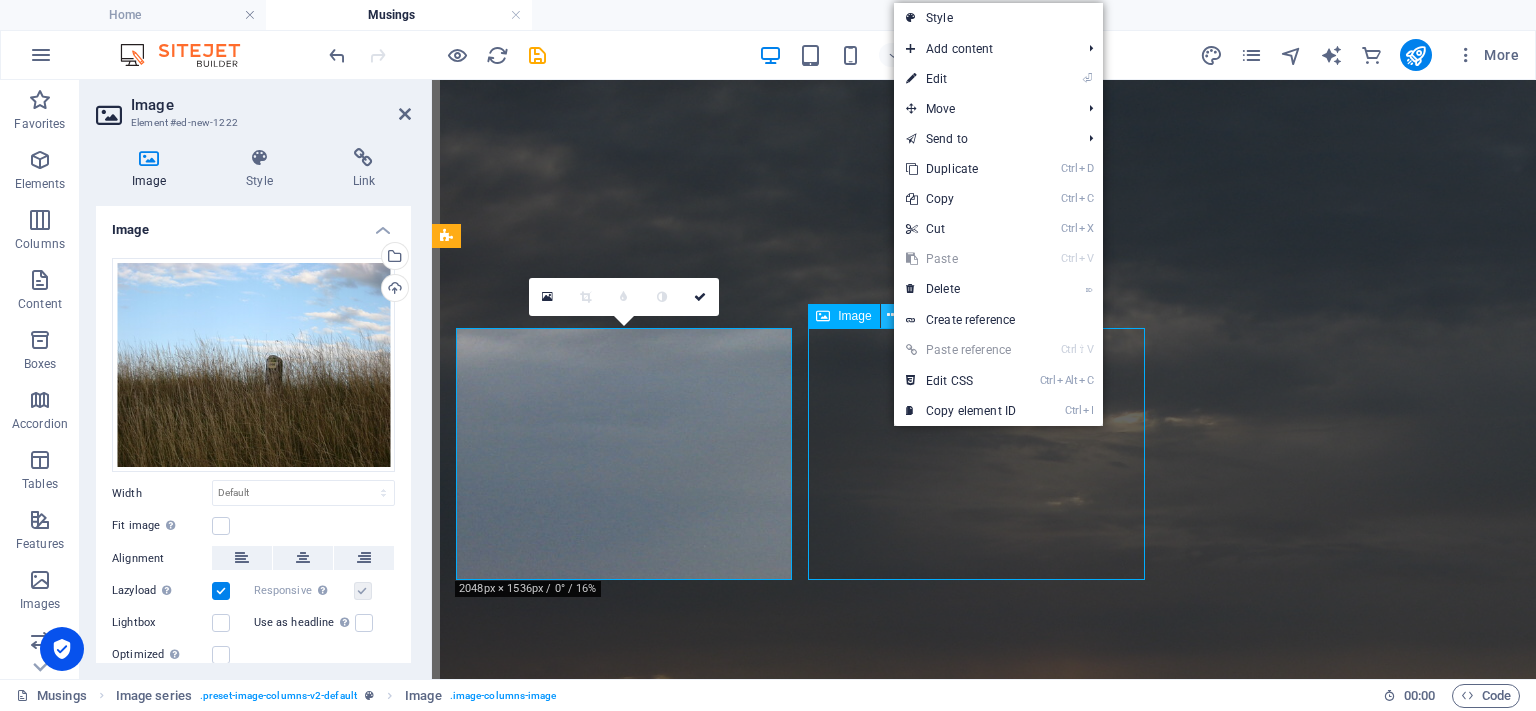 scroll, scrollTop: 2263, scrollLeft: 0, axis: vertical 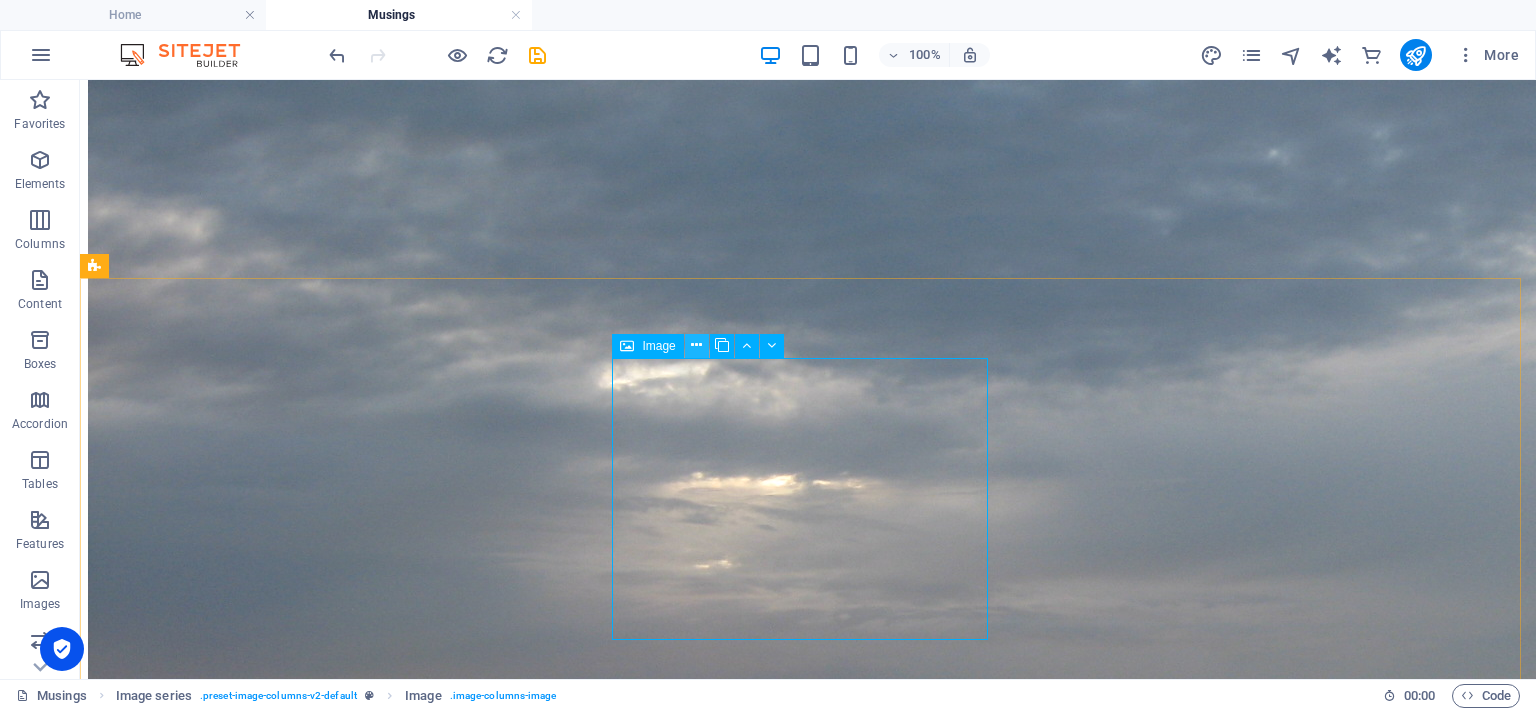click at bounding box center (696, 345) 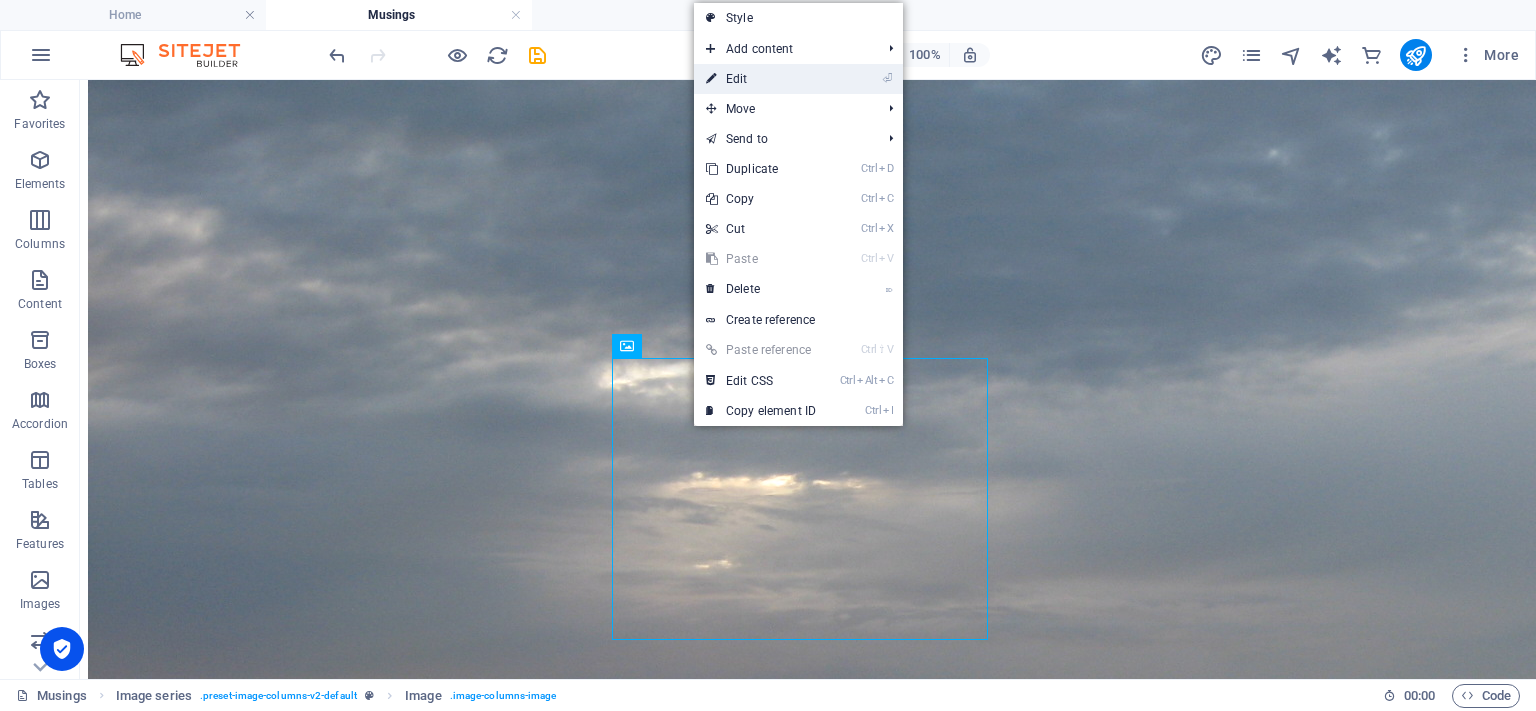 click on "⏎  Edit" at bounding box center [761, 79] 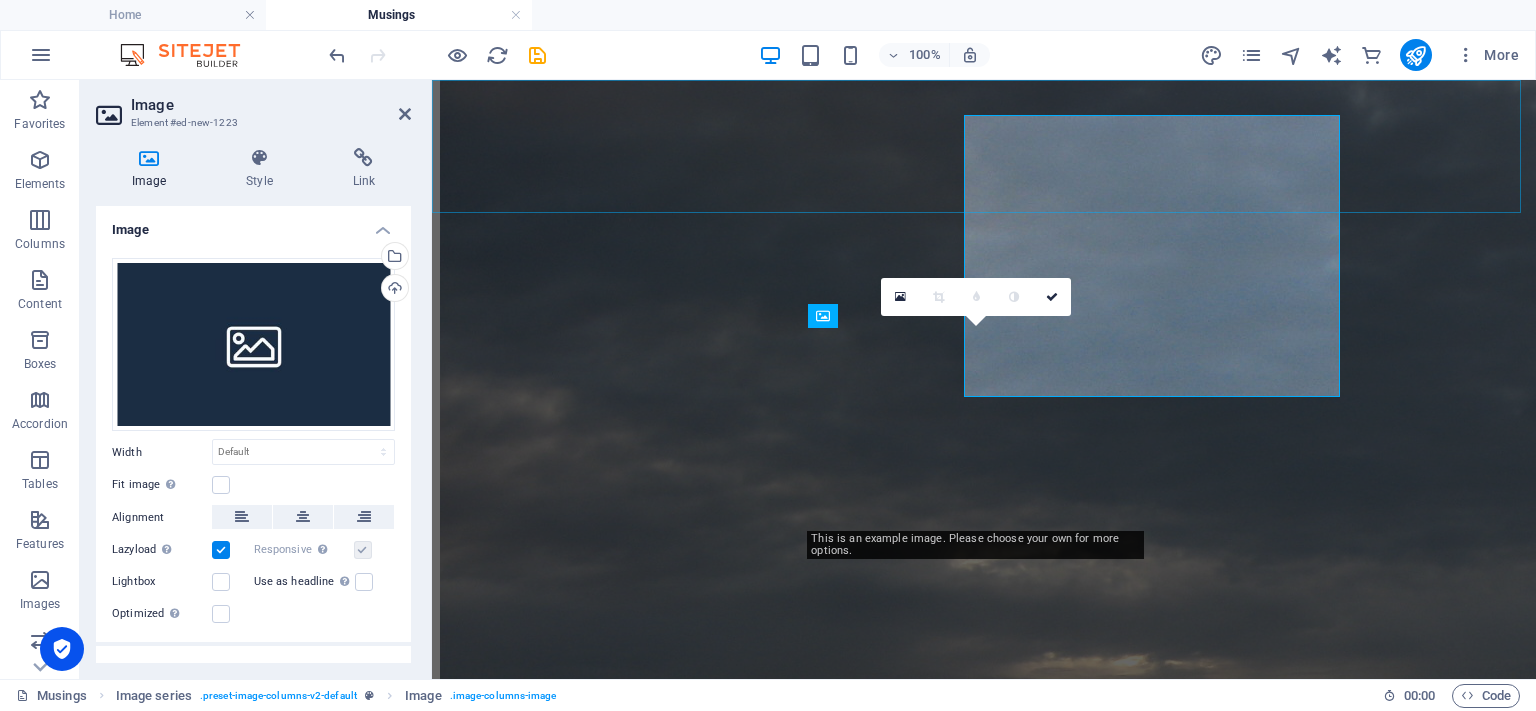scroll, scrollTop: 2506, scrollLeft: 0, axis: vertical 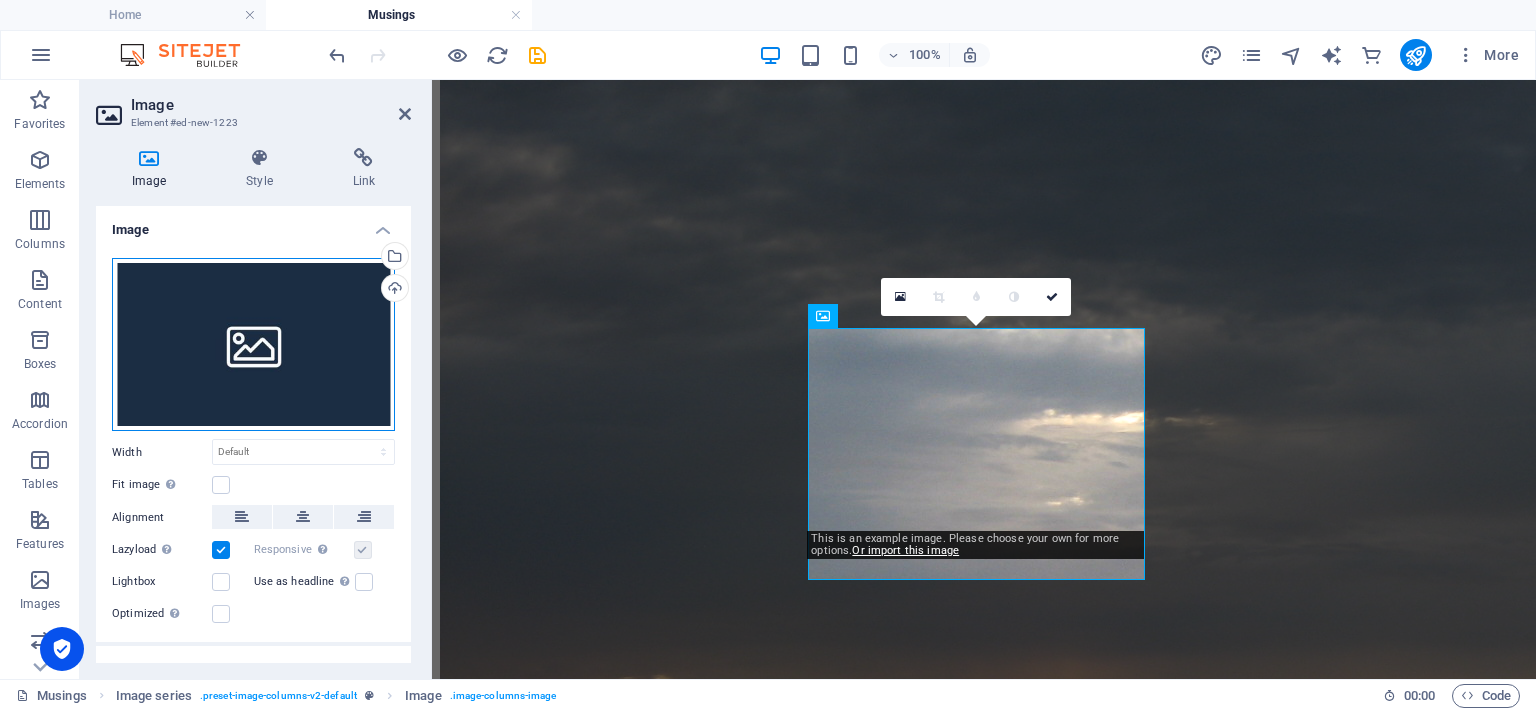 click on "Drag files here, click to choose files or select files from Files or our free stock photos & videos" at bounding box center (253, 345) 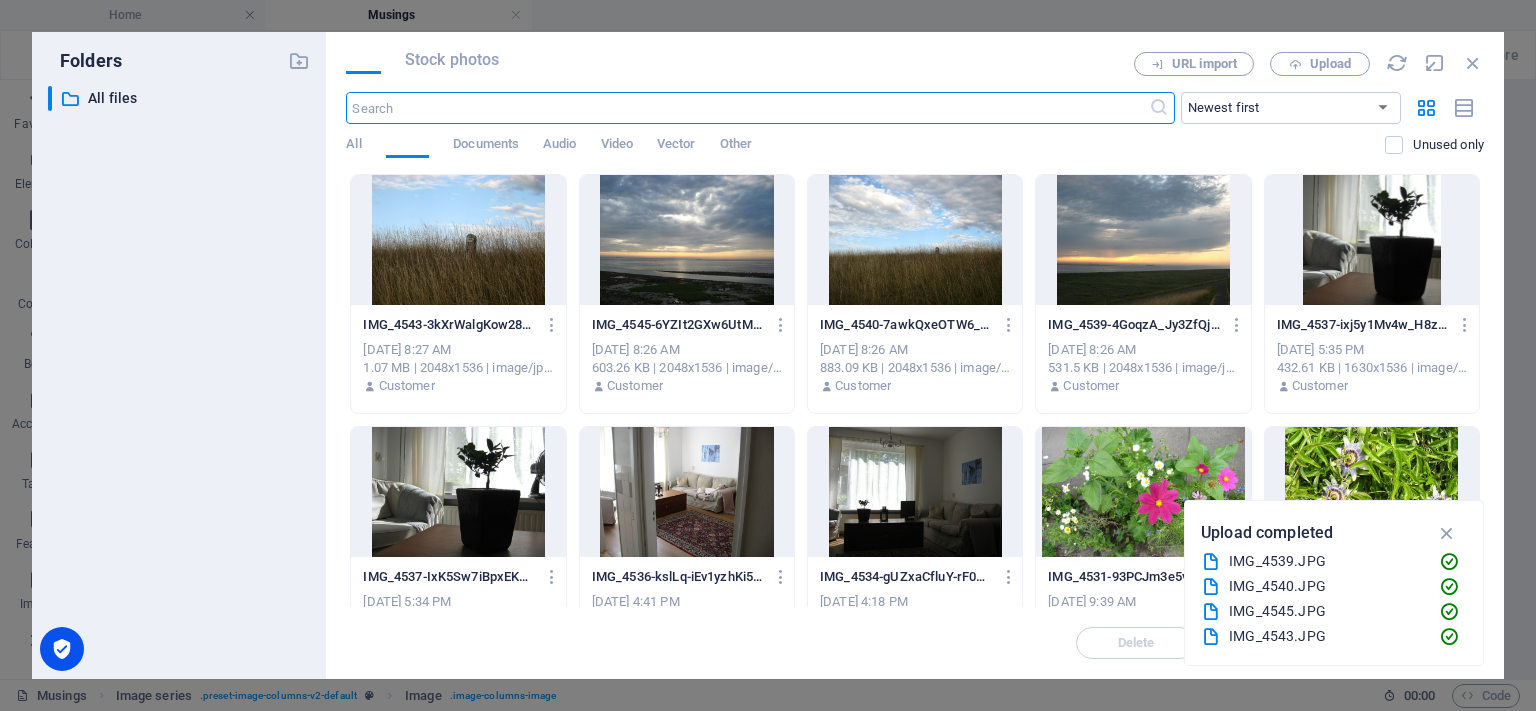 scroll, scrollTop: 2560, scrollLeft: 0, axis: vertical 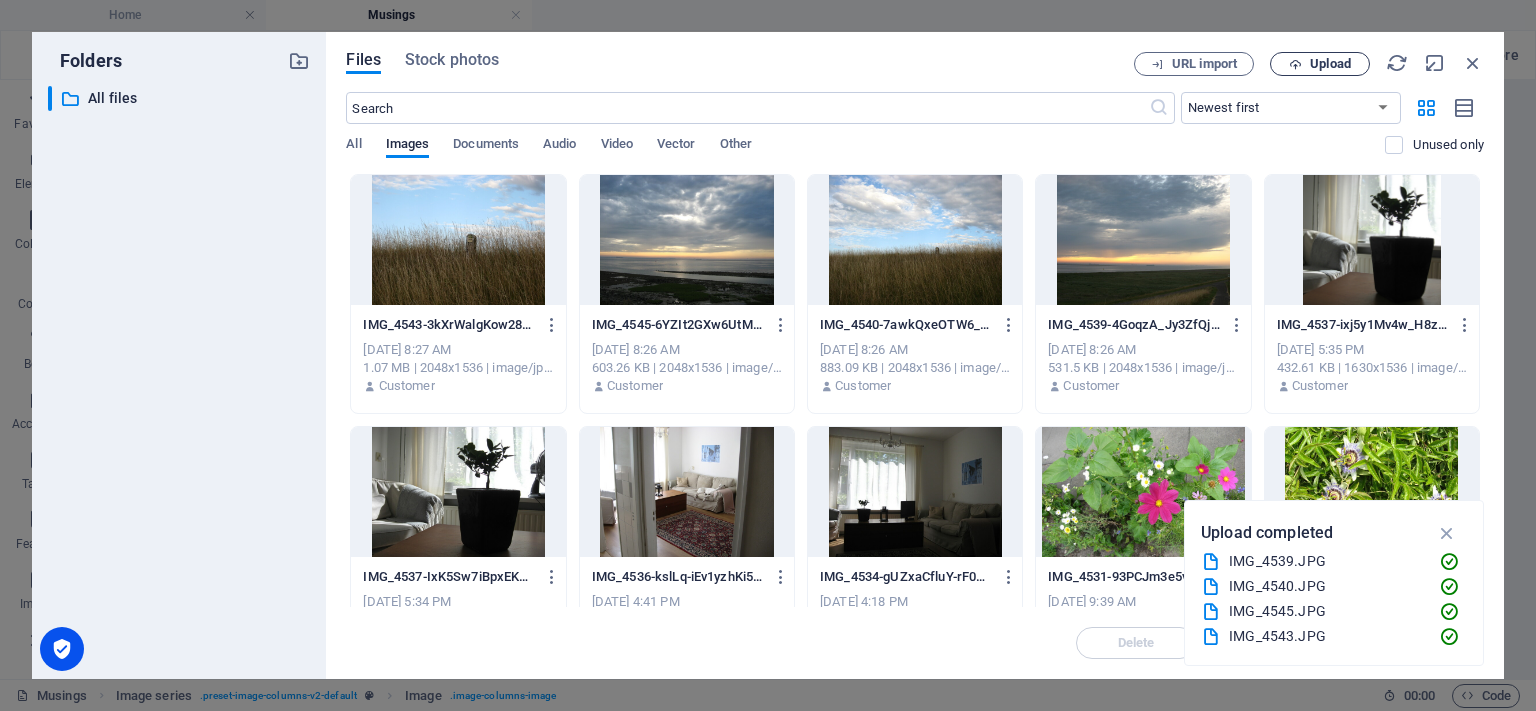 click on "Upload" at bounding box center (1330, 64) 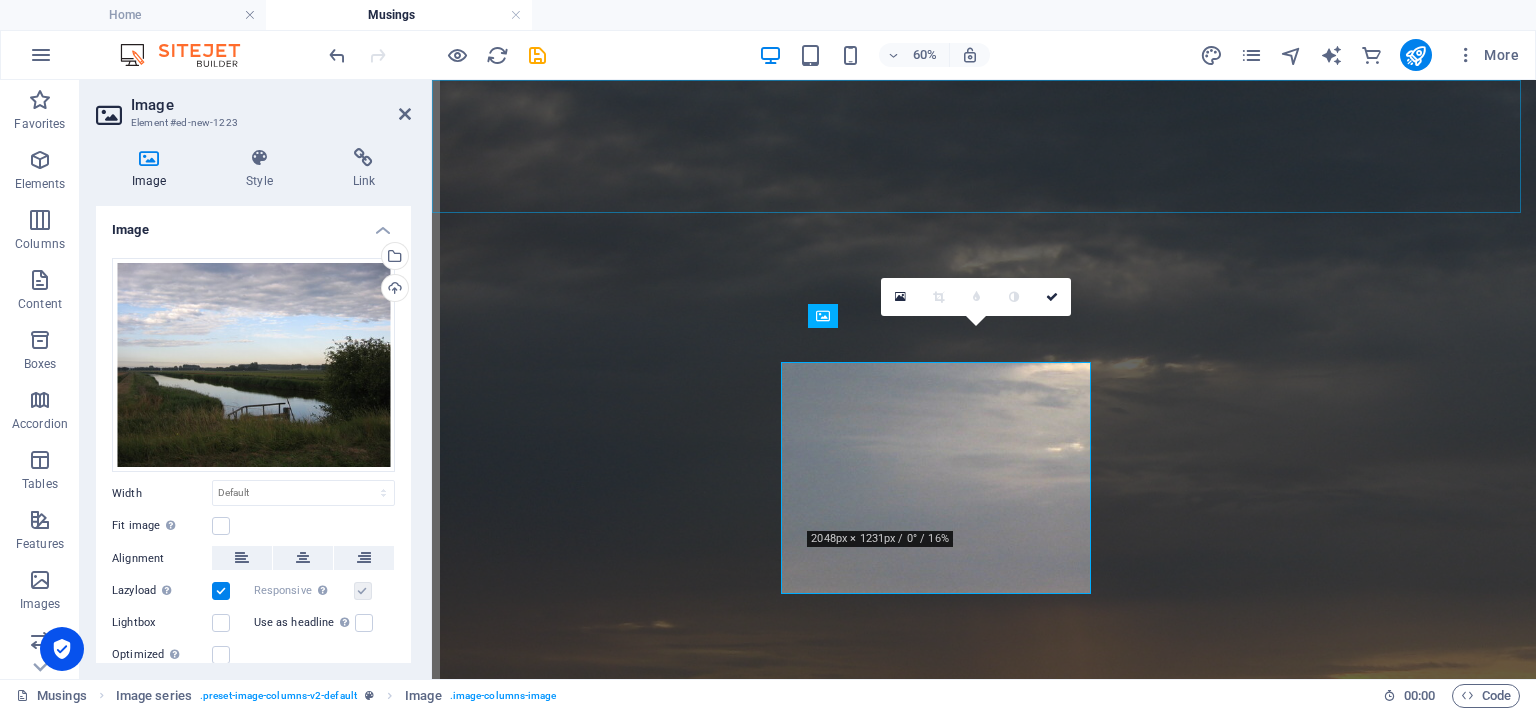 scroll, scrollTop: 2506, scrollLeft: 0, axis: vertical 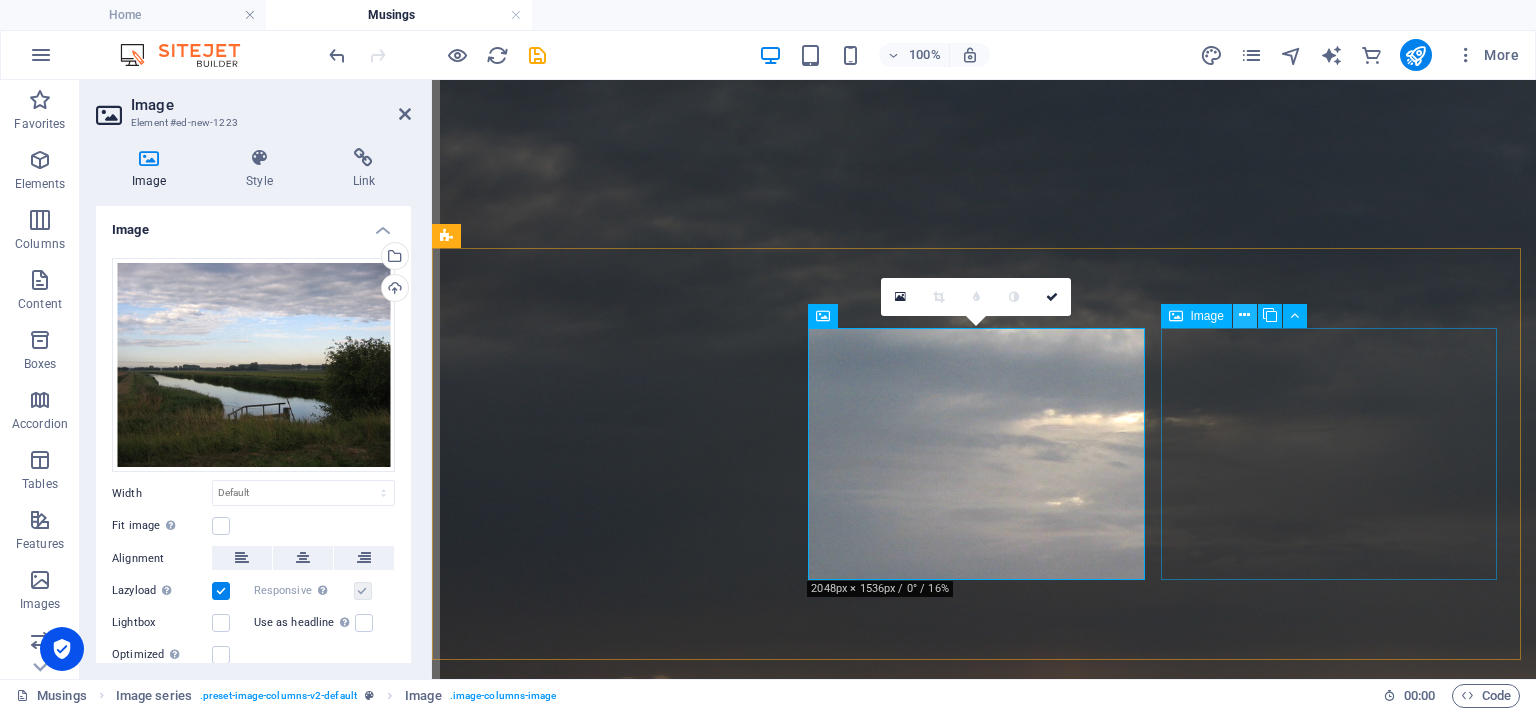 click at bounding box center [1244, 315] 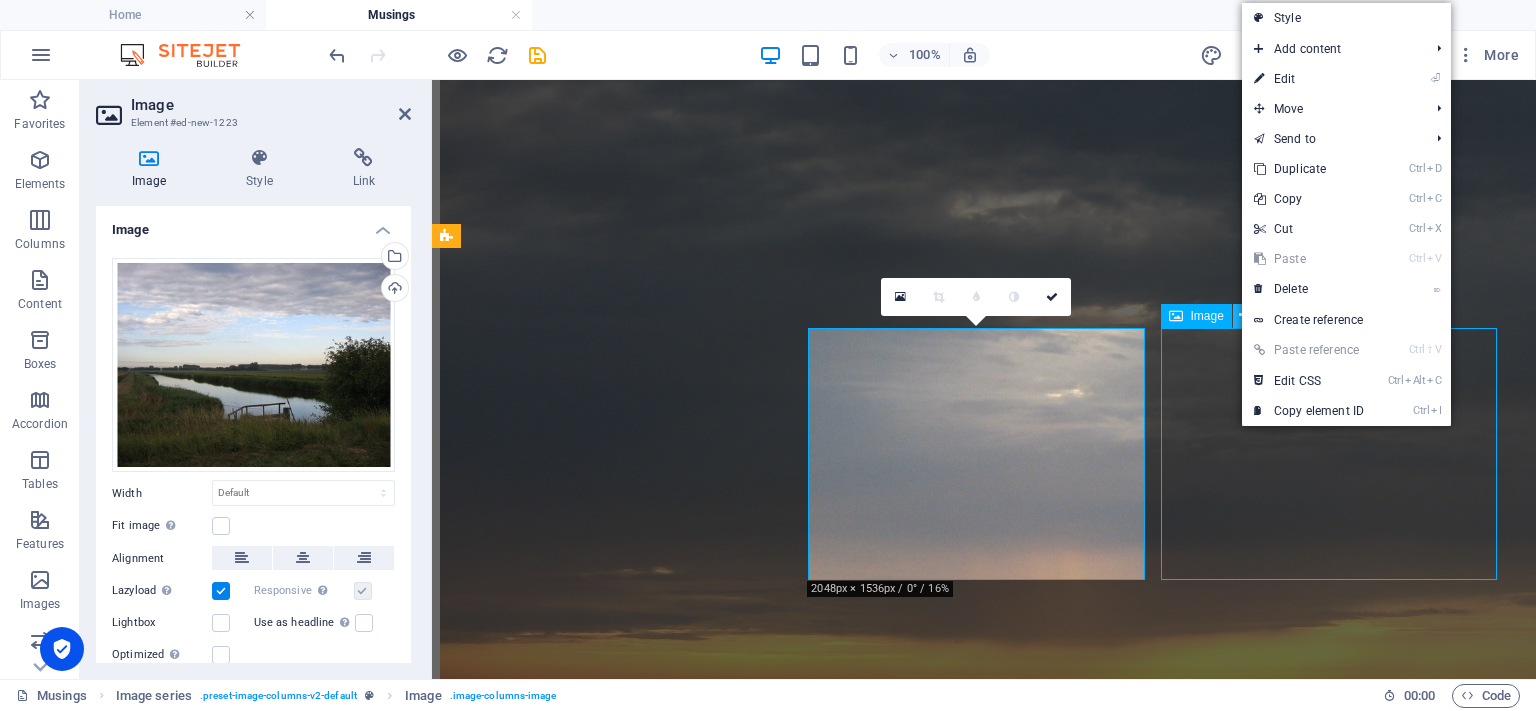scroll, scrollTop: 2263, scrollLeft: 0, axis: vertical 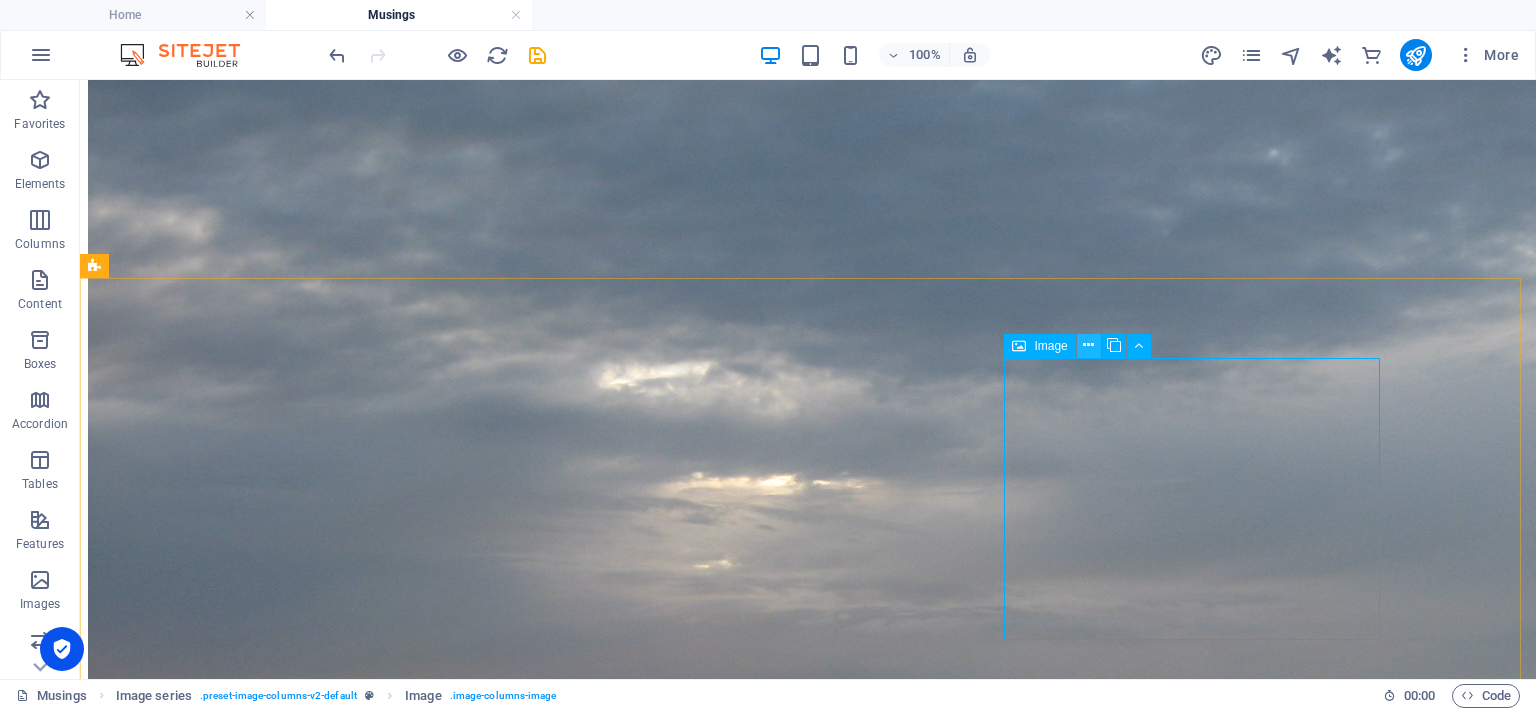click at bounding box center [1088, 345] 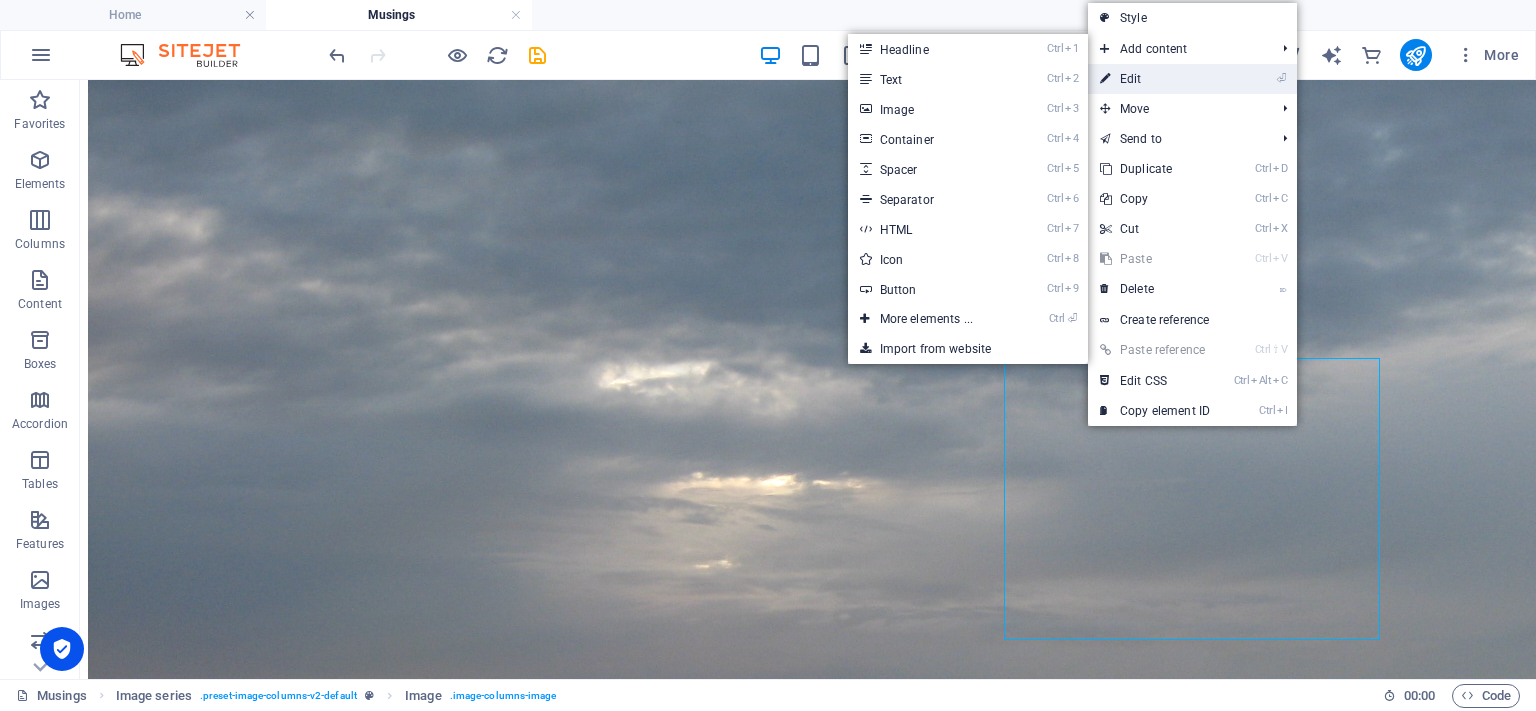click on "⏎  Edit" at bounding box center [1155, 79] 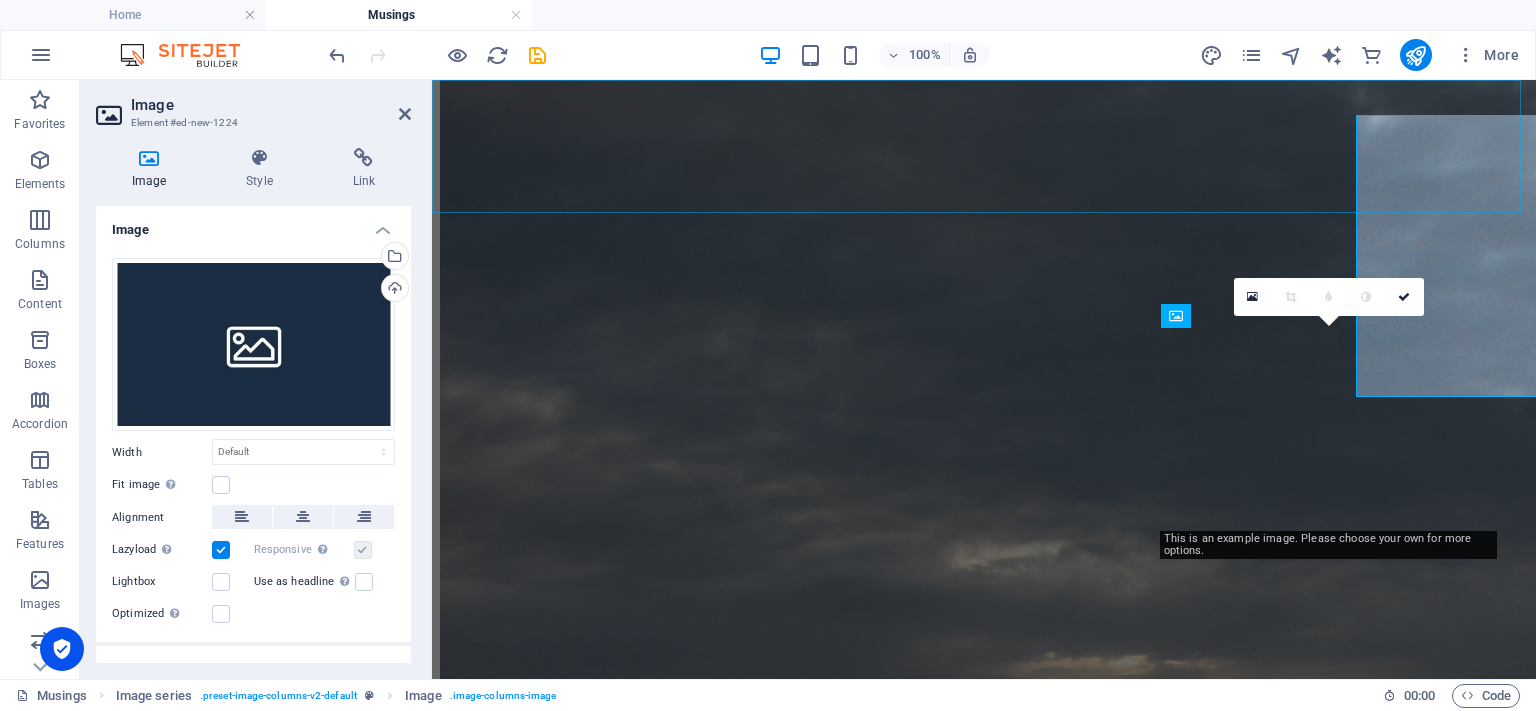 scroll, scrollTop: 2506, scrollLeft: 0, axis: vertical 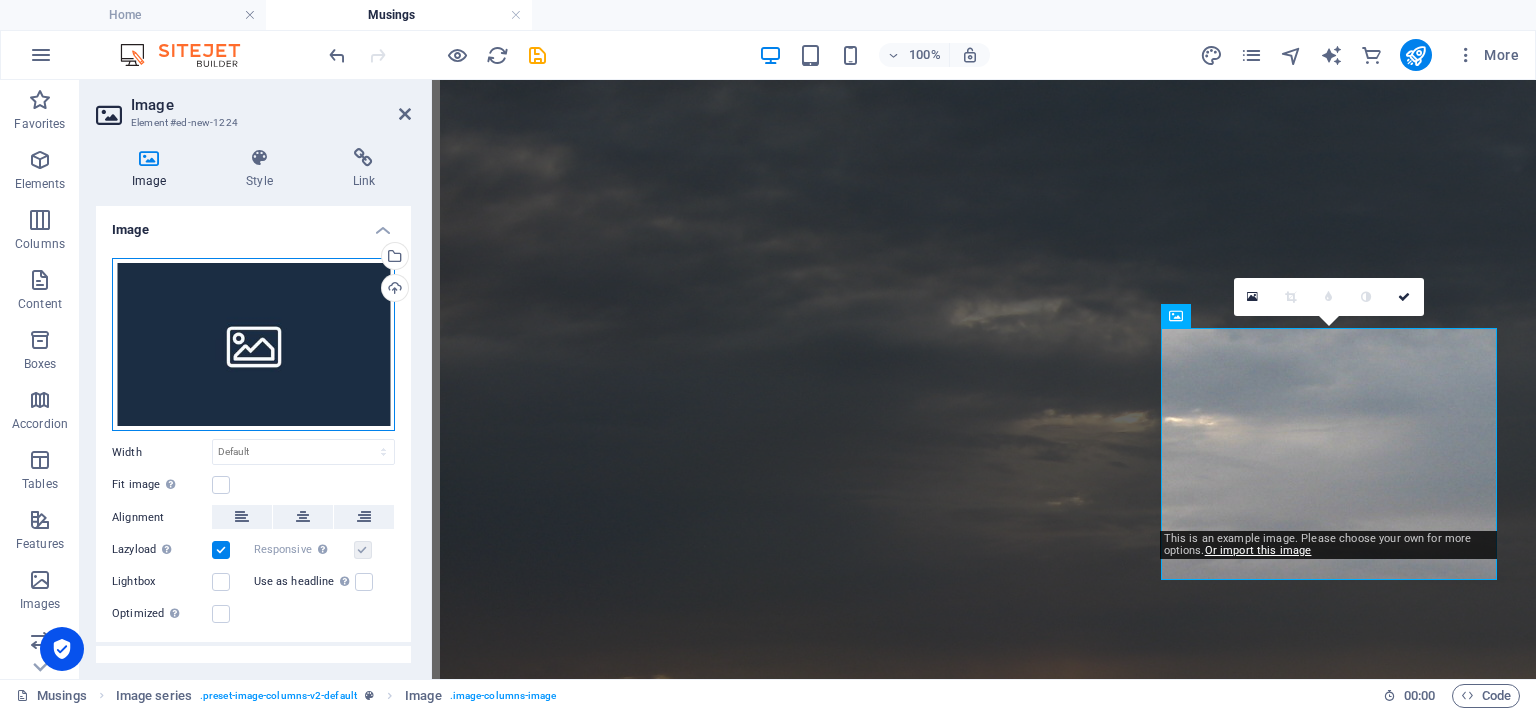 click on "Drag files here, click to choose files or select files from Files or our free stock photos & videos" at bounding box center [253, 345] 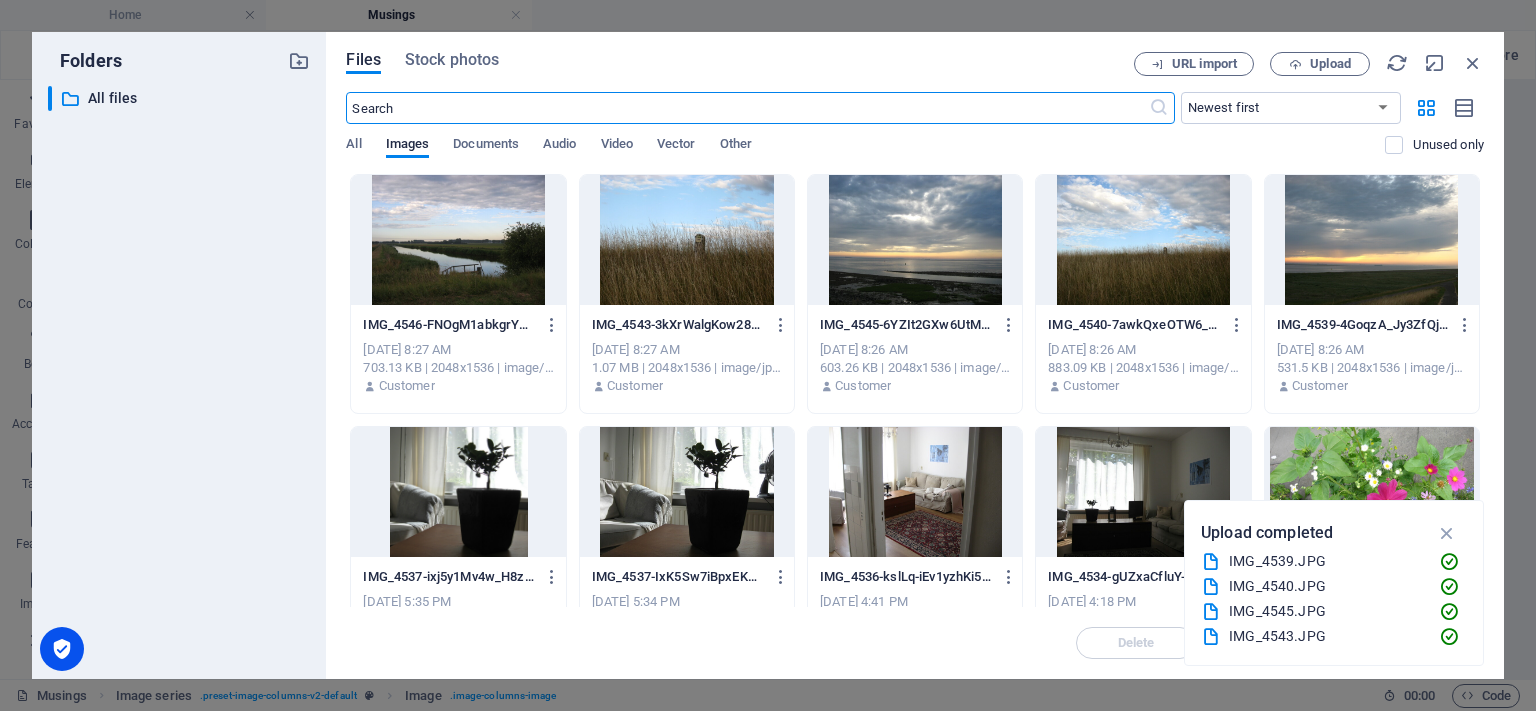 scroll, scrollTop: 2560, scrollLeft: 0, axis: vertical 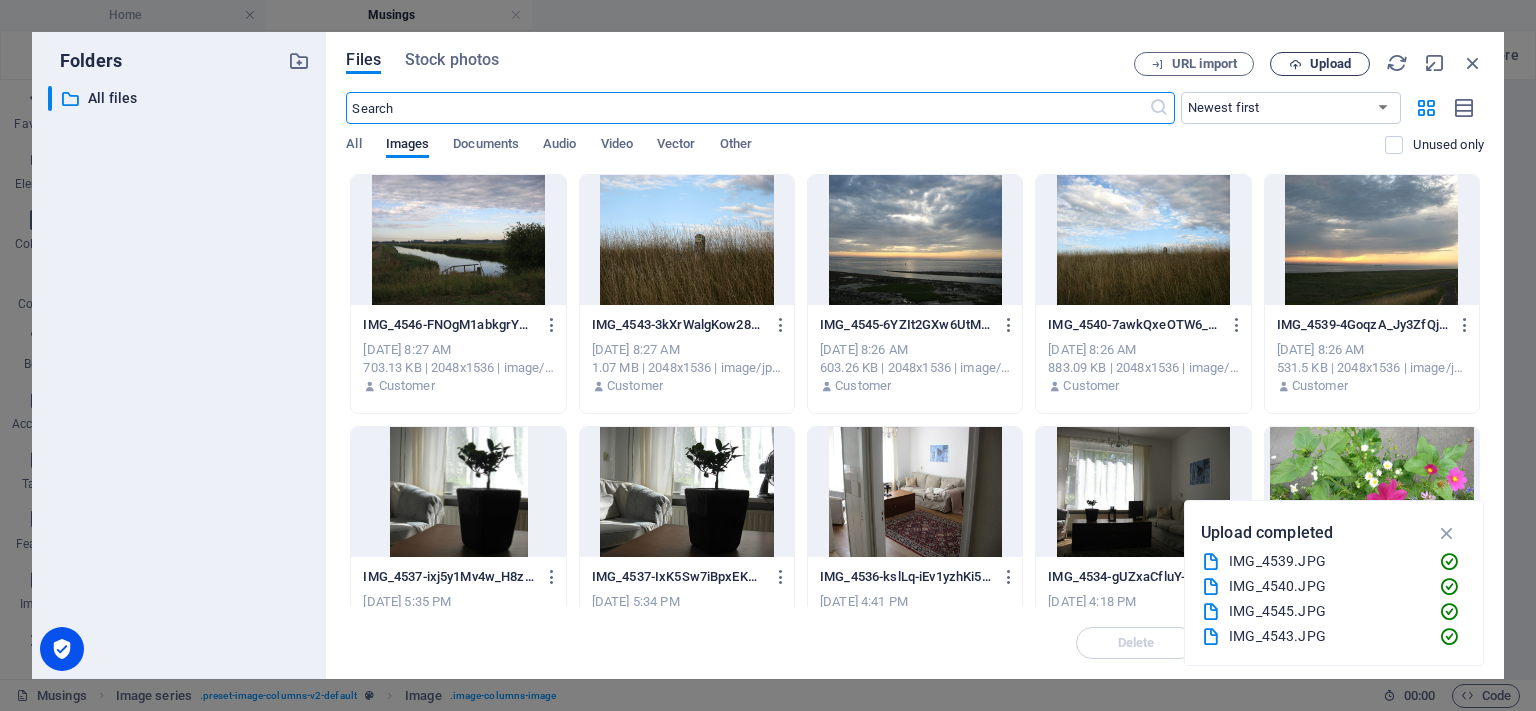 click on "Upload" at bounding box center [1330, 64] 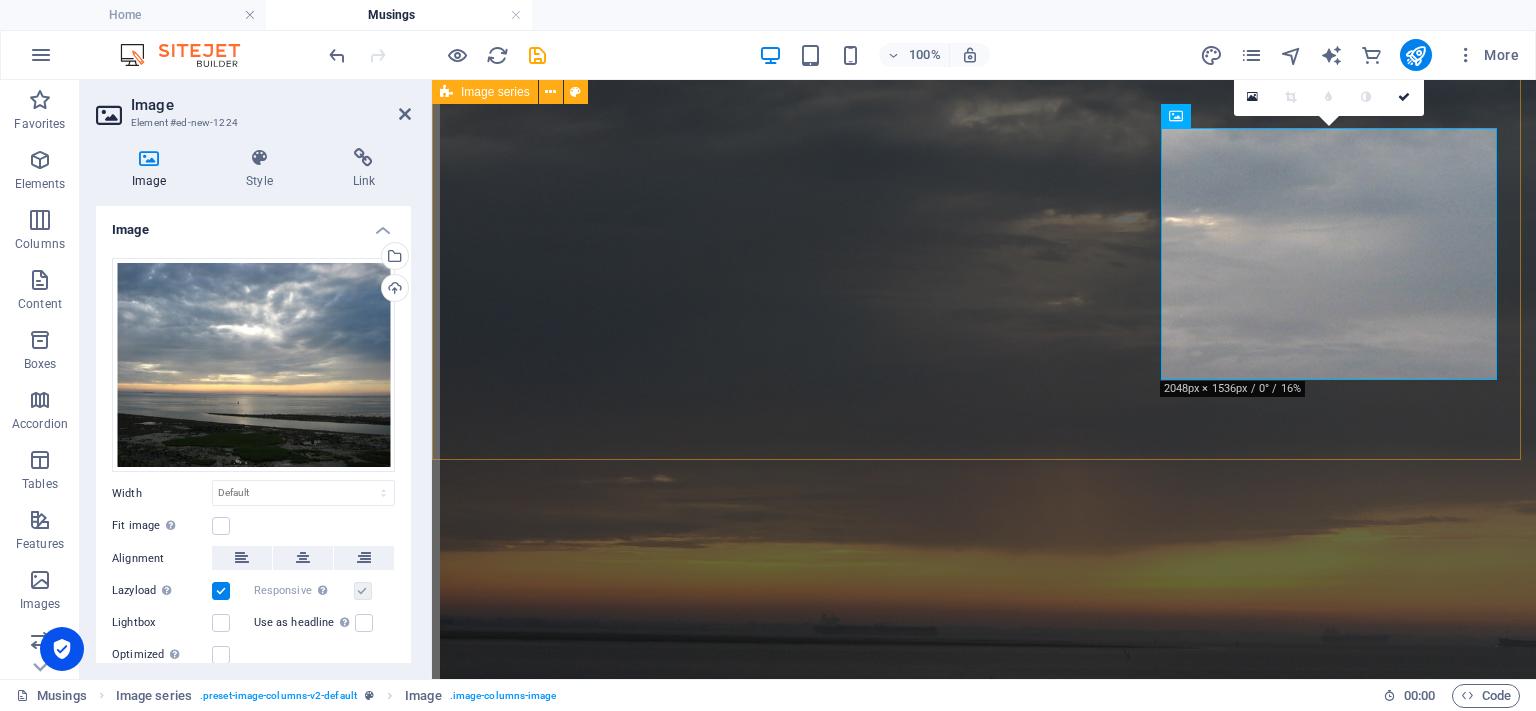 scroll, scrollTop: 2506, scrollLeft: 0, axis: vertical 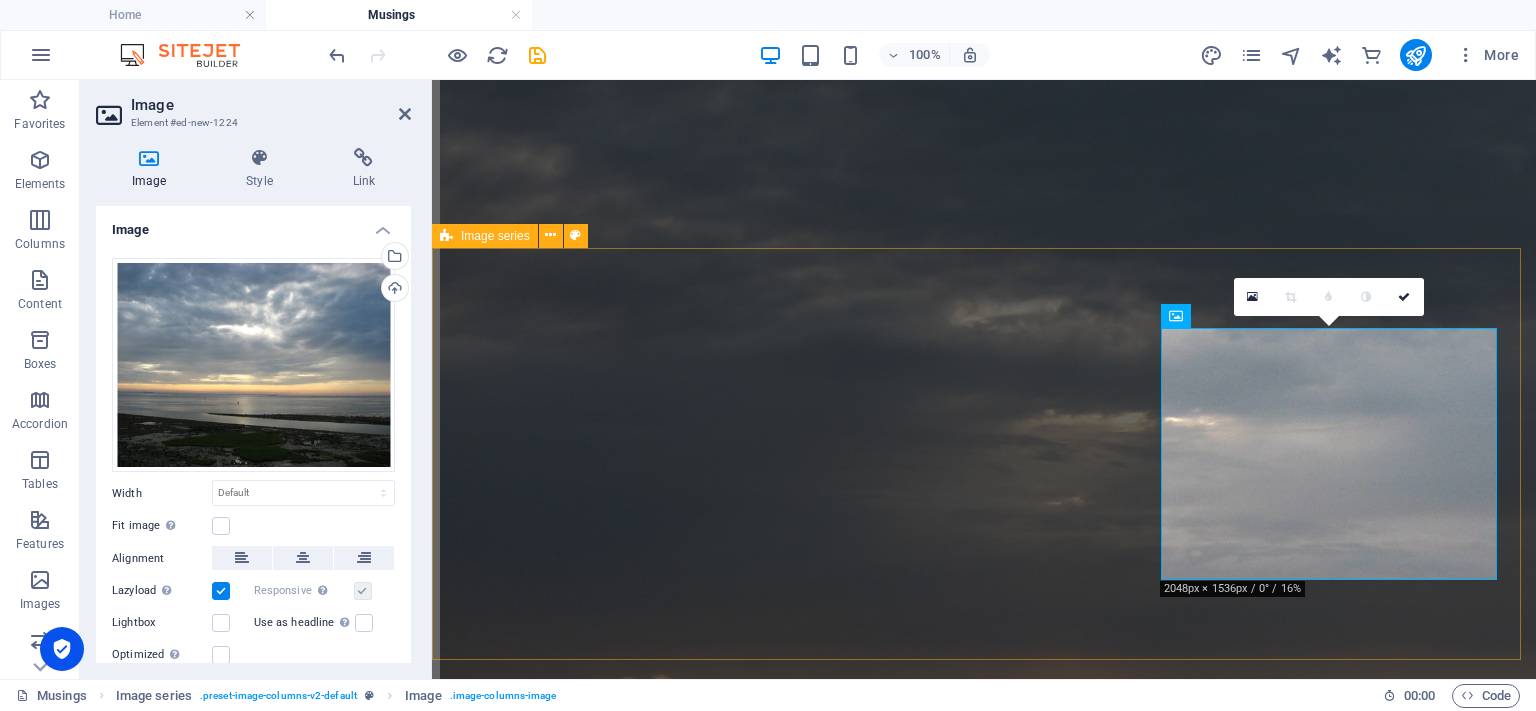 click at bounding box center [984, 6706] 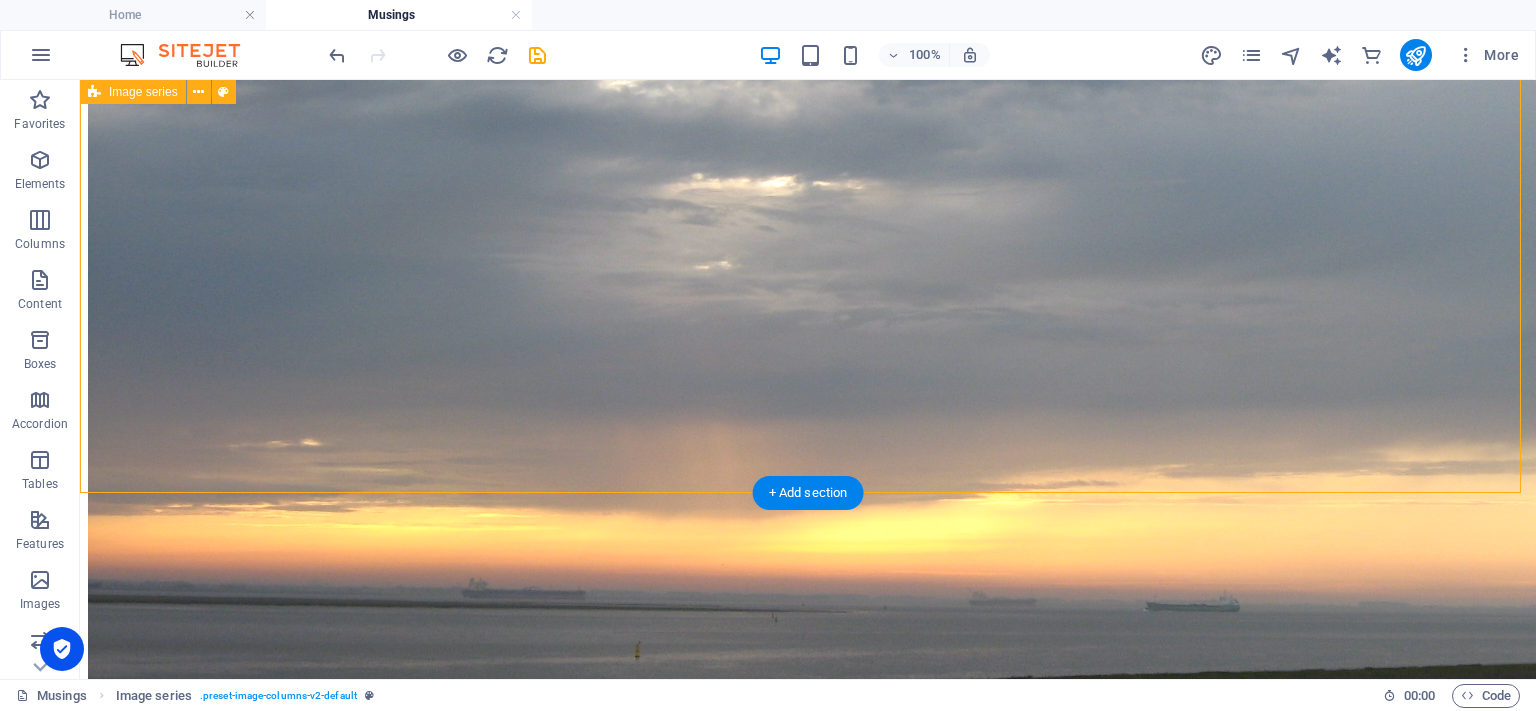 scroll, scrollTop: 2663, scrollLeft: 0, axis: vertical 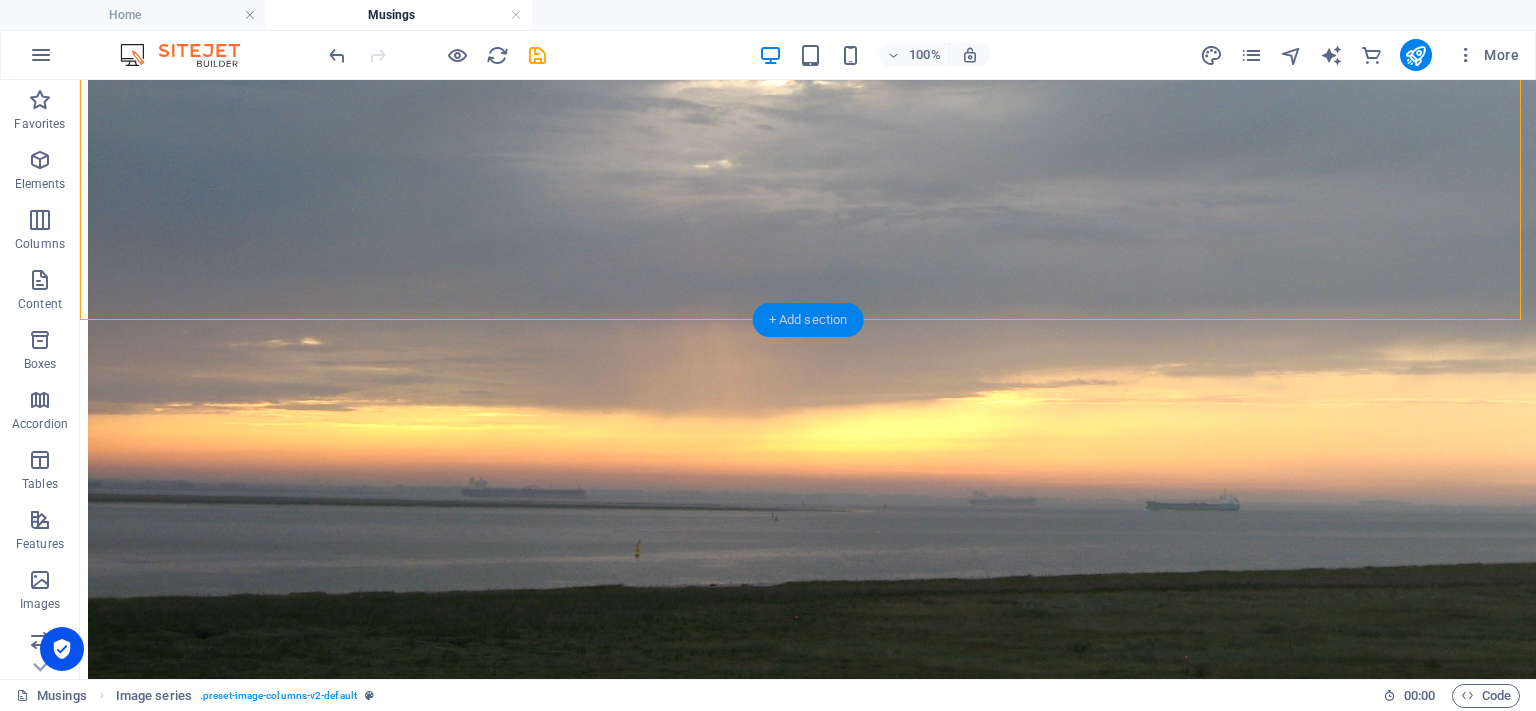 click on "+ Add section" at bounding box center (808, 320) 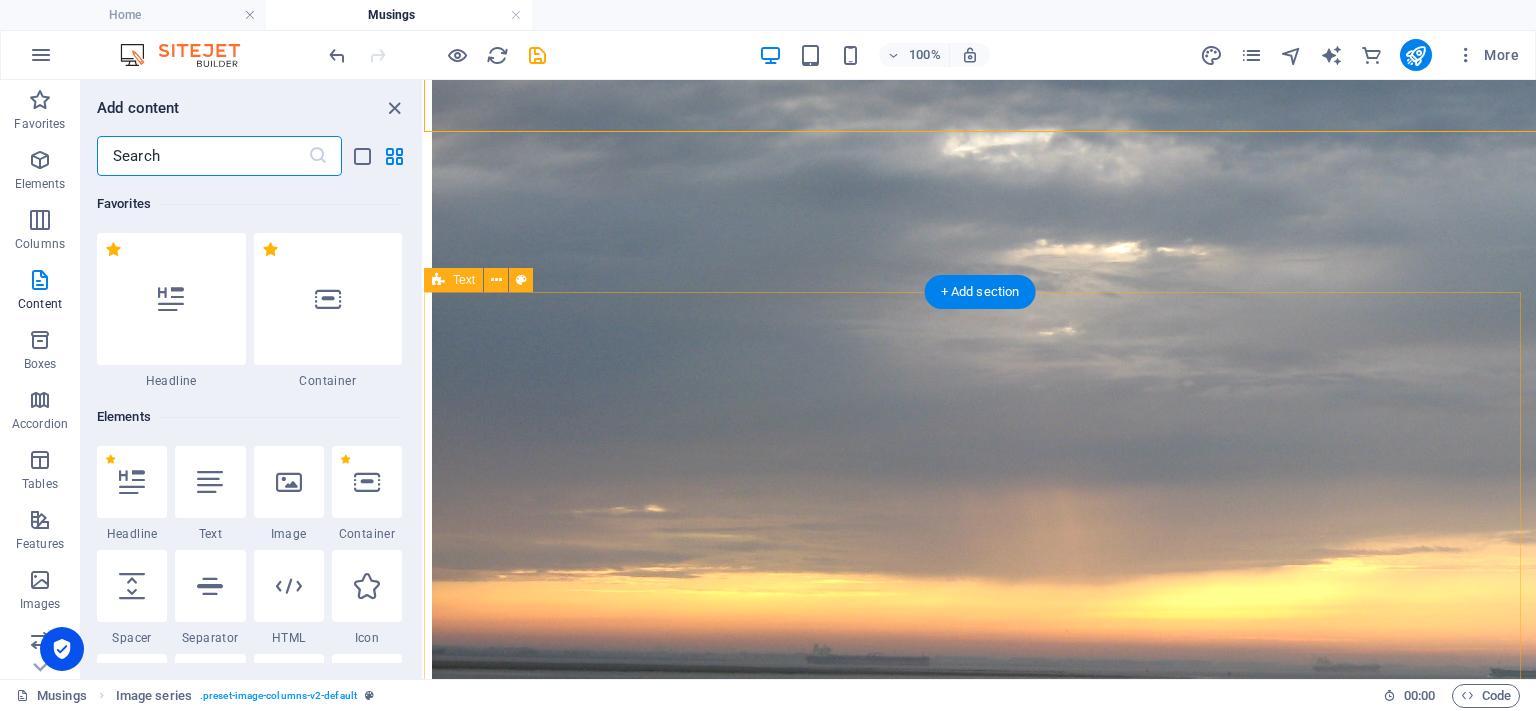 scroll, scrollTop: 2851, scrollLeft: 0, axis: vertical 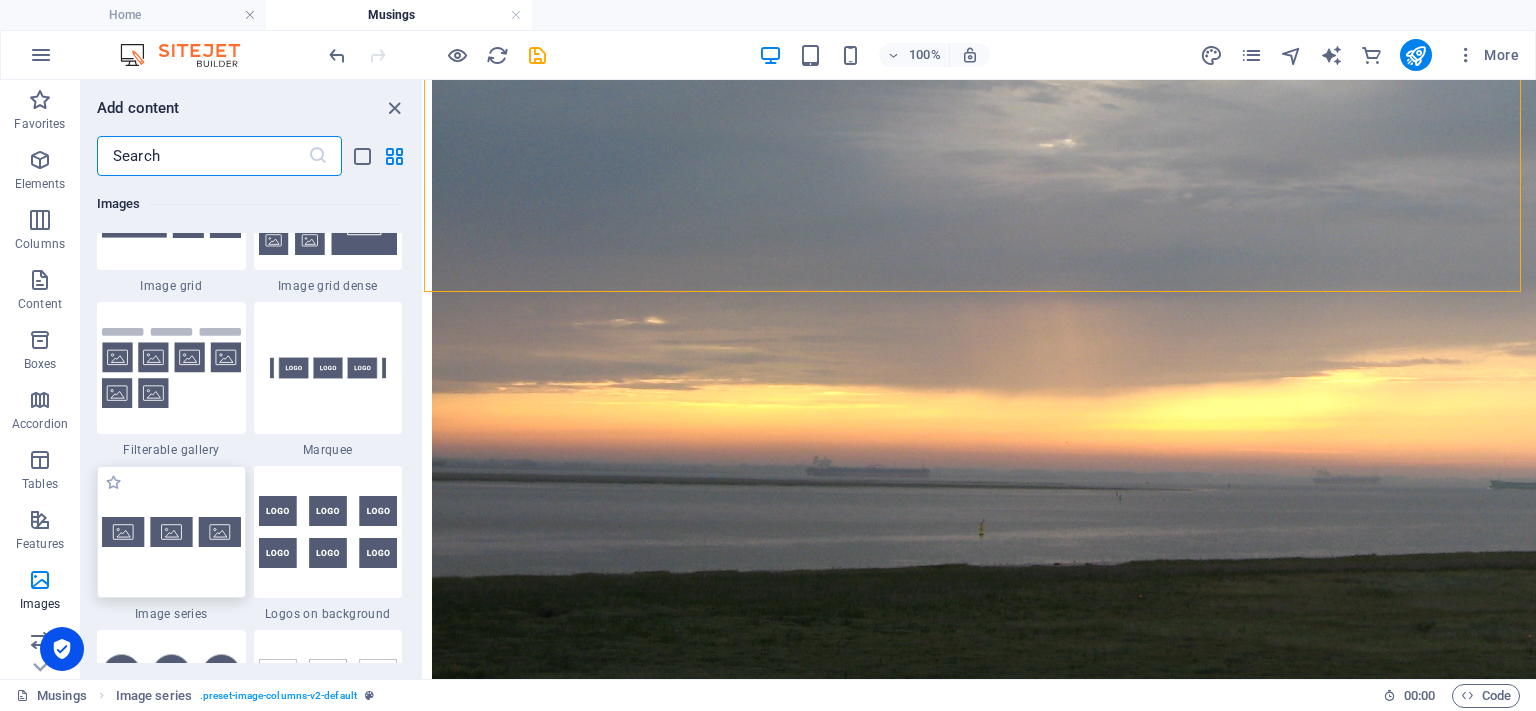 click at bounding box center (171, 532) 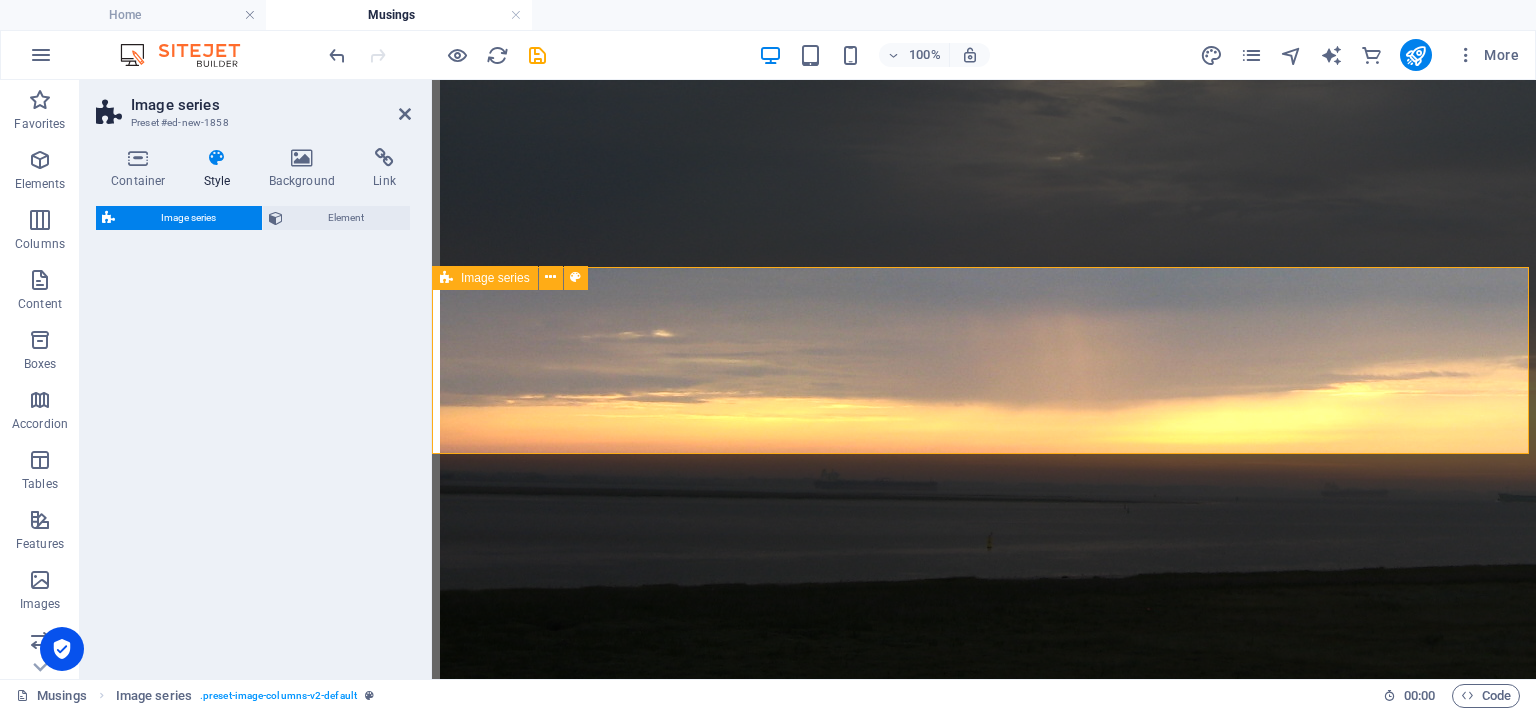 select on "rem" 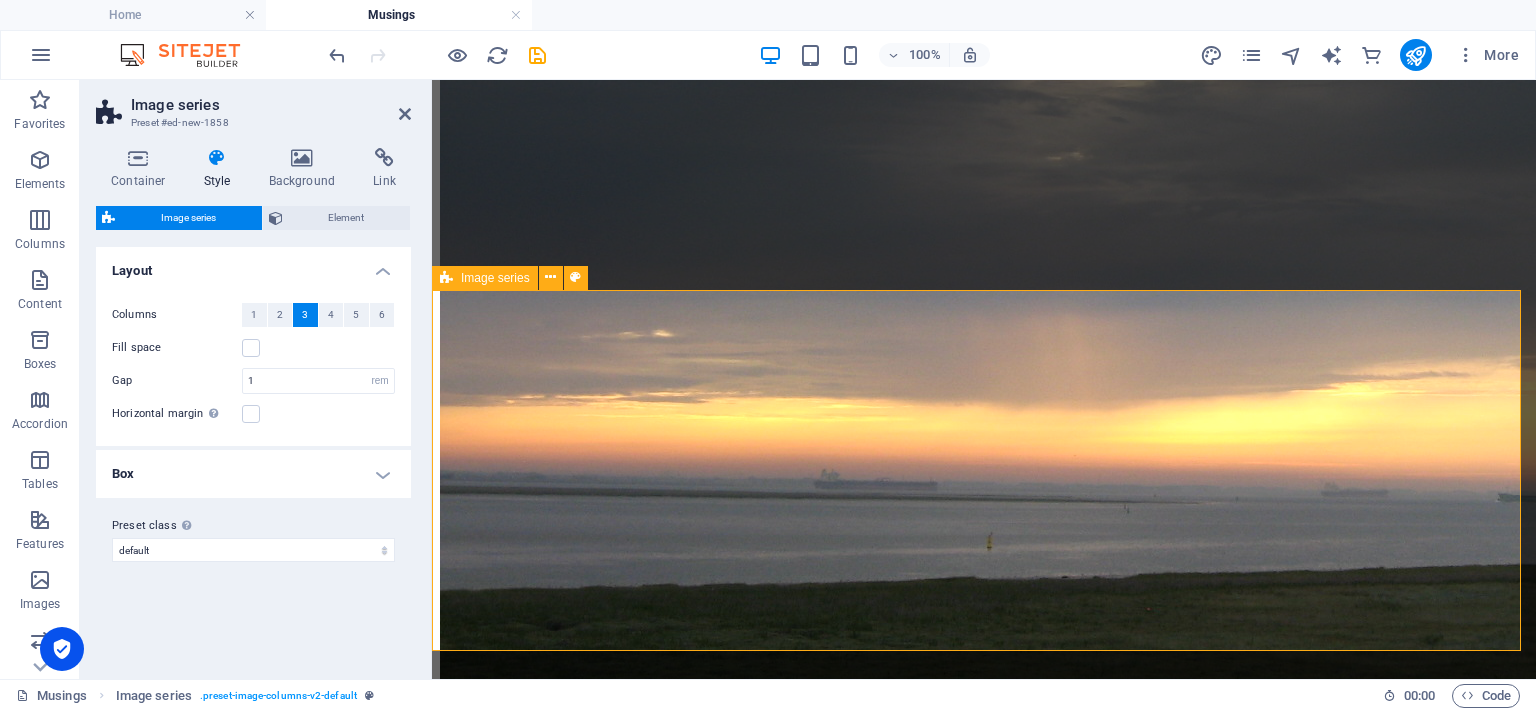 scroll, scrollTop: 2876, scrollLeft: 0, axis: vertical 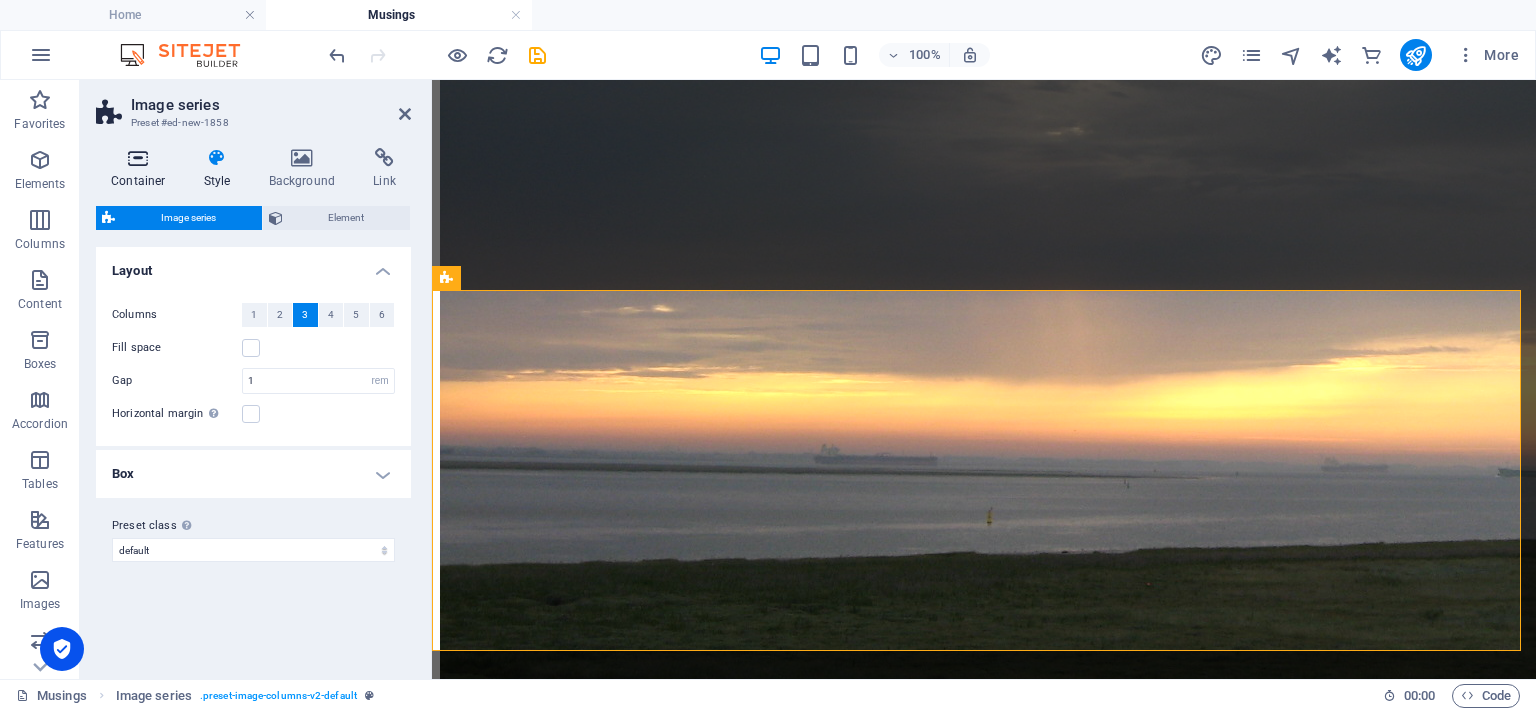 click at bounding box center (138, 158) 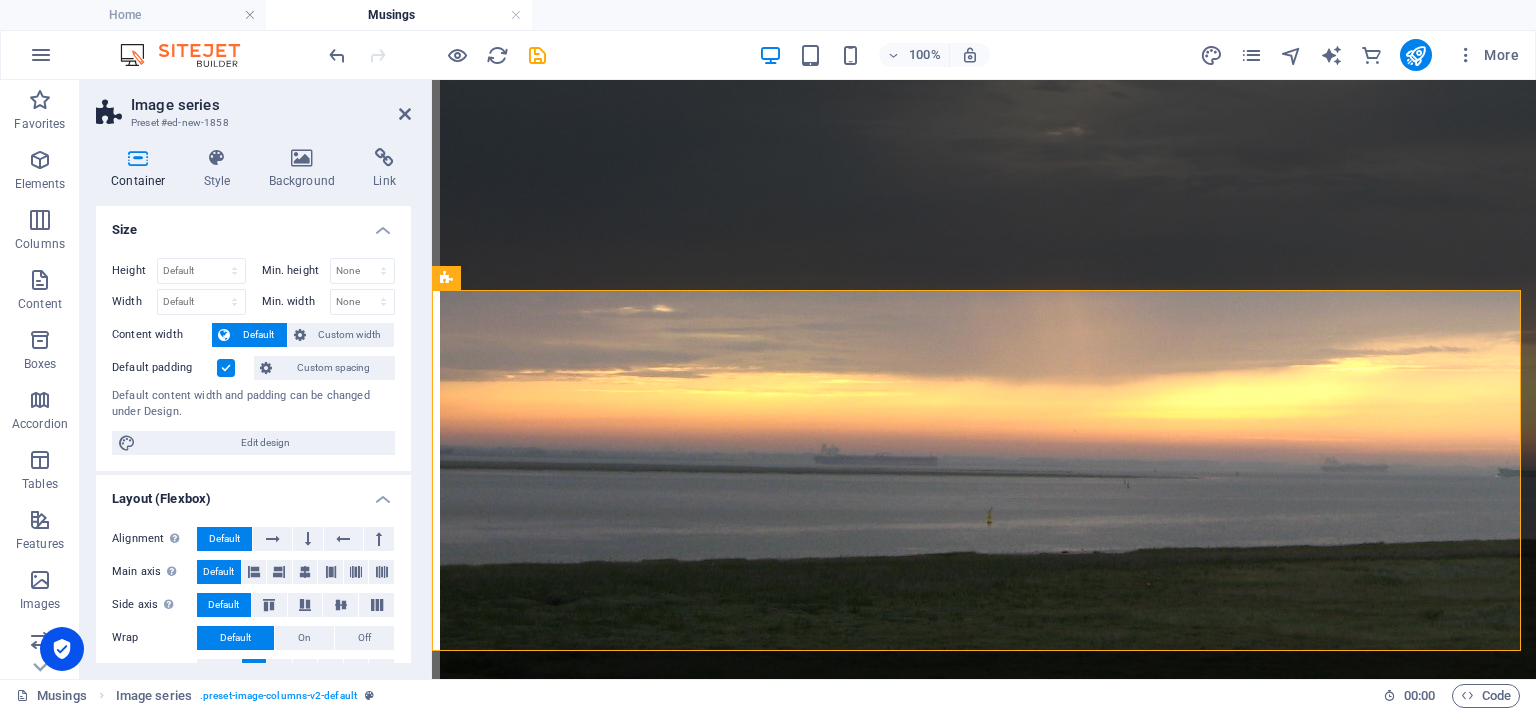 drag, startPoint x: 223, startPoint y: 365, endPoint x: 223, endPoint y: 351, distance: 14 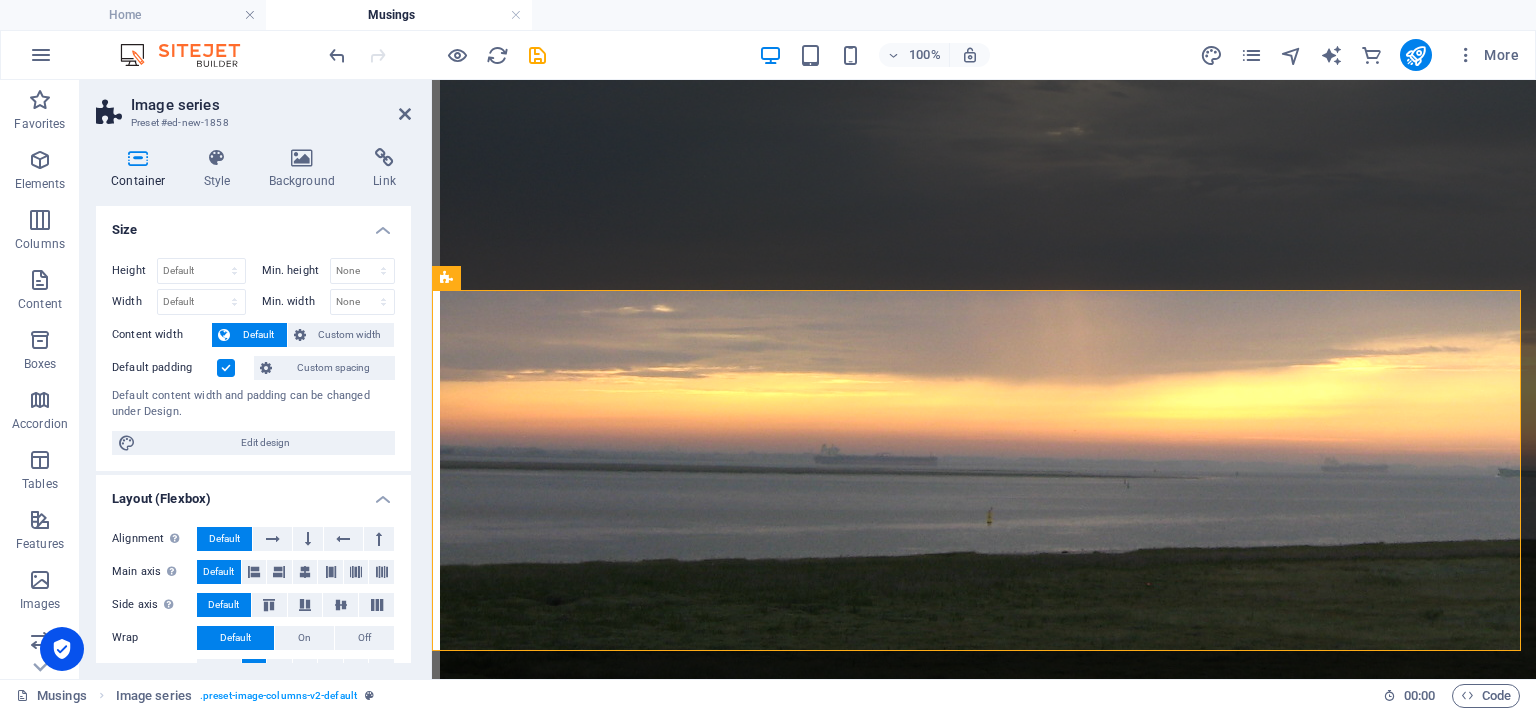 click on "Default padding" at bounding box center [0, 0] 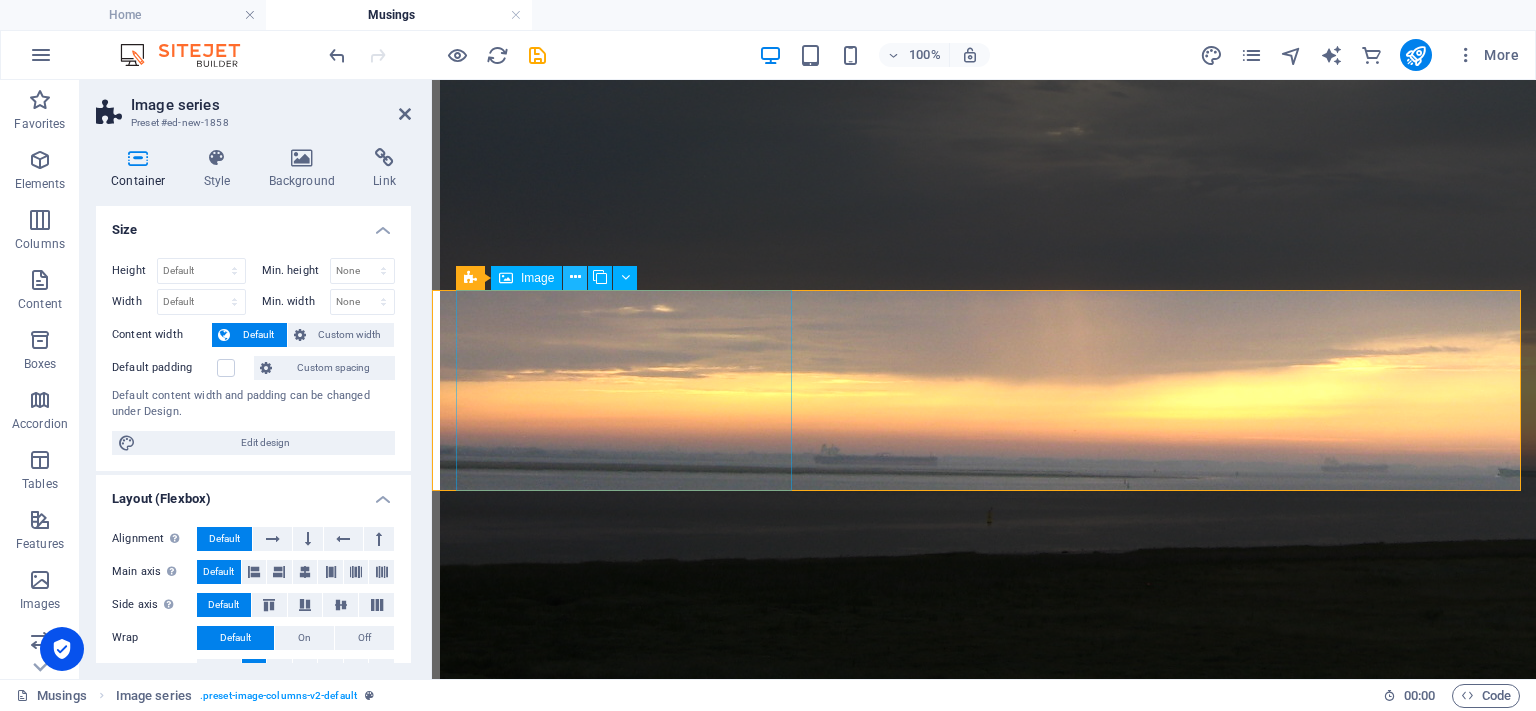 click at bounding box center (575, 277) 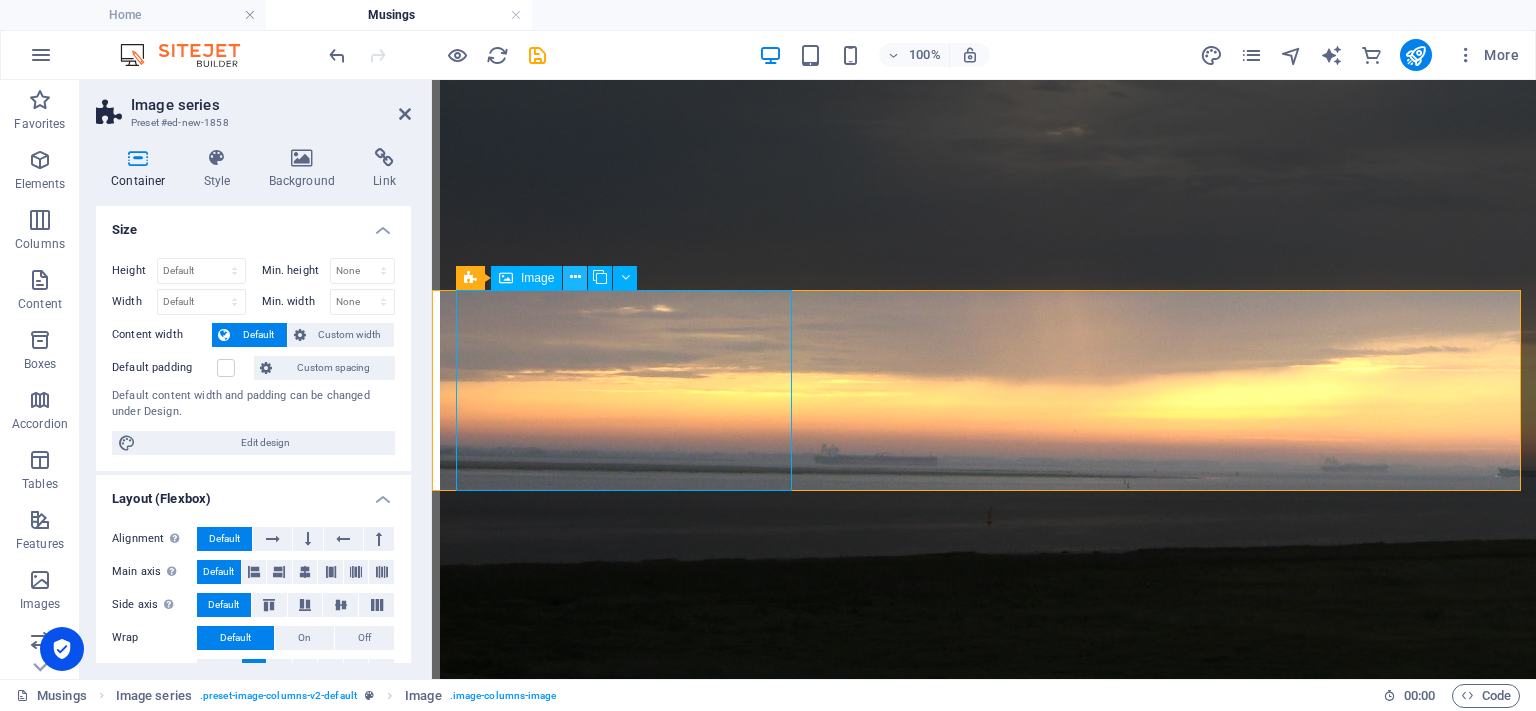 click at bounding box center (575, 277) 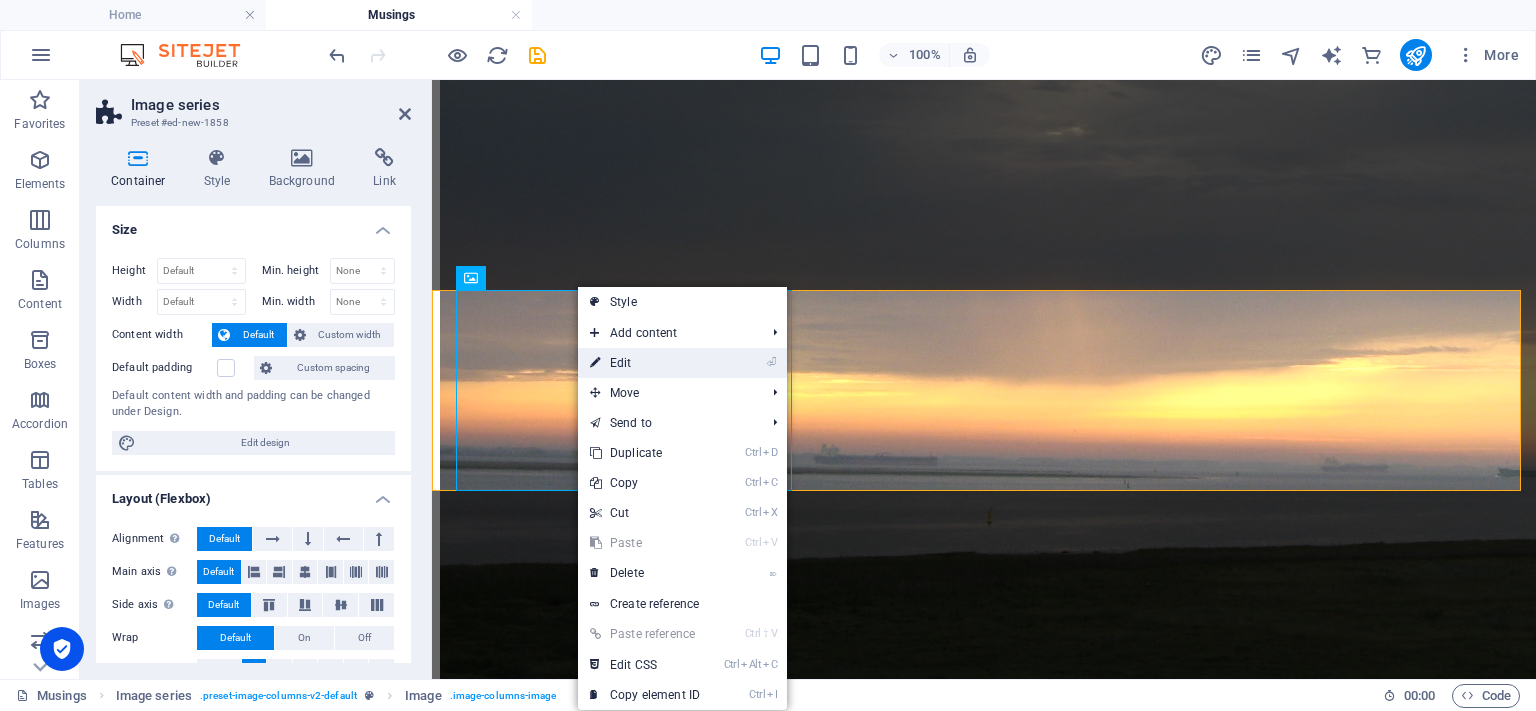 drag, startPoint x: 611, startPoint y: 363, endPoint x: 118, endPoint y: 271, distance: 501.5107 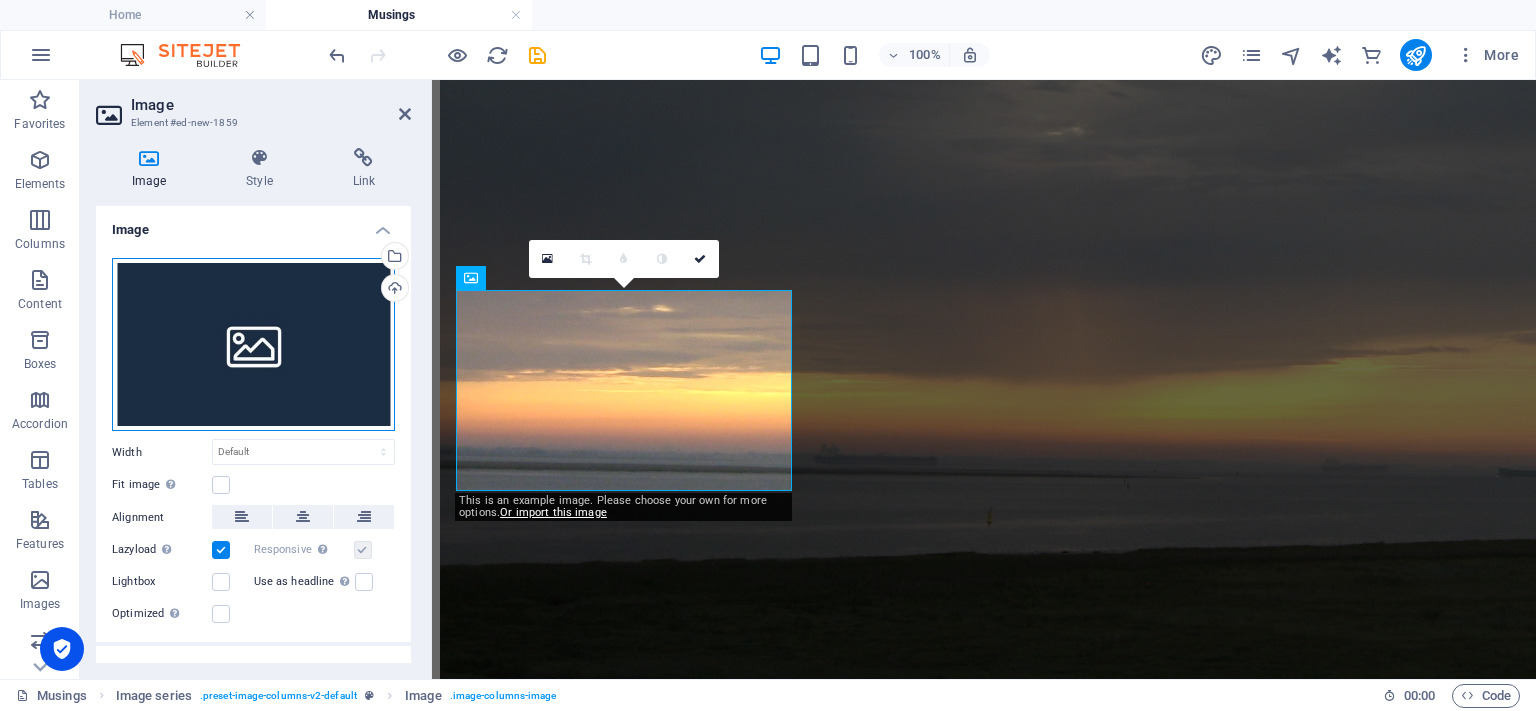 click on "Drag files here, click to choose files or select files from Files or our free stock photos & videos" at bounding box center (253, 345) 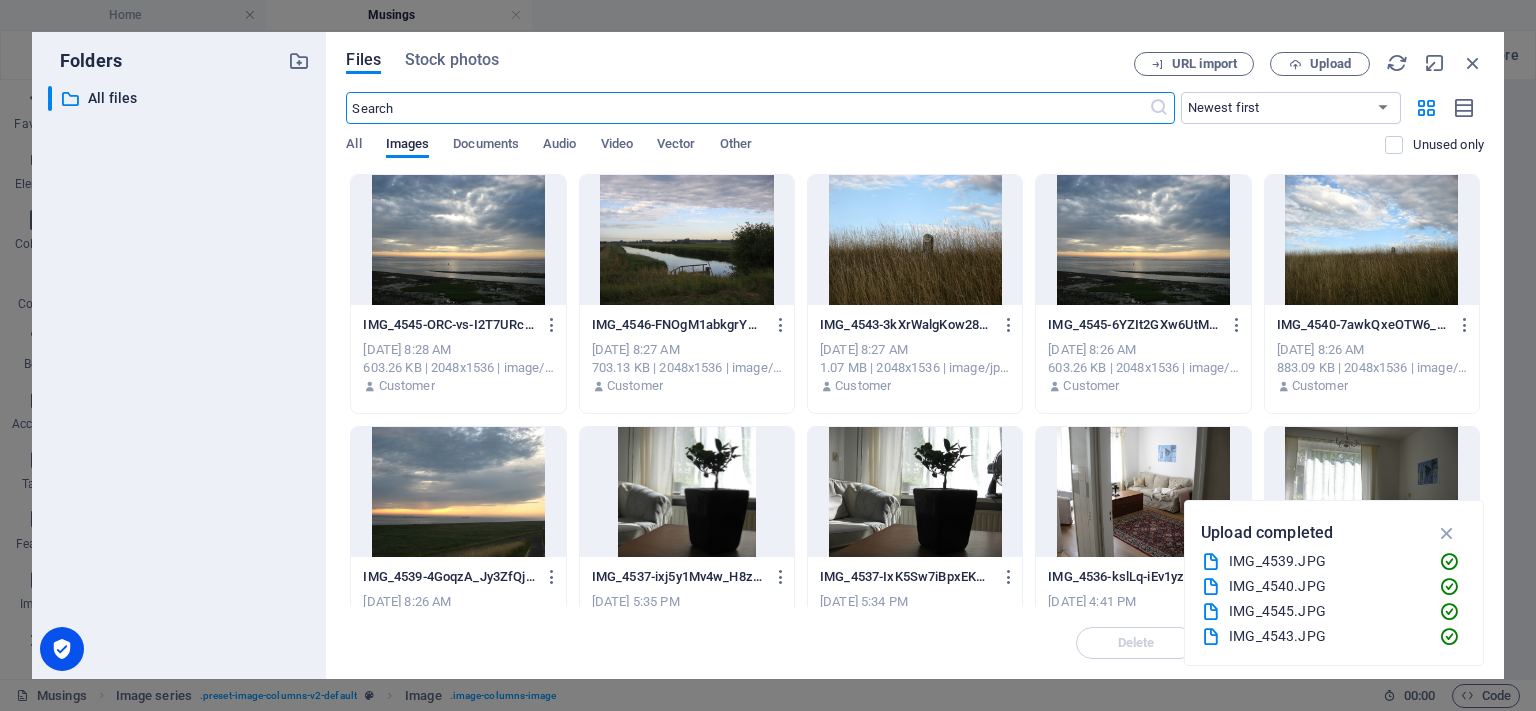 scroll, scrollTop: 2910, scrollLeft: 0, axis: vertical 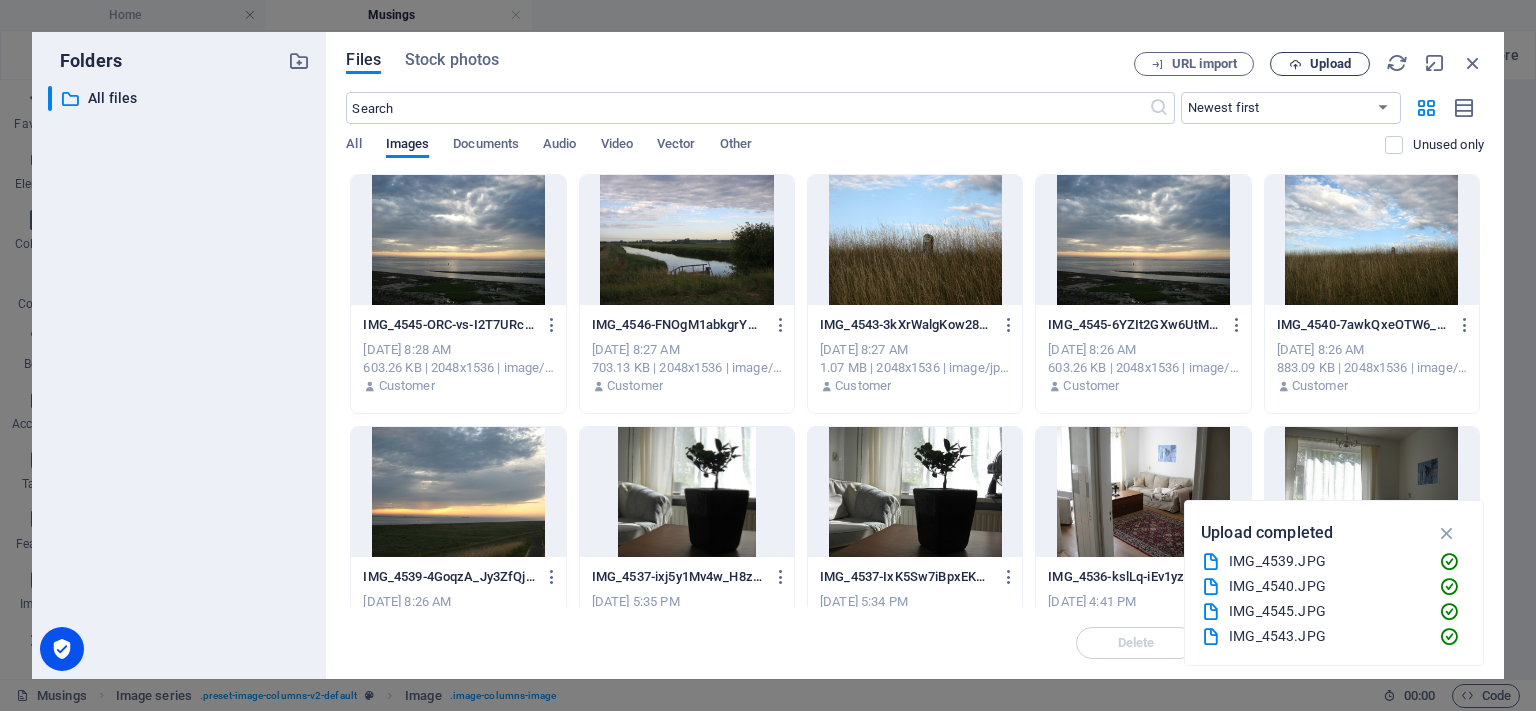 click on "Upload" at bounding box center (1330, 64) 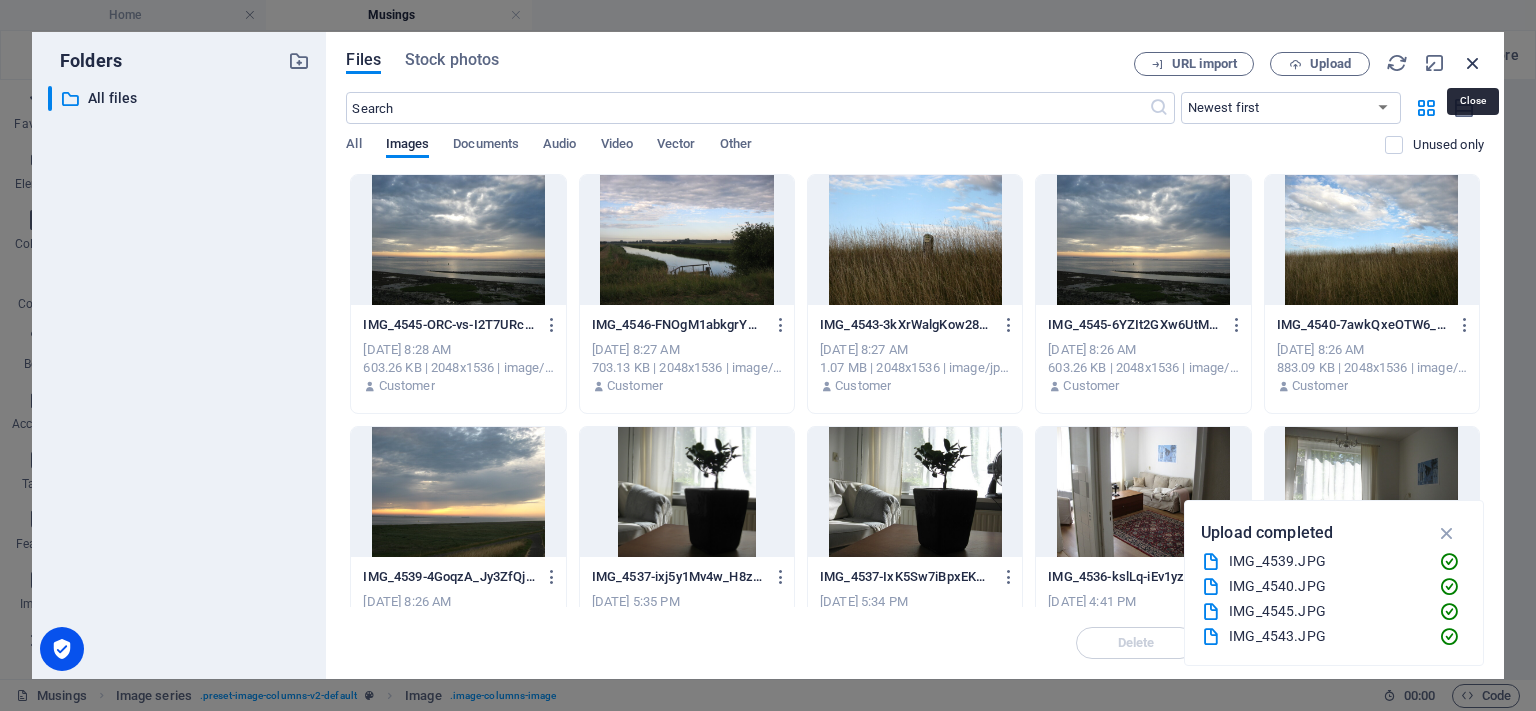 click at bounding box center (1473, 63) 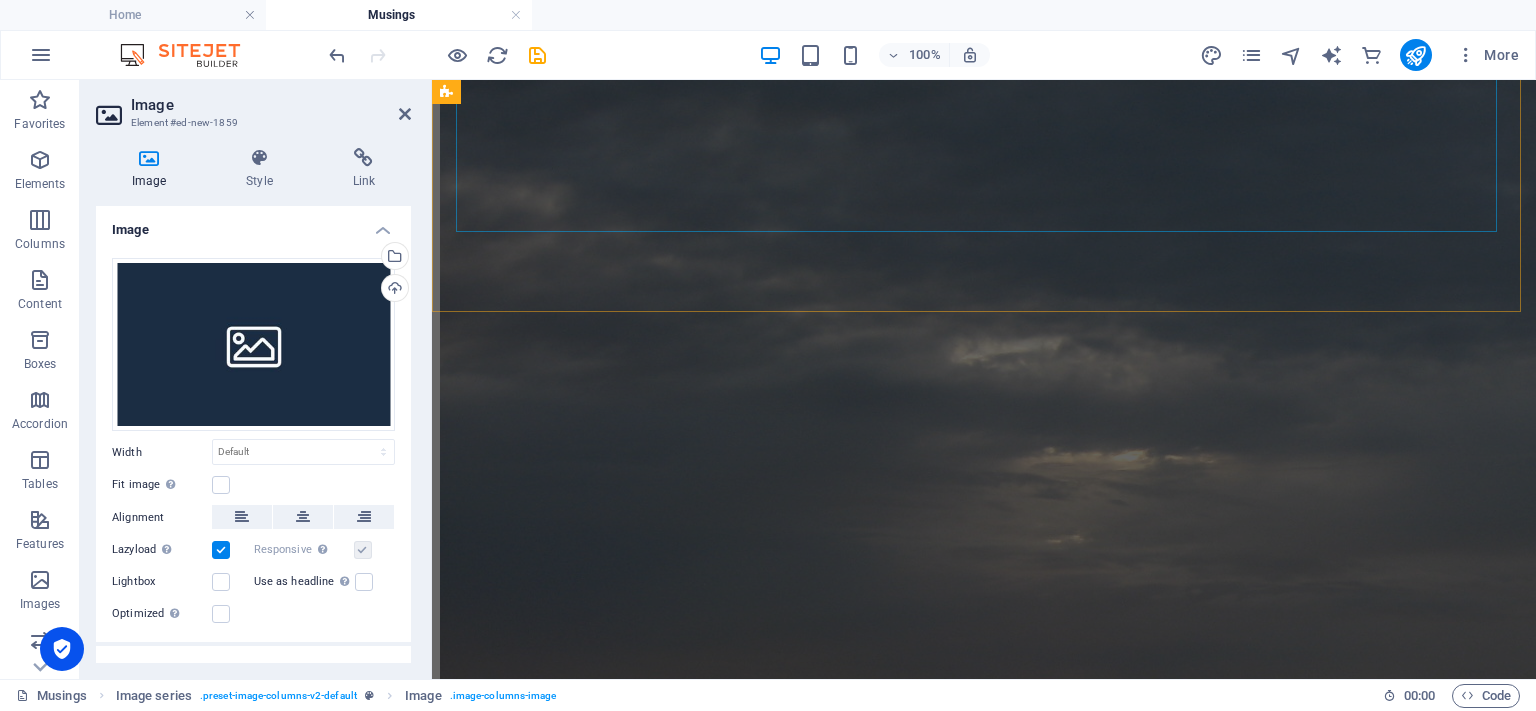 scroll, scrollTop: 2476, scrollLeft: 0, axis: vertical 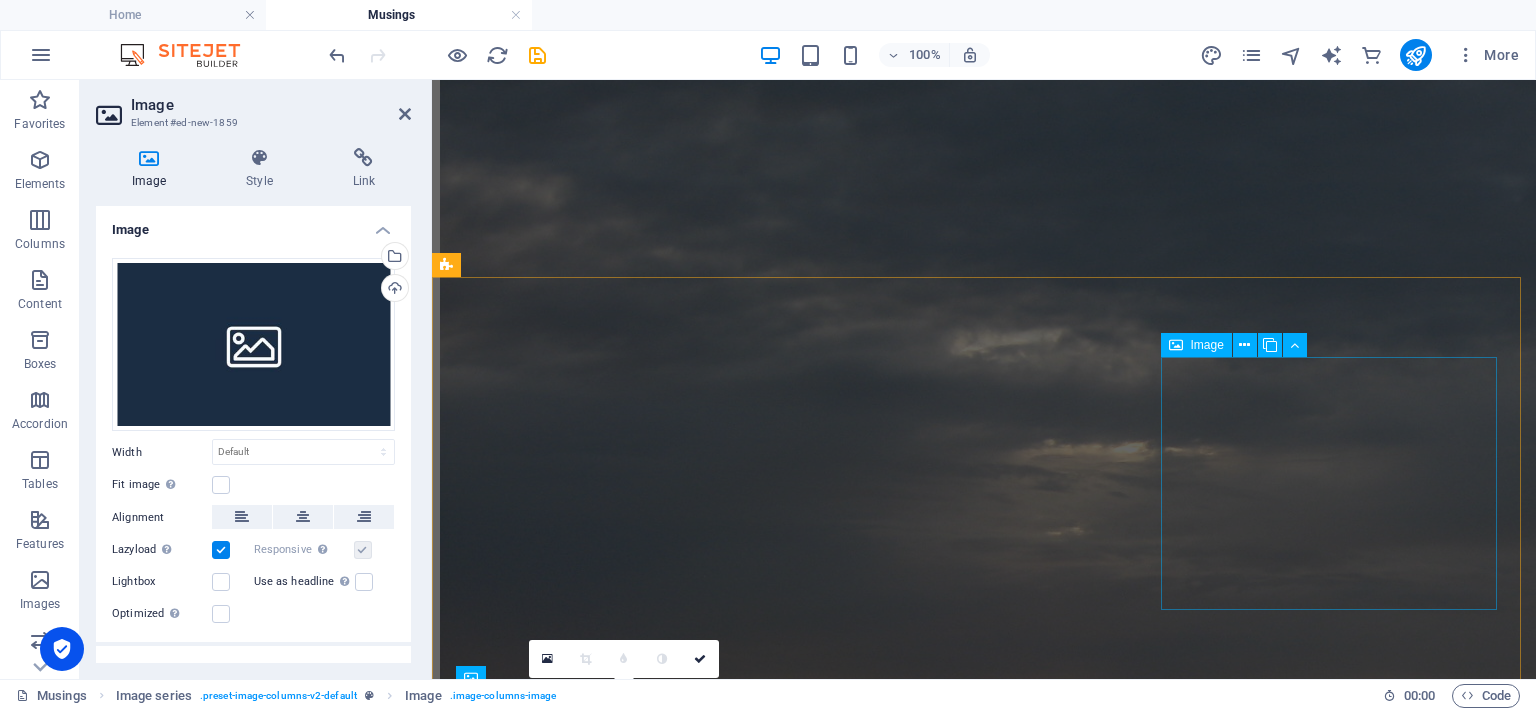 click at bounding box center (984, 8276) 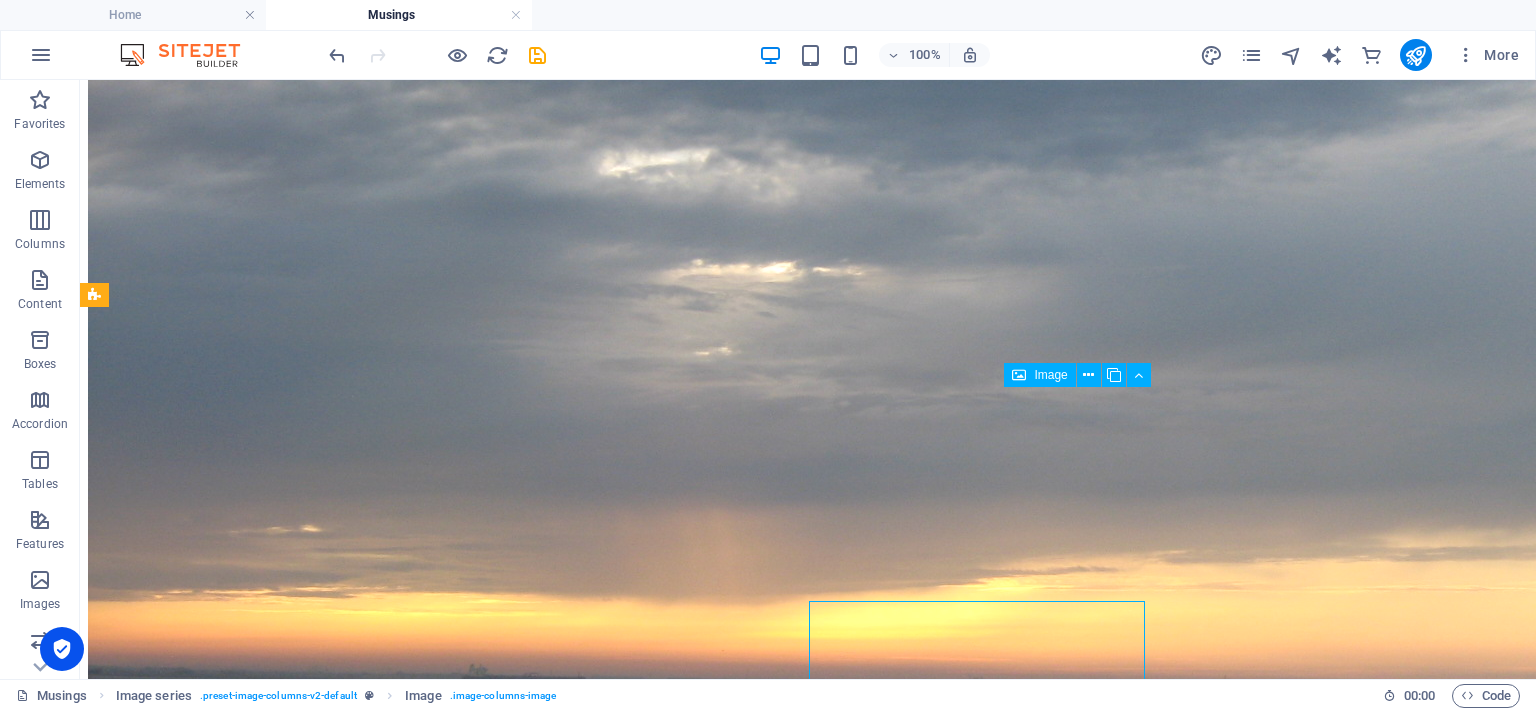 scroll, scrollTop: 2233, scrollLeft: 0, axis: vertical 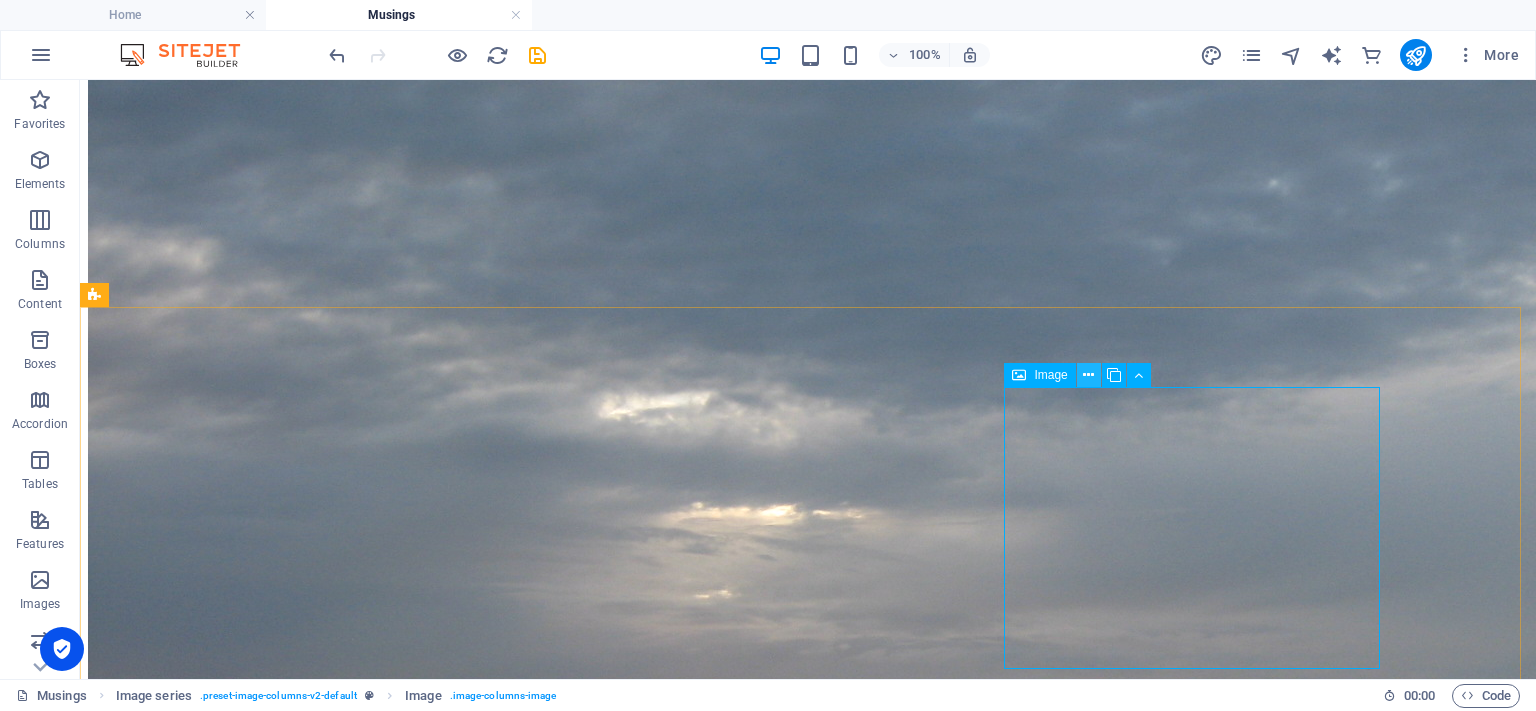 click at bounding box center [1088, 375] 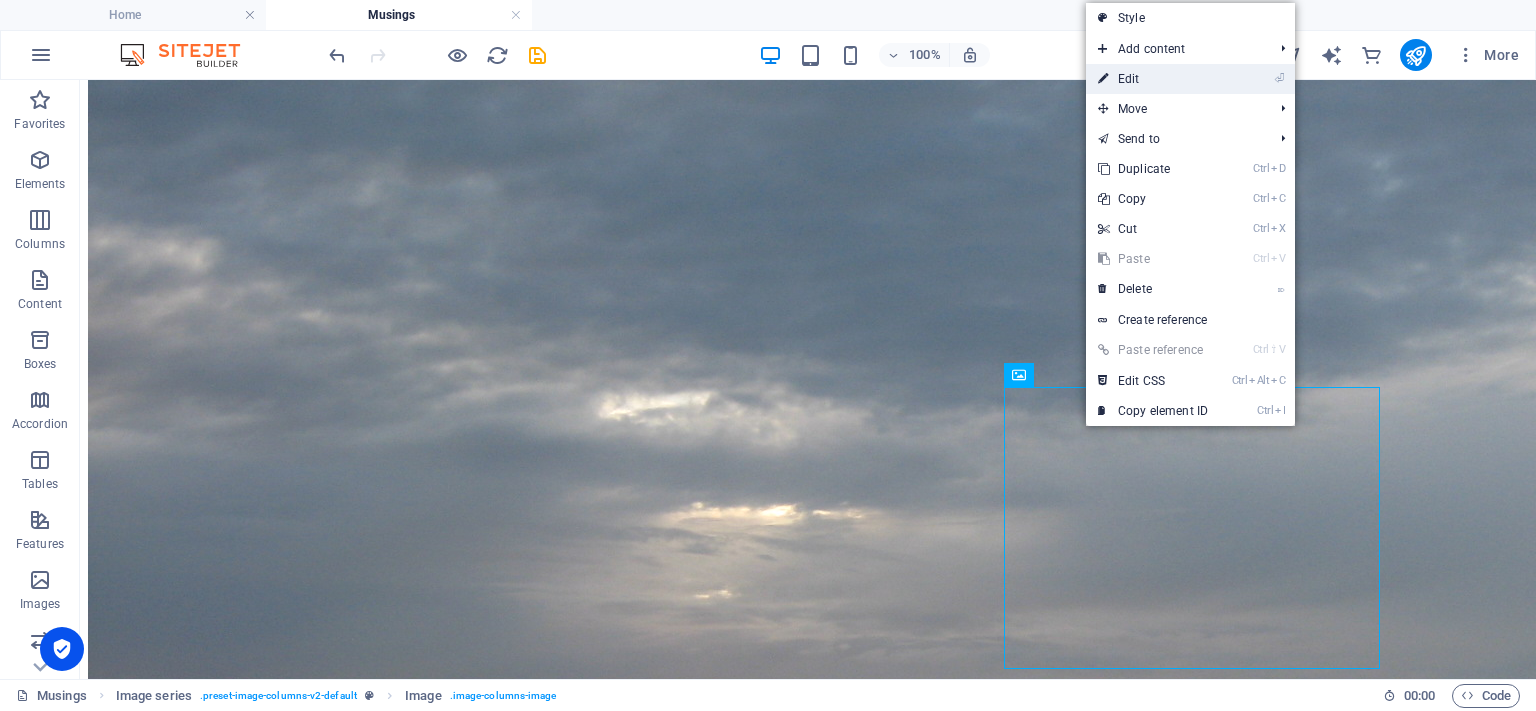 drag, startPoint x: 1117, startPoint y: 83, endPoint x: 670, endPoint y: 10, distance: 452.92163 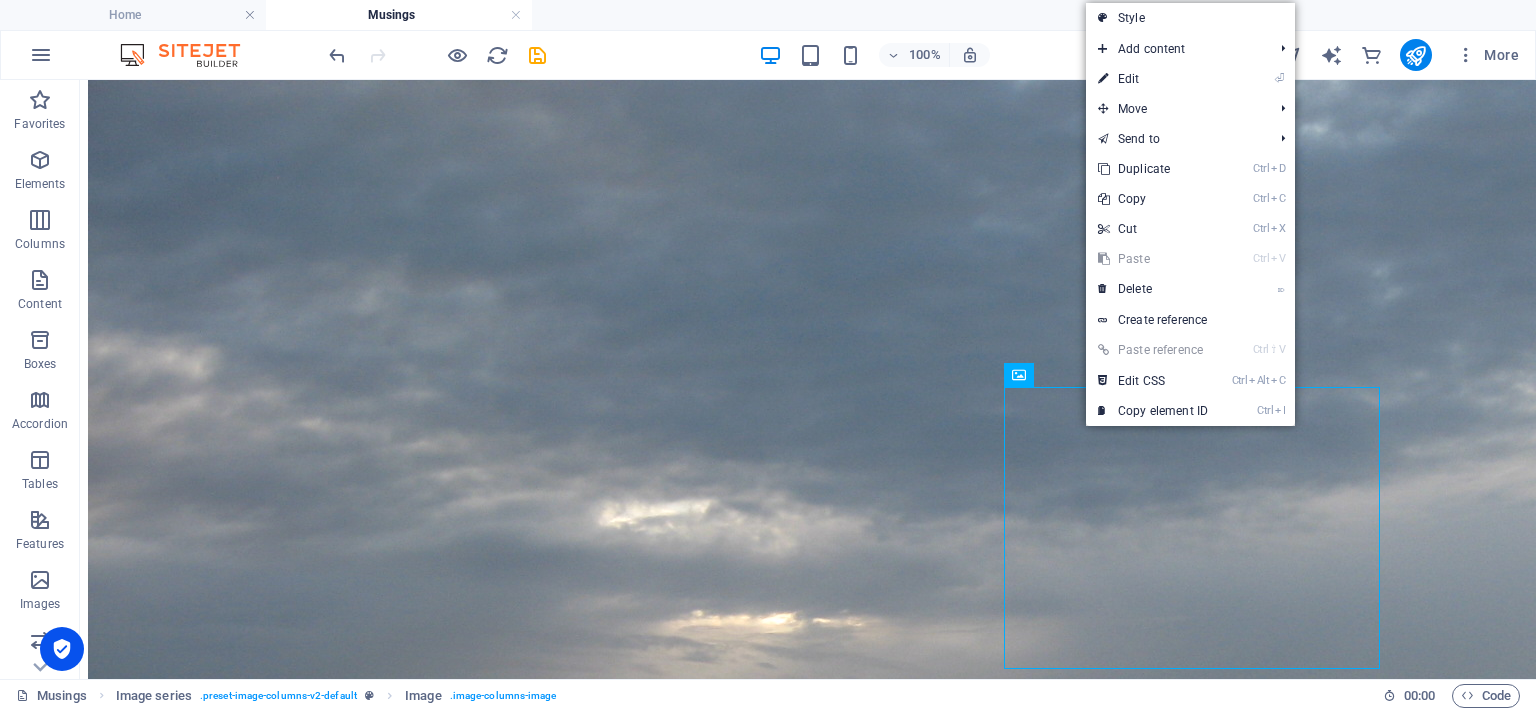 scroll, scrollTop: 2476, scrollLeft: 0, axis: vertical 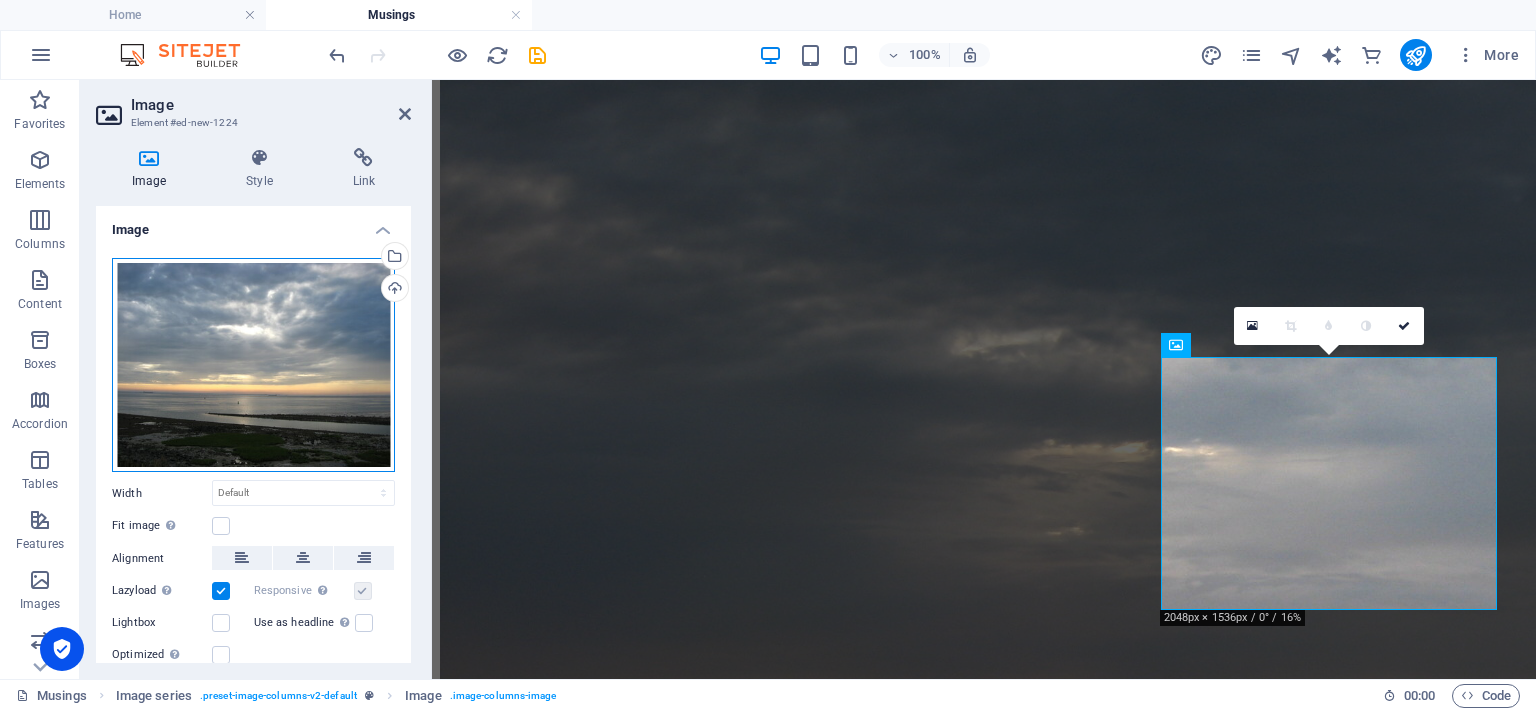 click on "Drag files here, click to choose files or select files from Files or our free stock photos & videos" at bounding box center (253, 365) 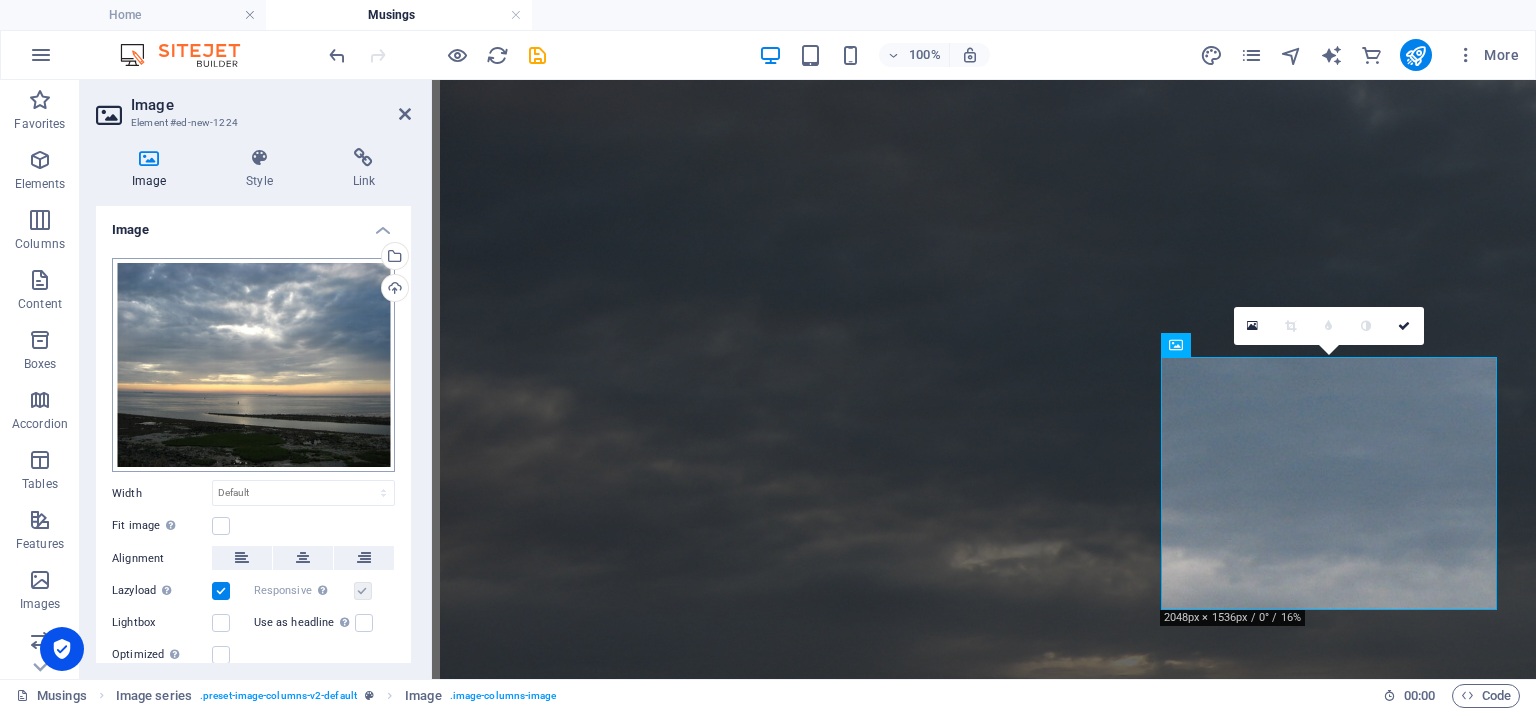 scroll, scrollTop: 2530, scrollLeft: 0, axis: vertical 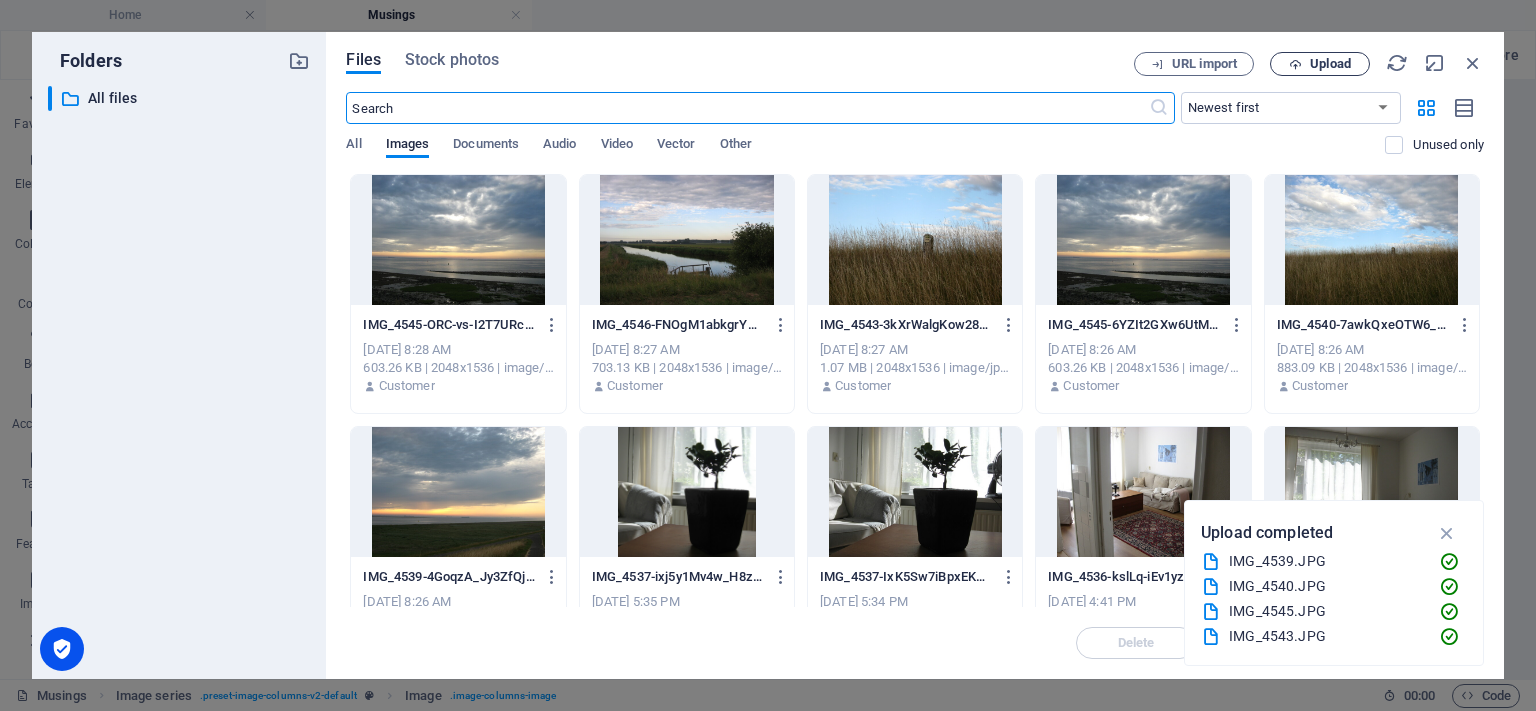 click on "Upload" at bounding box center [1320, 64] 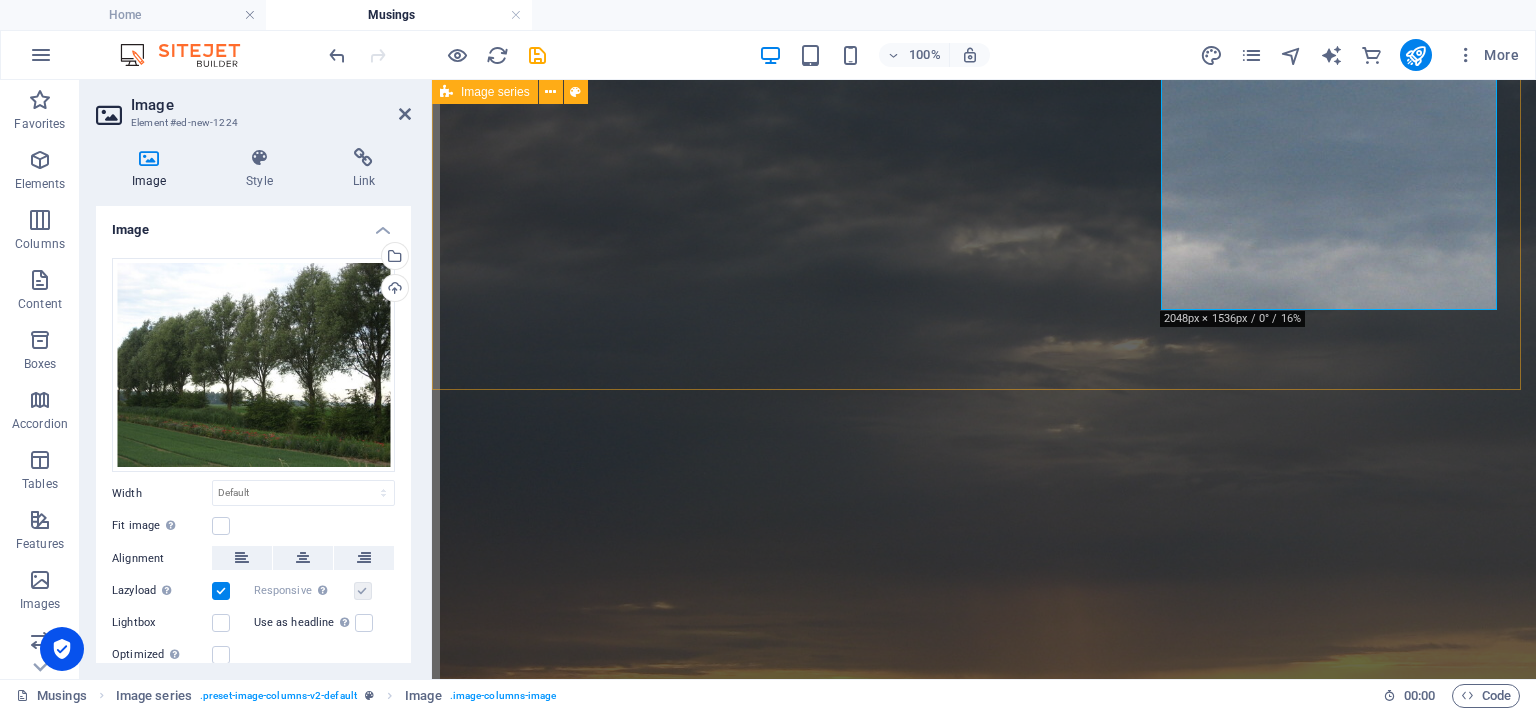 scroll, scrollTop: 2776, scrollLeft: 0, axis: vertical 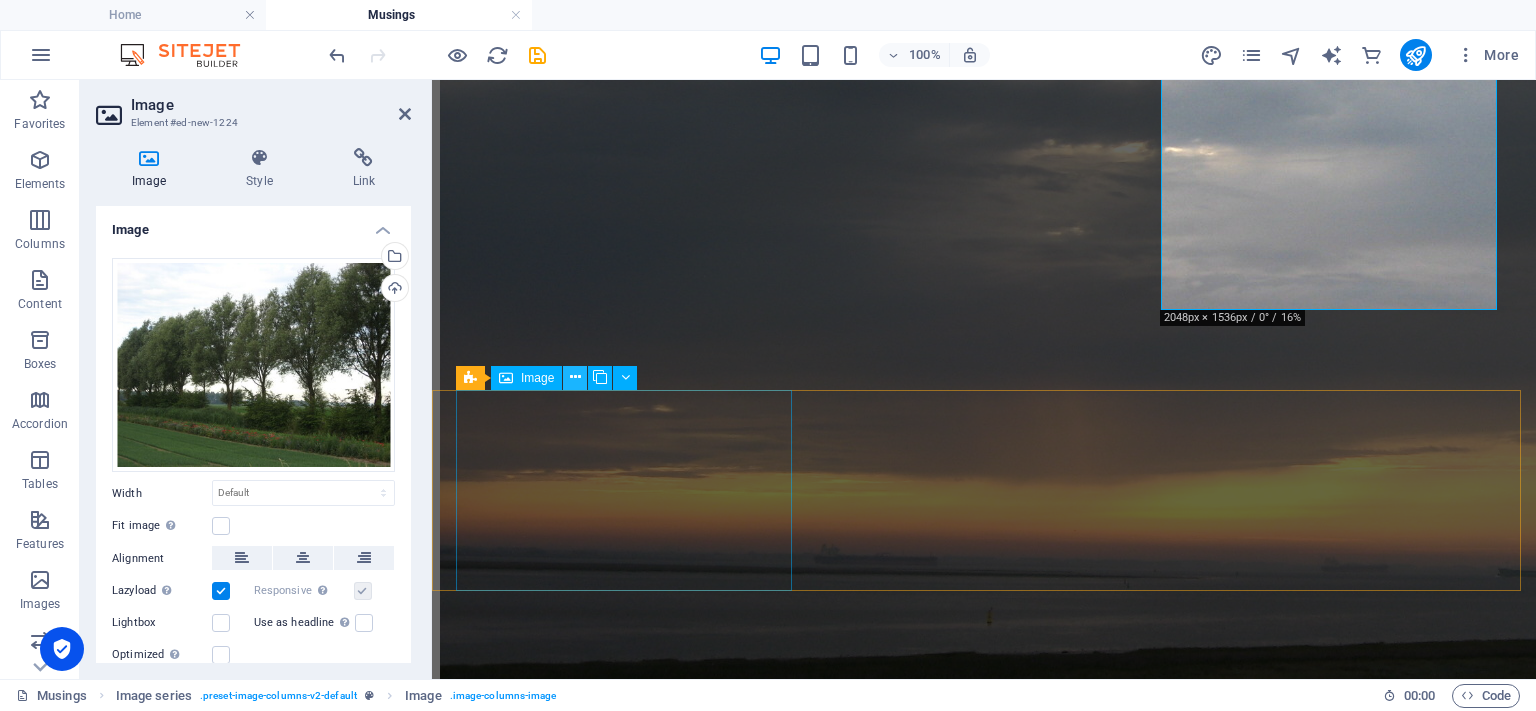 click at bounding box center [575, 378] 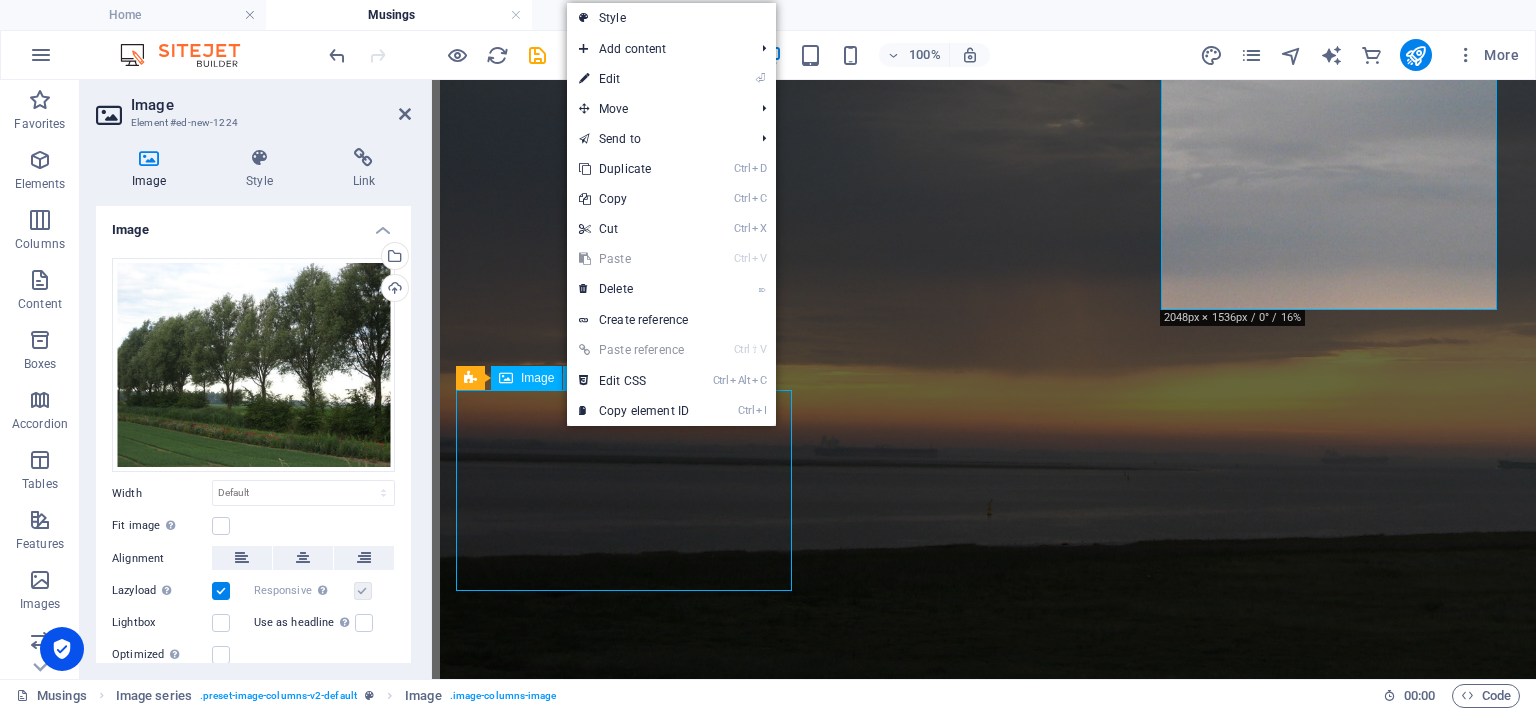 scroll, scrollTop: 2563, scrollLeft: 0, axis: vertical 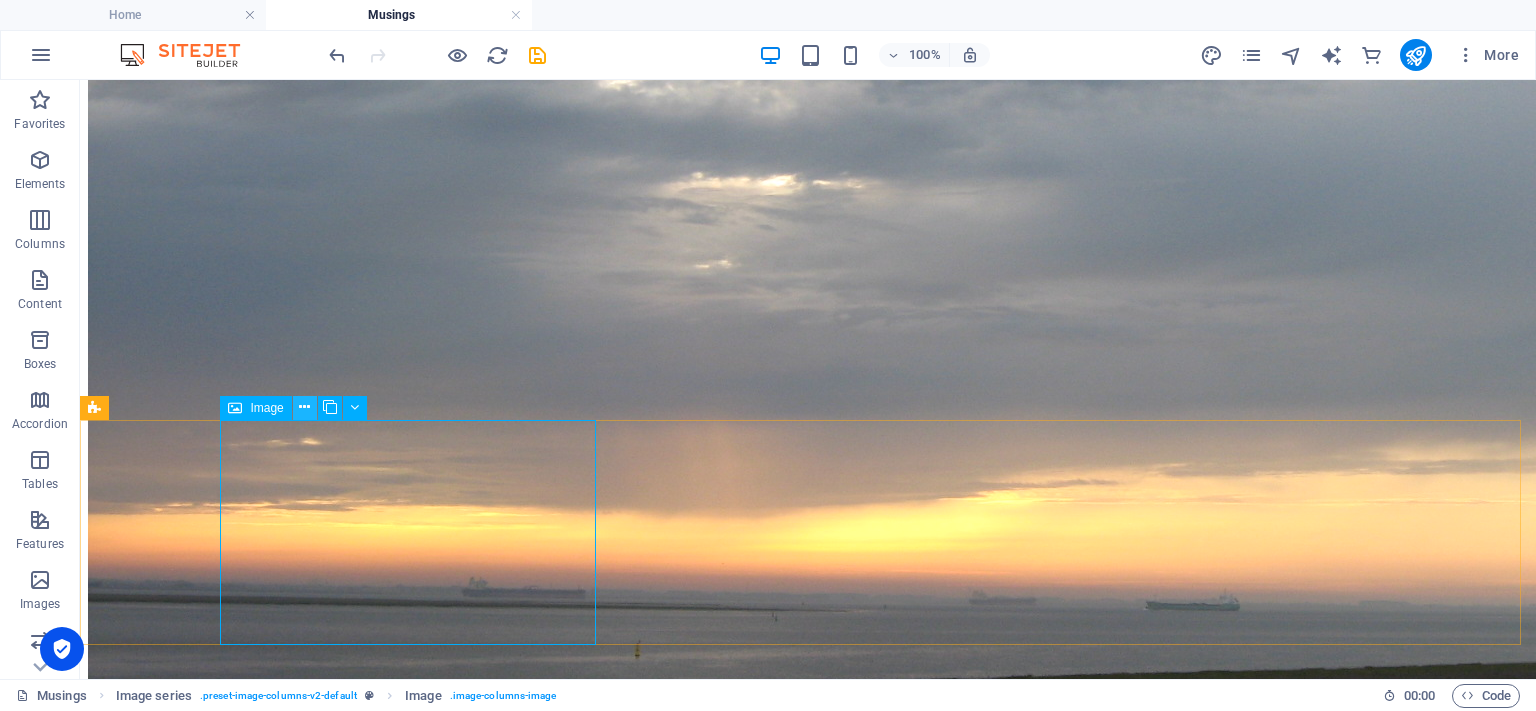 click at bounding box center [304, 407] 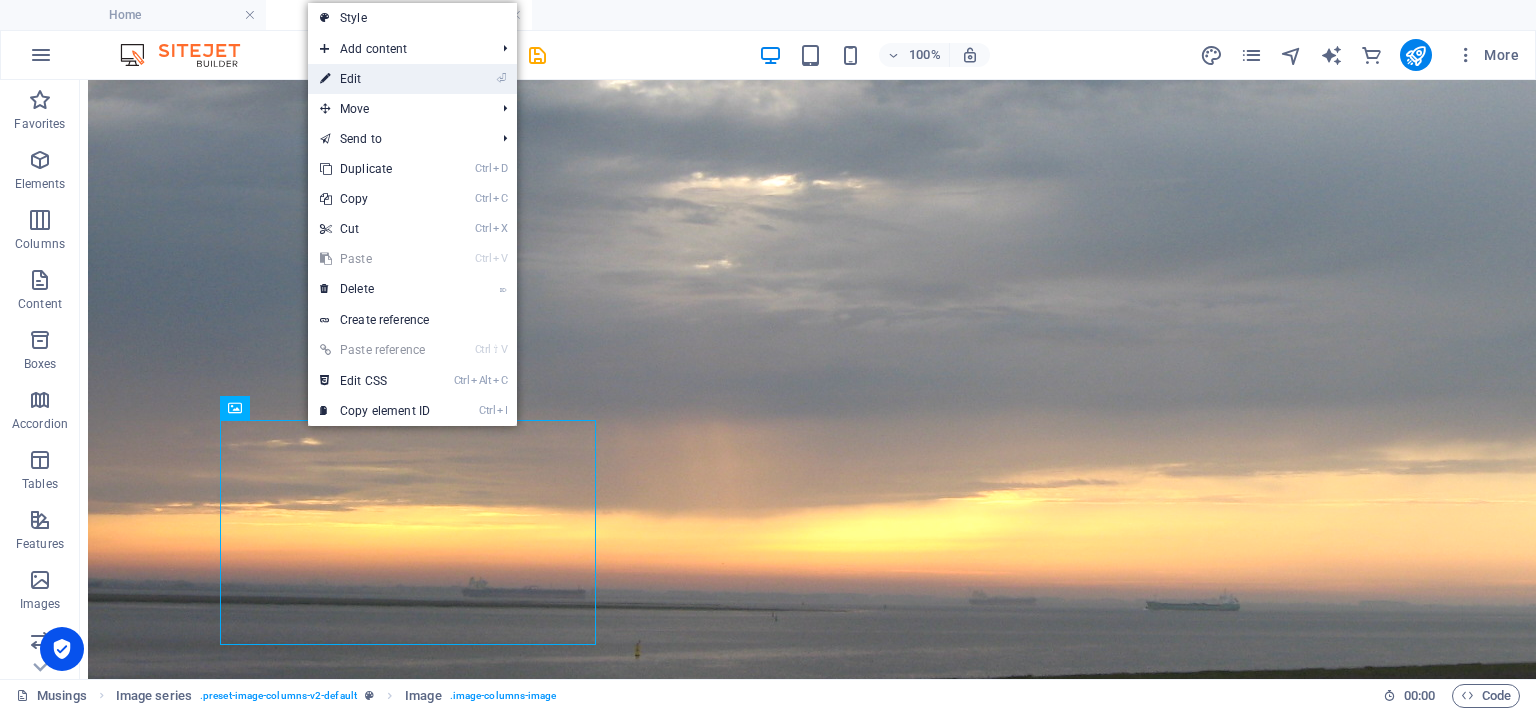 click on "⏎  Edit" at bounding box center (375, 79) 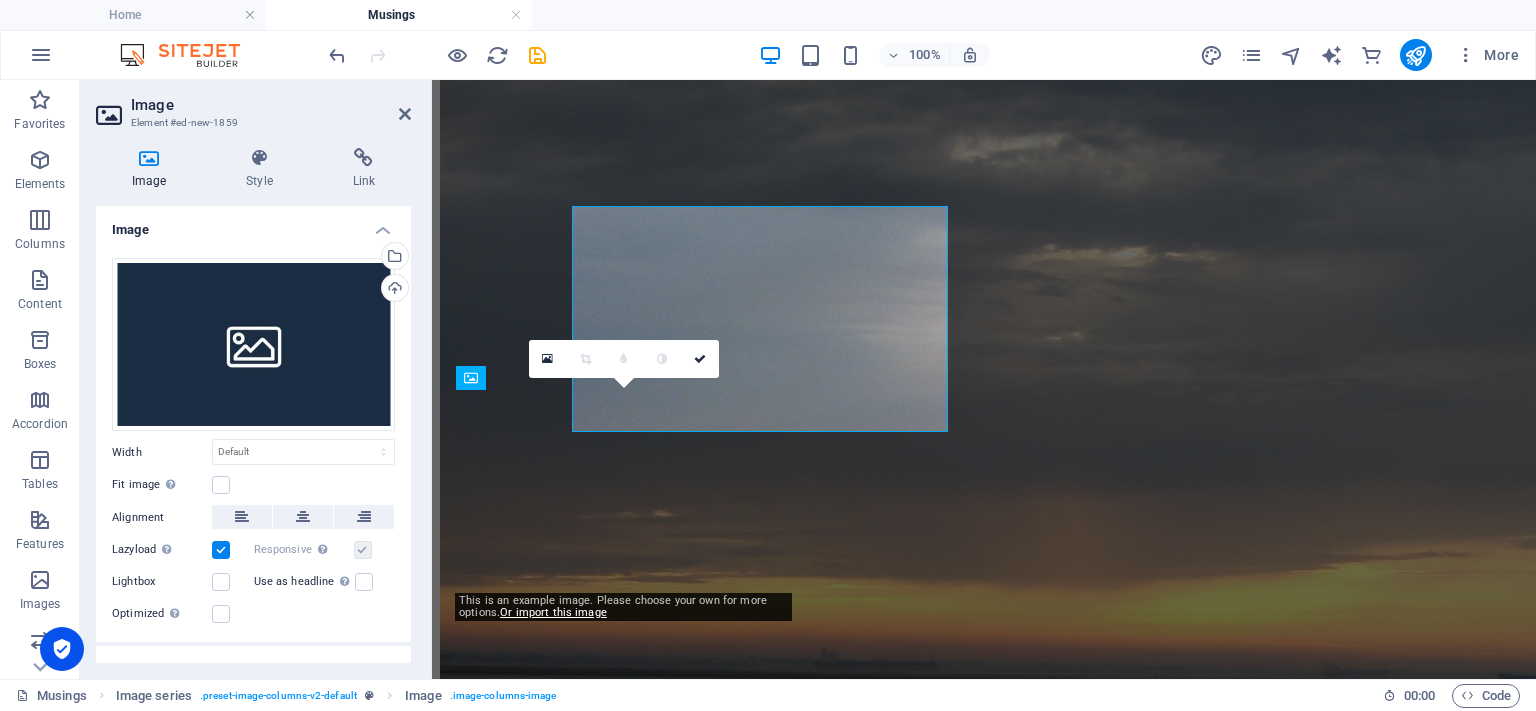 scroll, scrollTop: 2776, scrollLeft: 0, axis: vertical 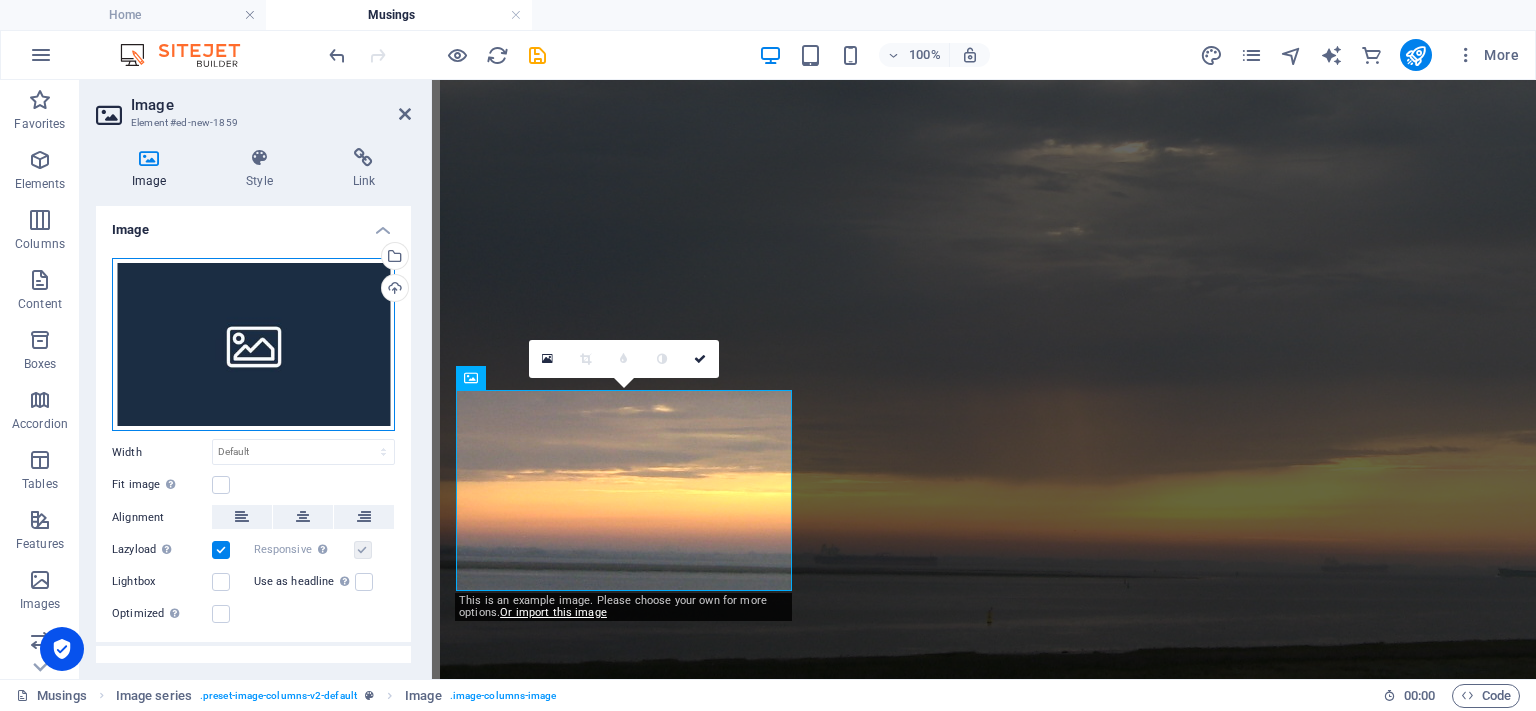 click on "Drag files here, click to choose files or select files from Files or our free stock photos & videos" at bounding box center (253, 345) 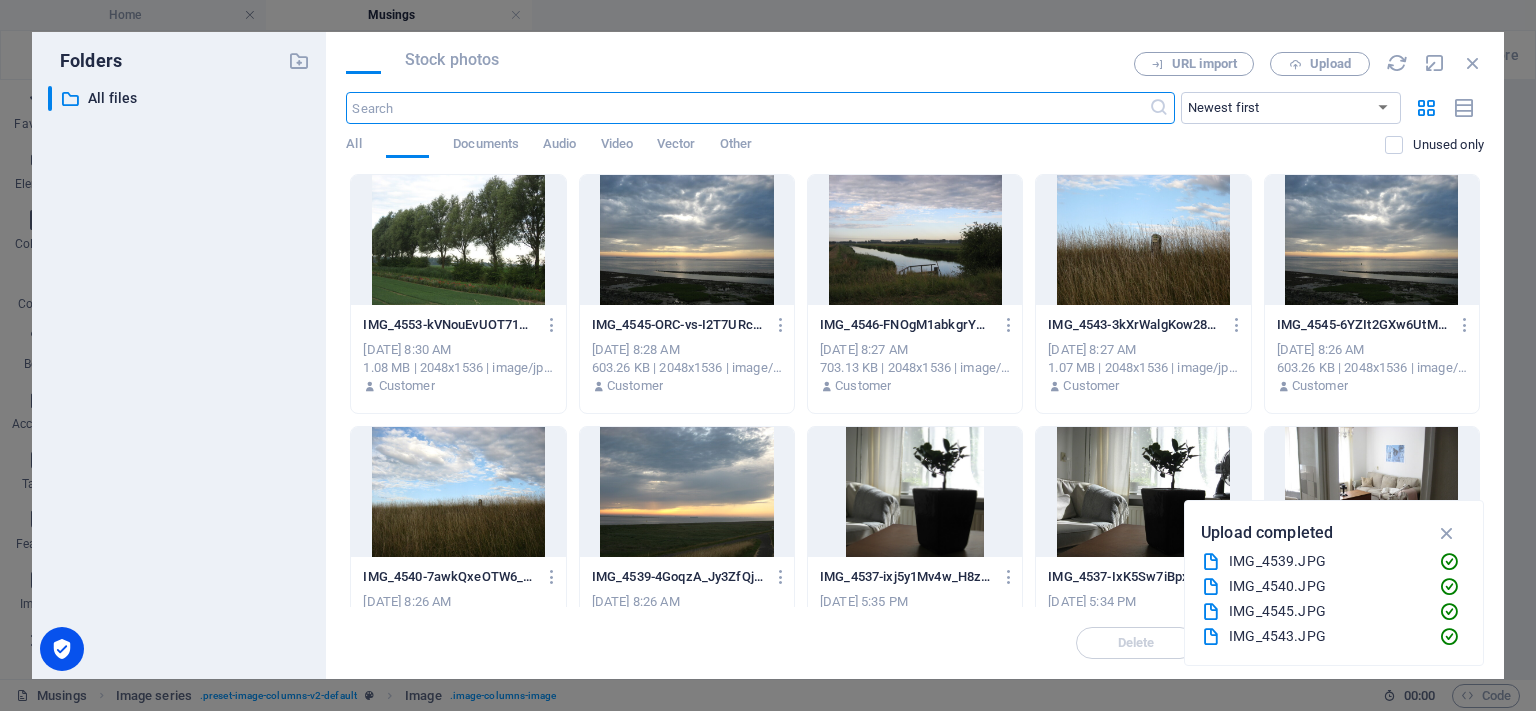 scroll, scrollTop: 2810, scrollLeft: 0, axis: vertical 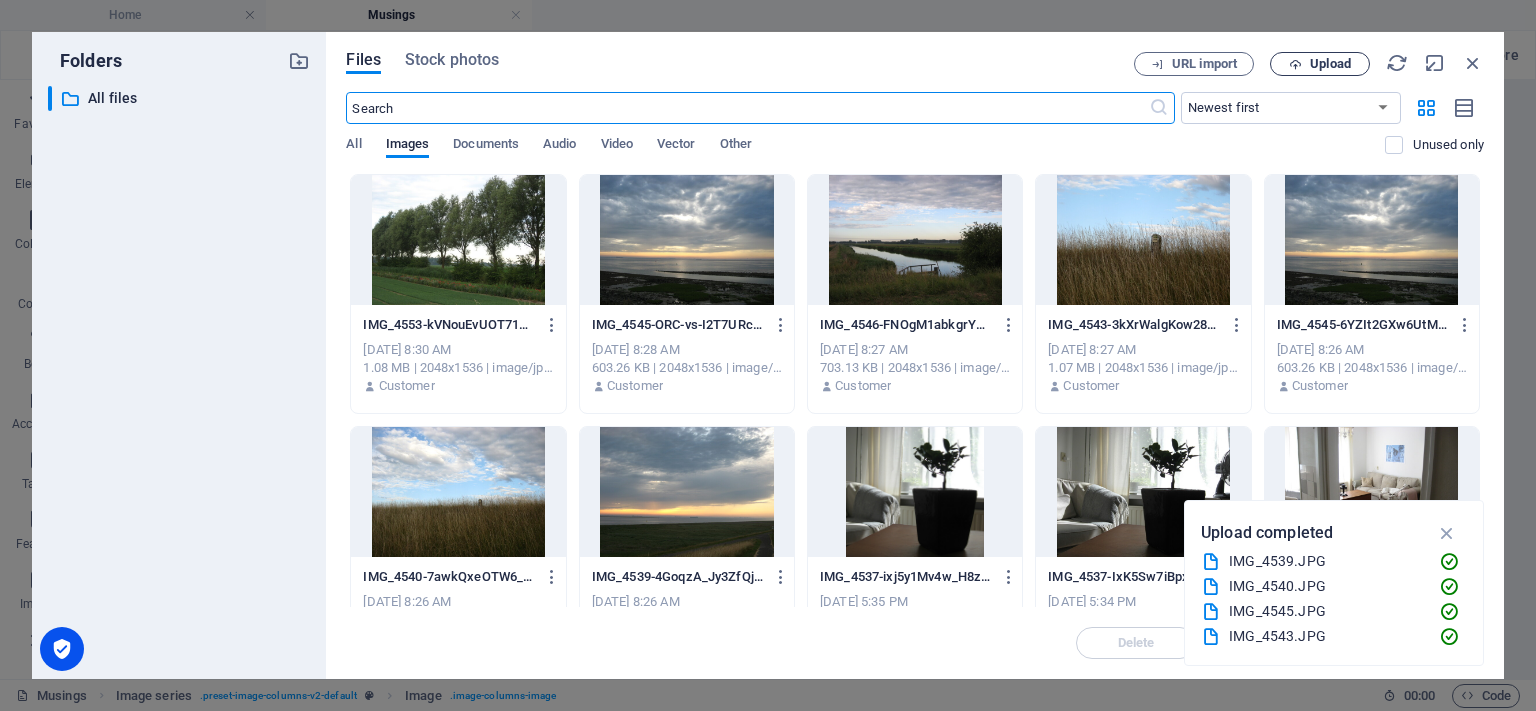 click on "Upload" at bounding box center [1330, 64] 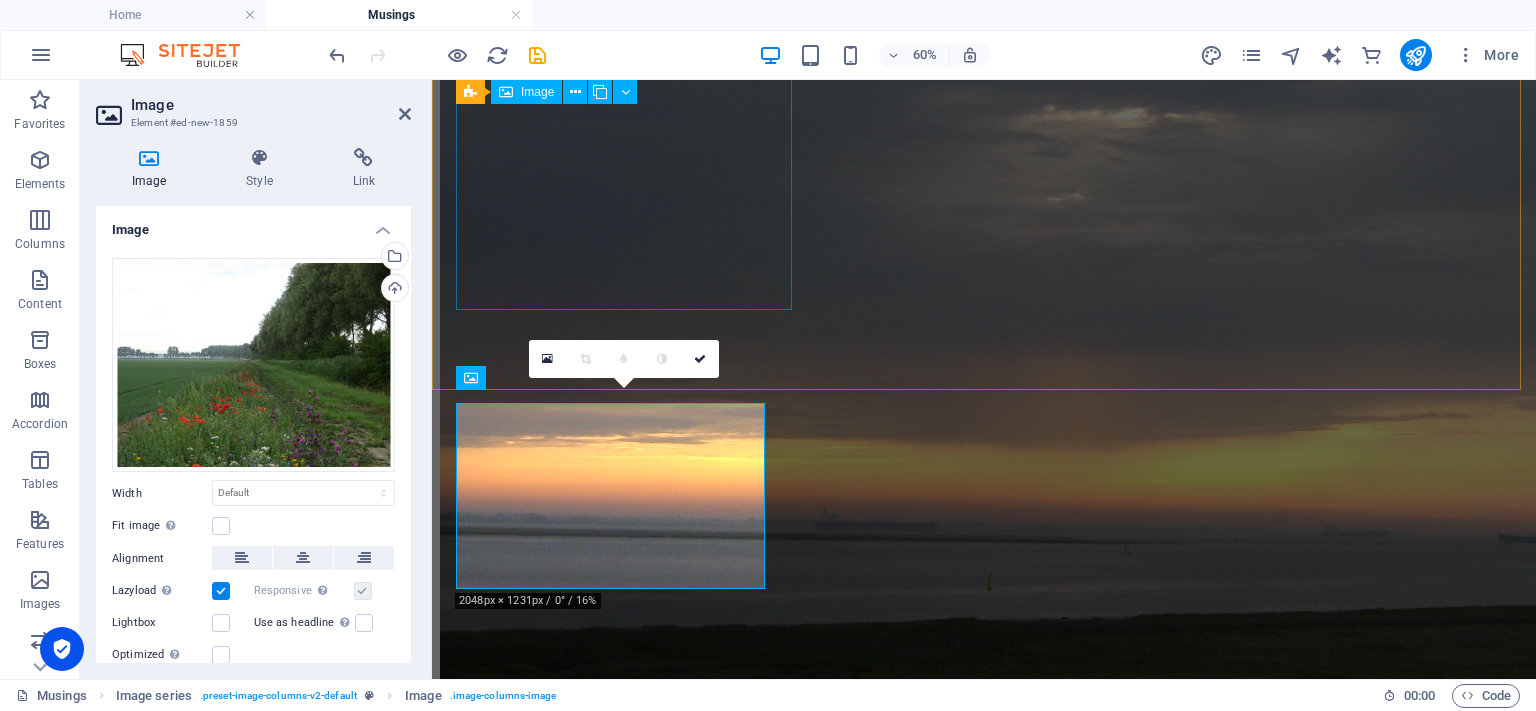 scroll, scrollTop: 2776, scrollLeft: 0, axis: vertical 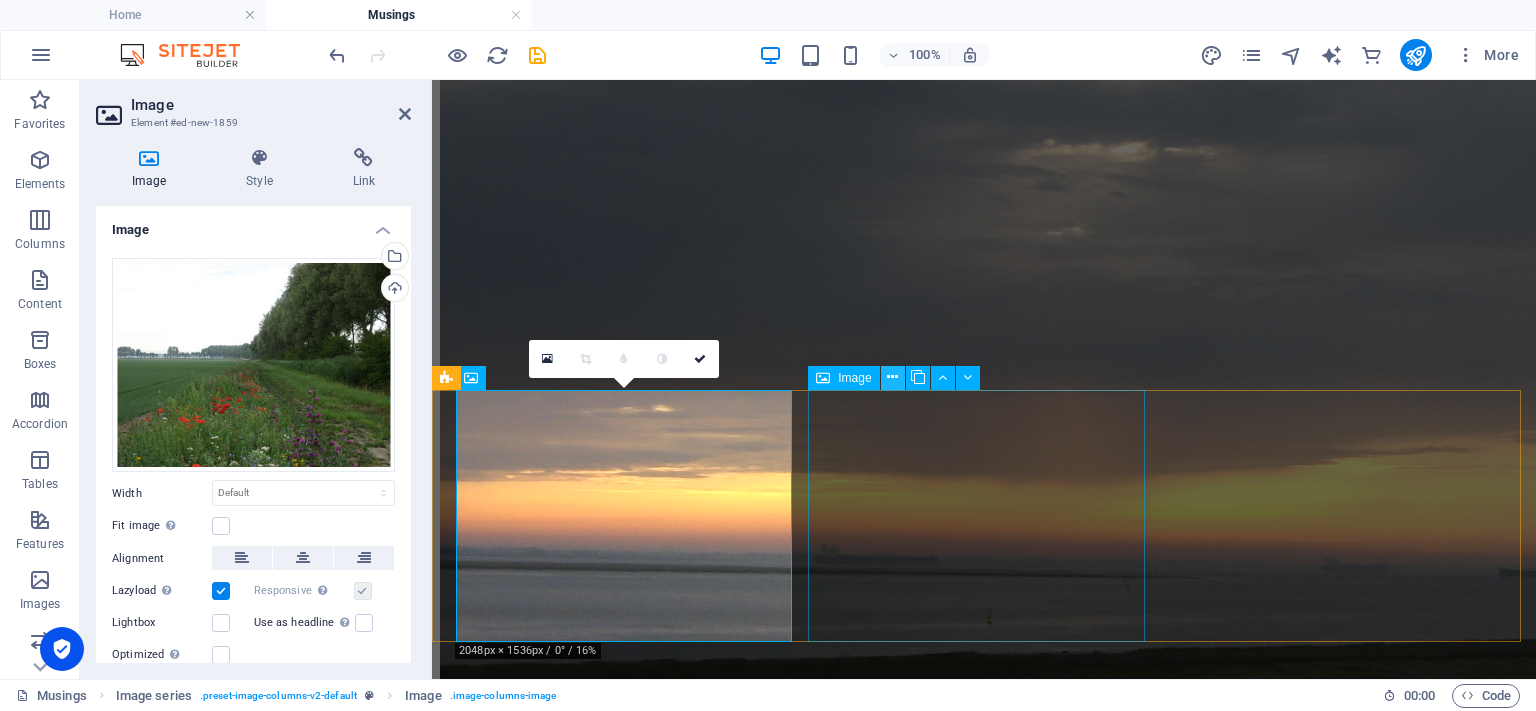 click at bounding box center (892, 377) 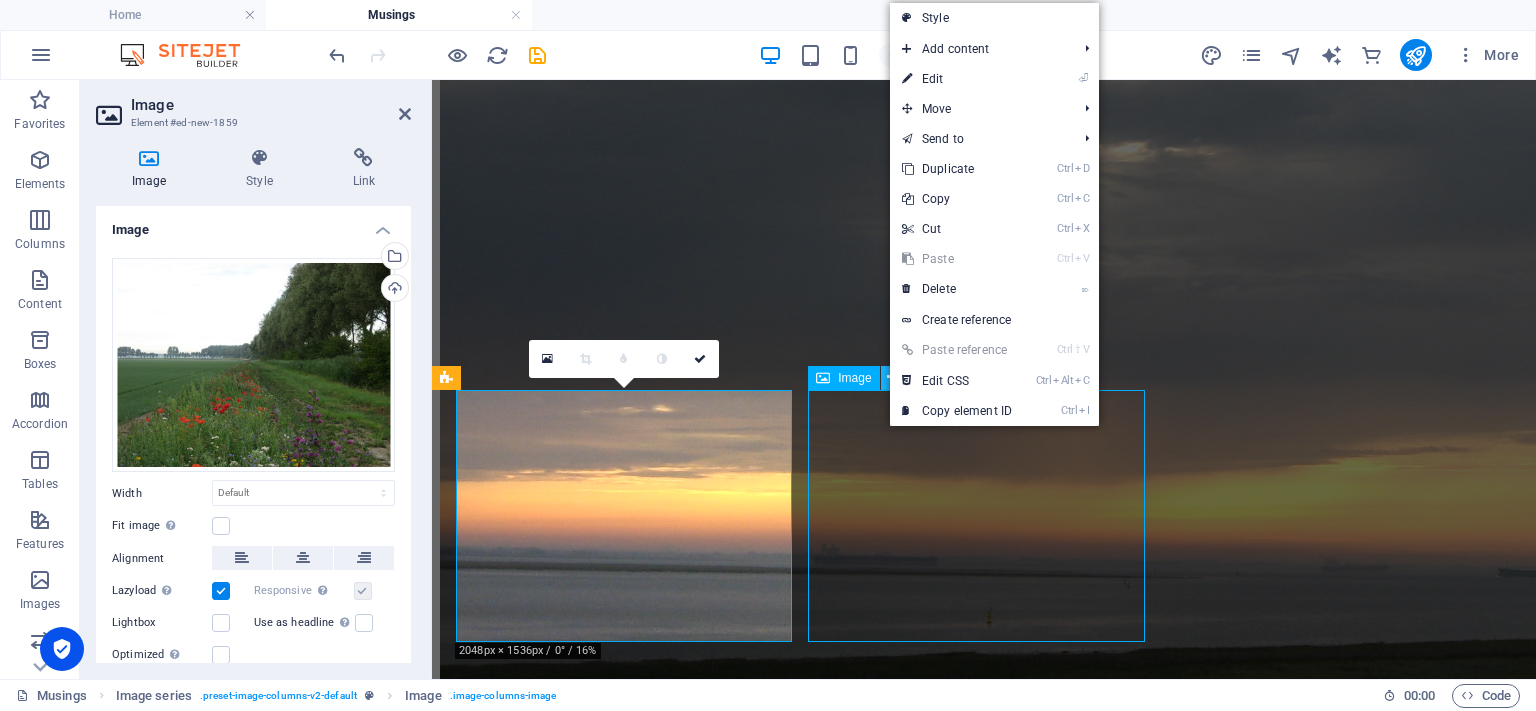 scroll, scrollTop: 2563, scrollLeft: 0, axis: vertical 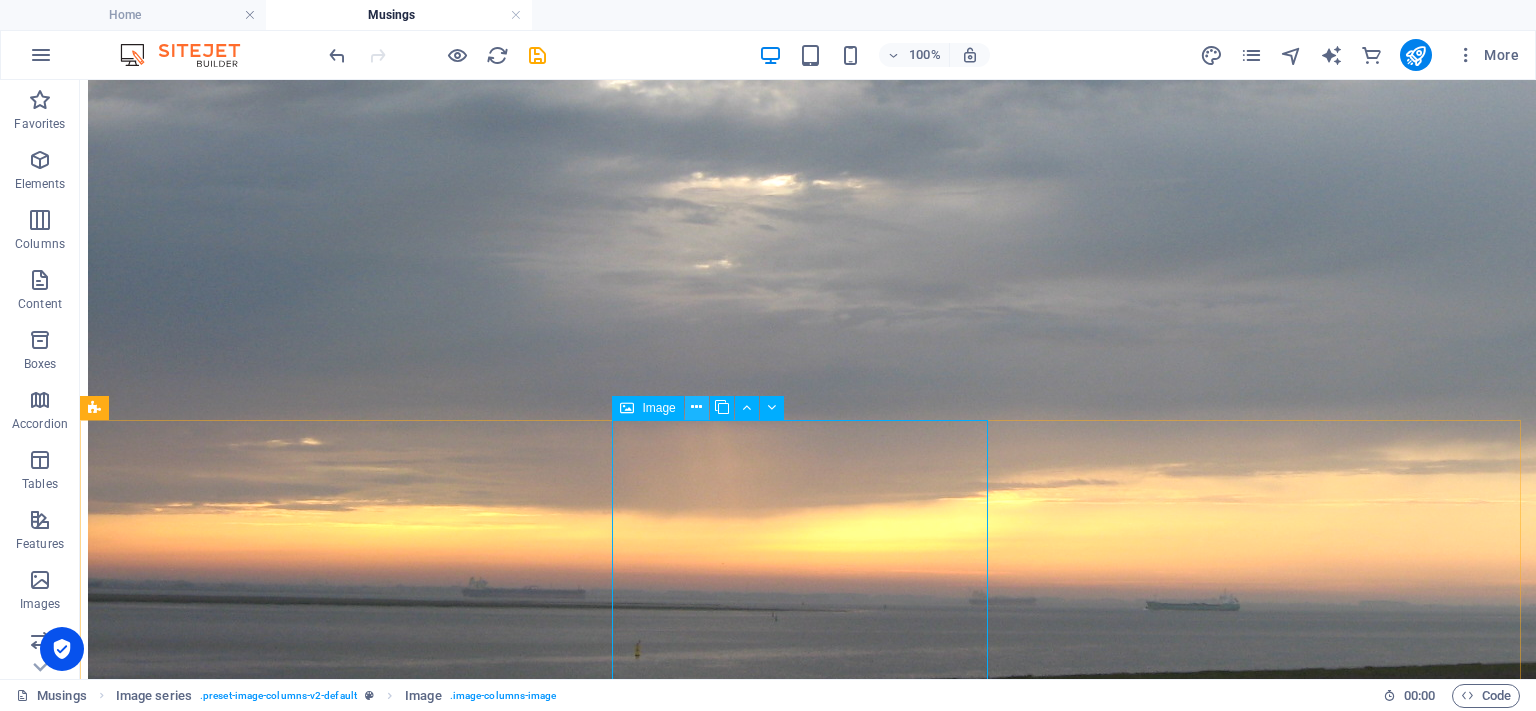 click at bounding box center (696, 407) 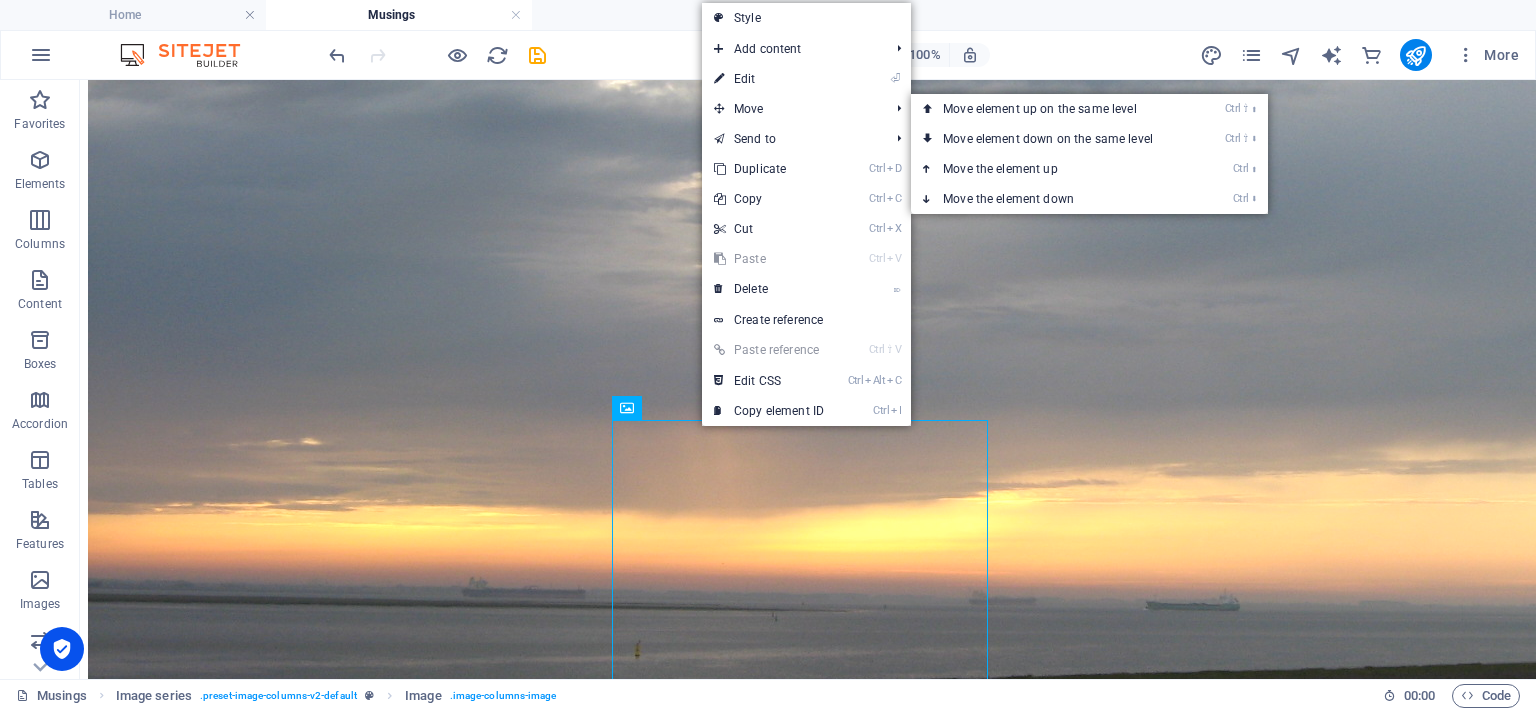 click on "⏎  Edit" at bounding box center [769, 79] 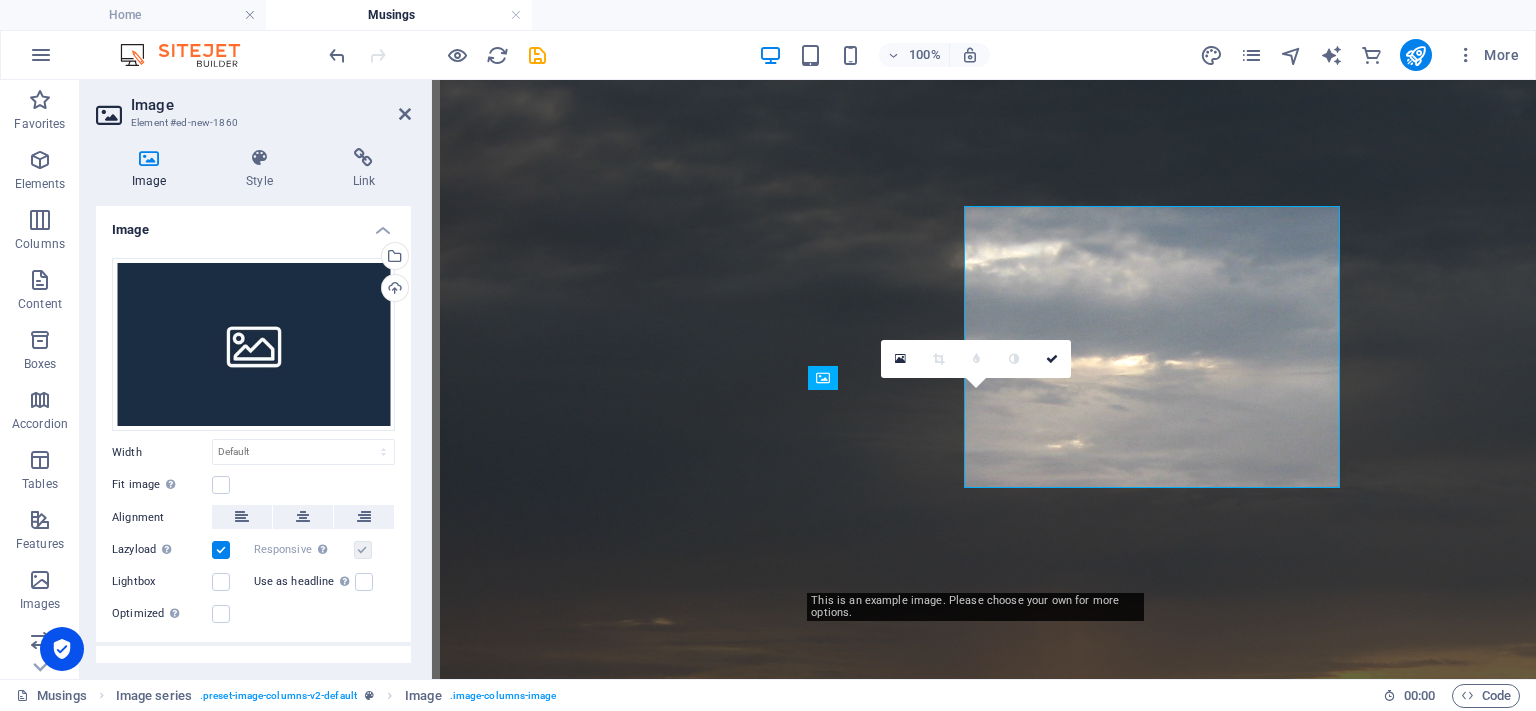scroll, scrollTop: 2776, scrollLeft: 0, axis: vertical 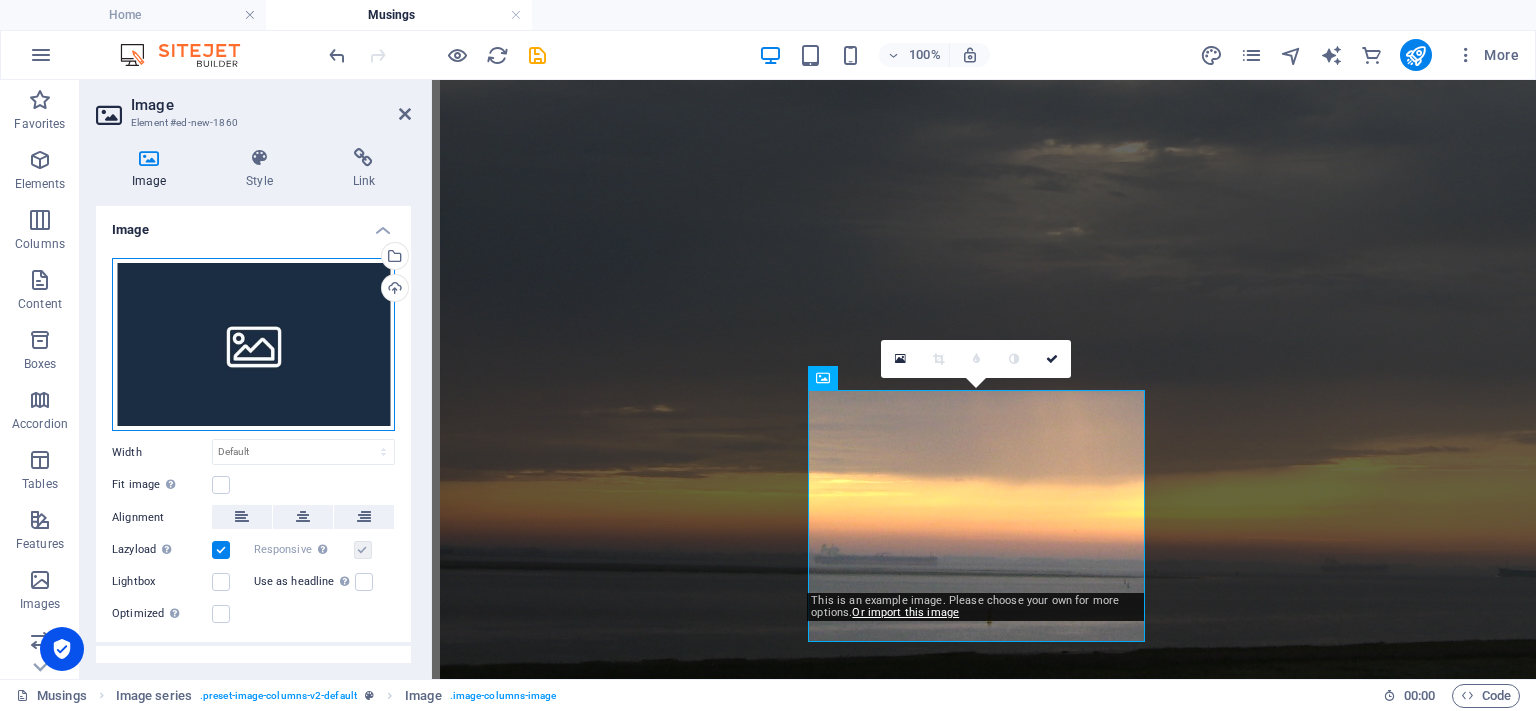 click on "Drag files here, click to choose files or select files from Files or our free stock photos & videos" at bounding box center [253, 345] 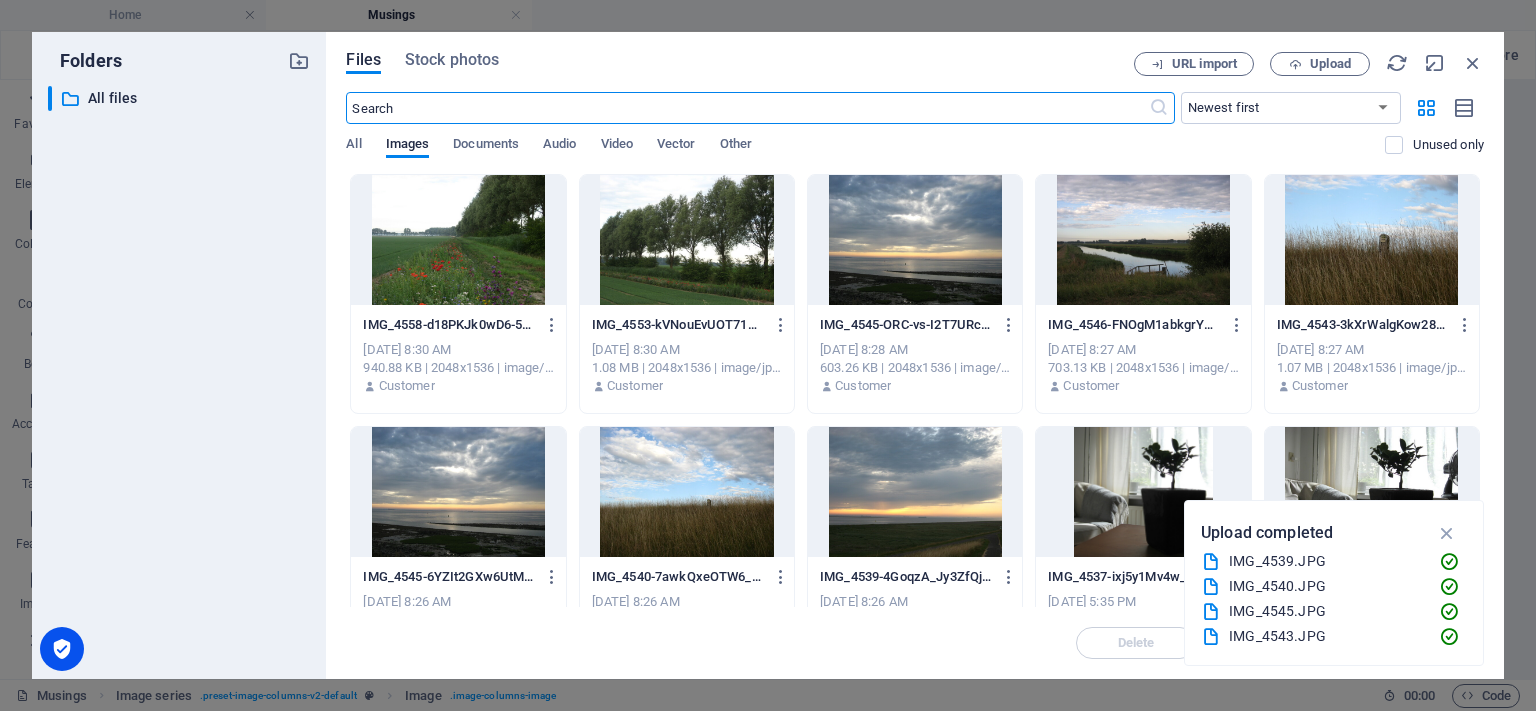 scroll, scrollTop: 2810, scrollLeft: 0, axis: vertical 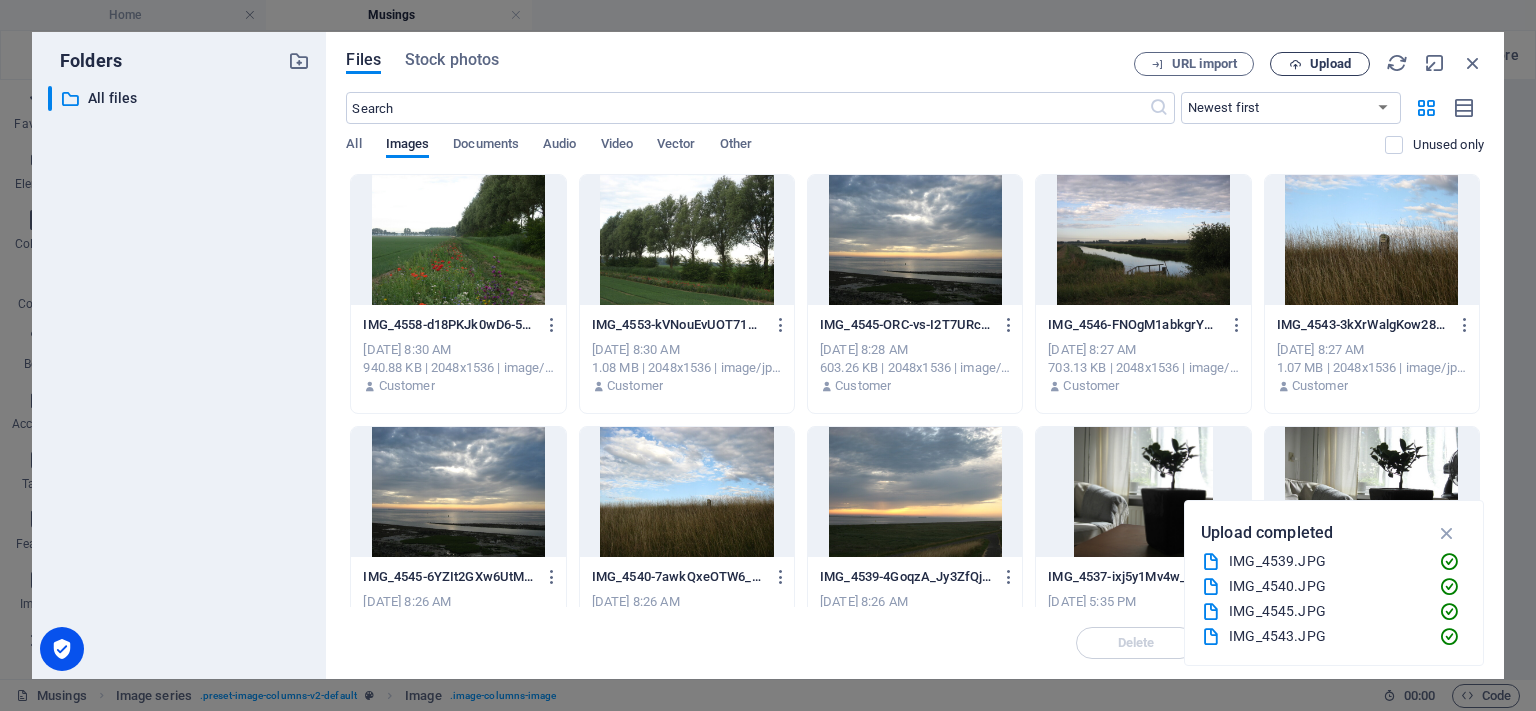 click on "Upload" at bounding box center (1330, 64) 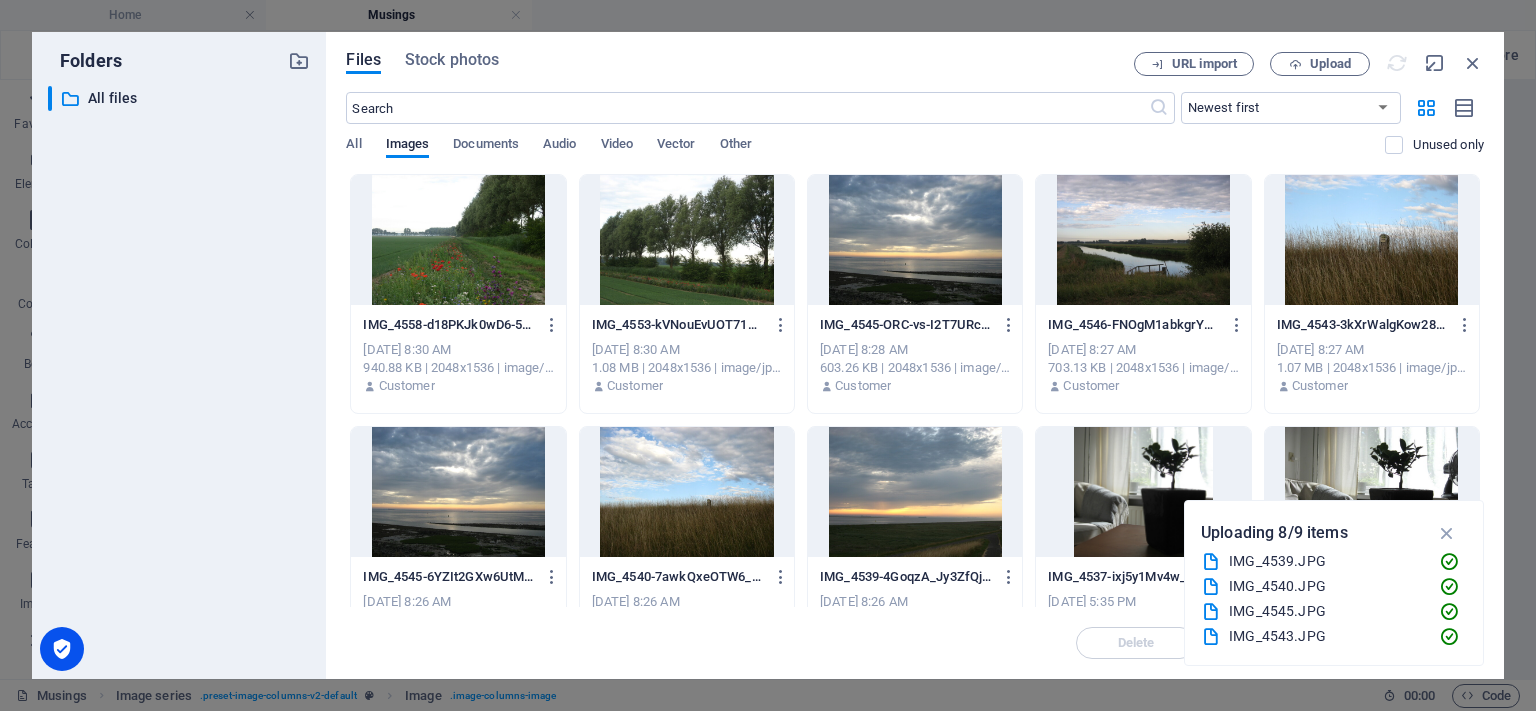 scroll, scrollTop: 2776, scrollLeft: 0, axis: vertical 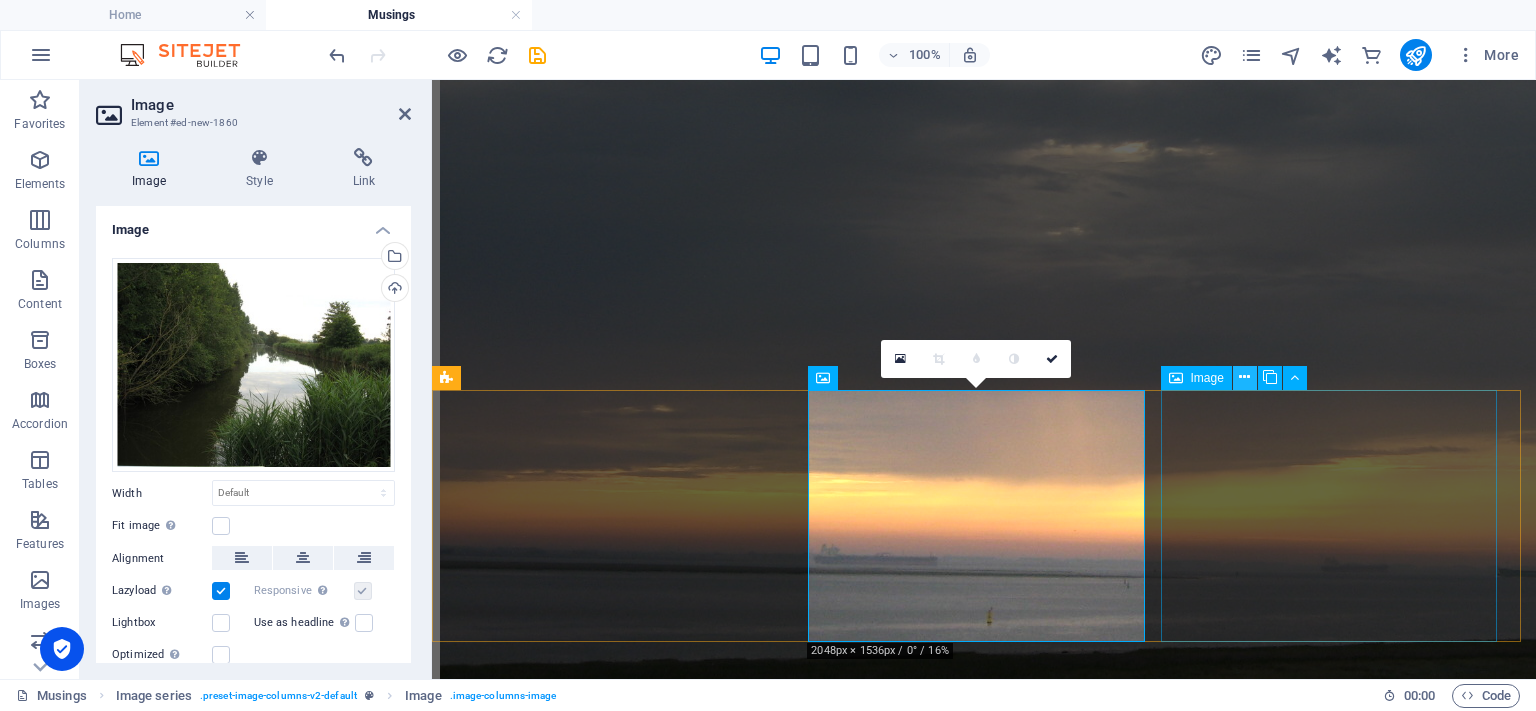 click at bounding box center [1244, 377] 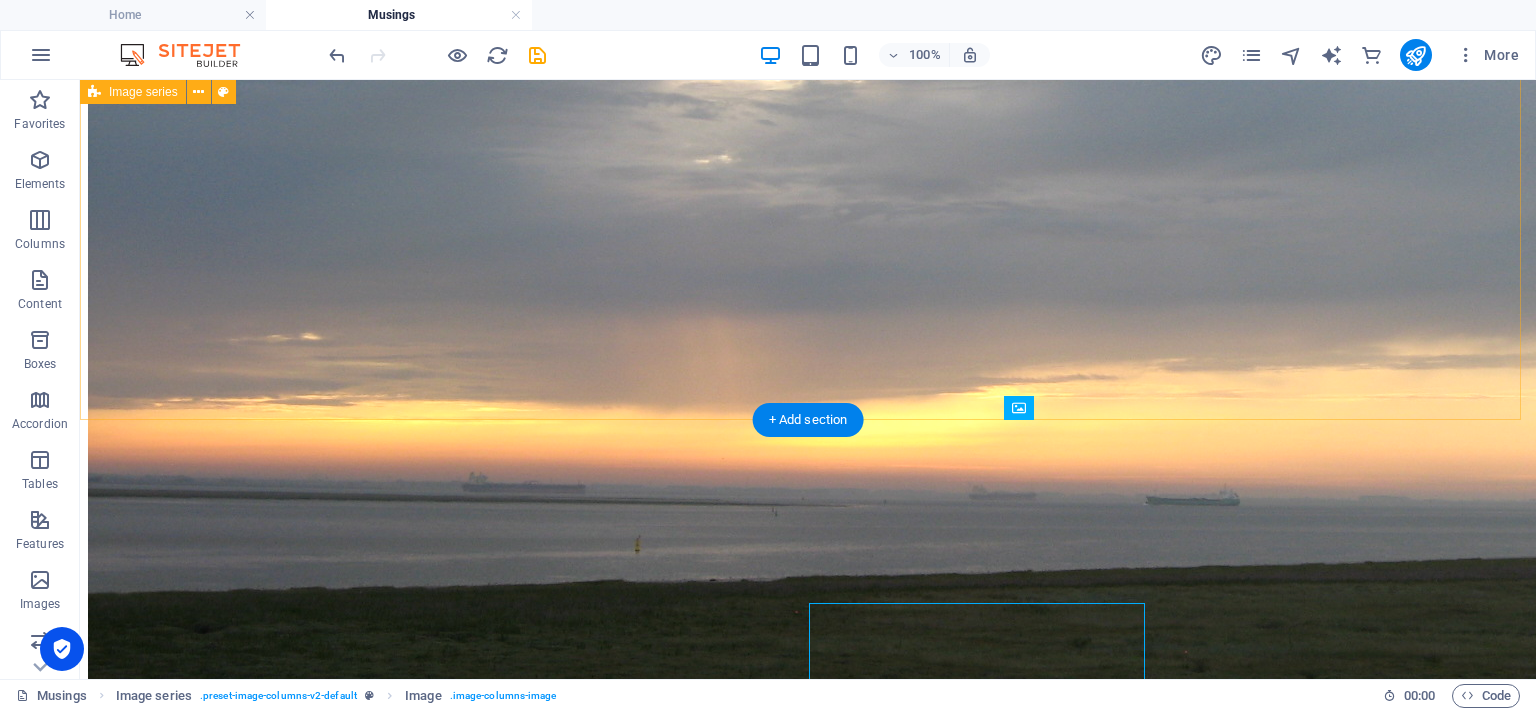 scroll, scrollTop: 2563, scrollLeft: 0, axis: vertical 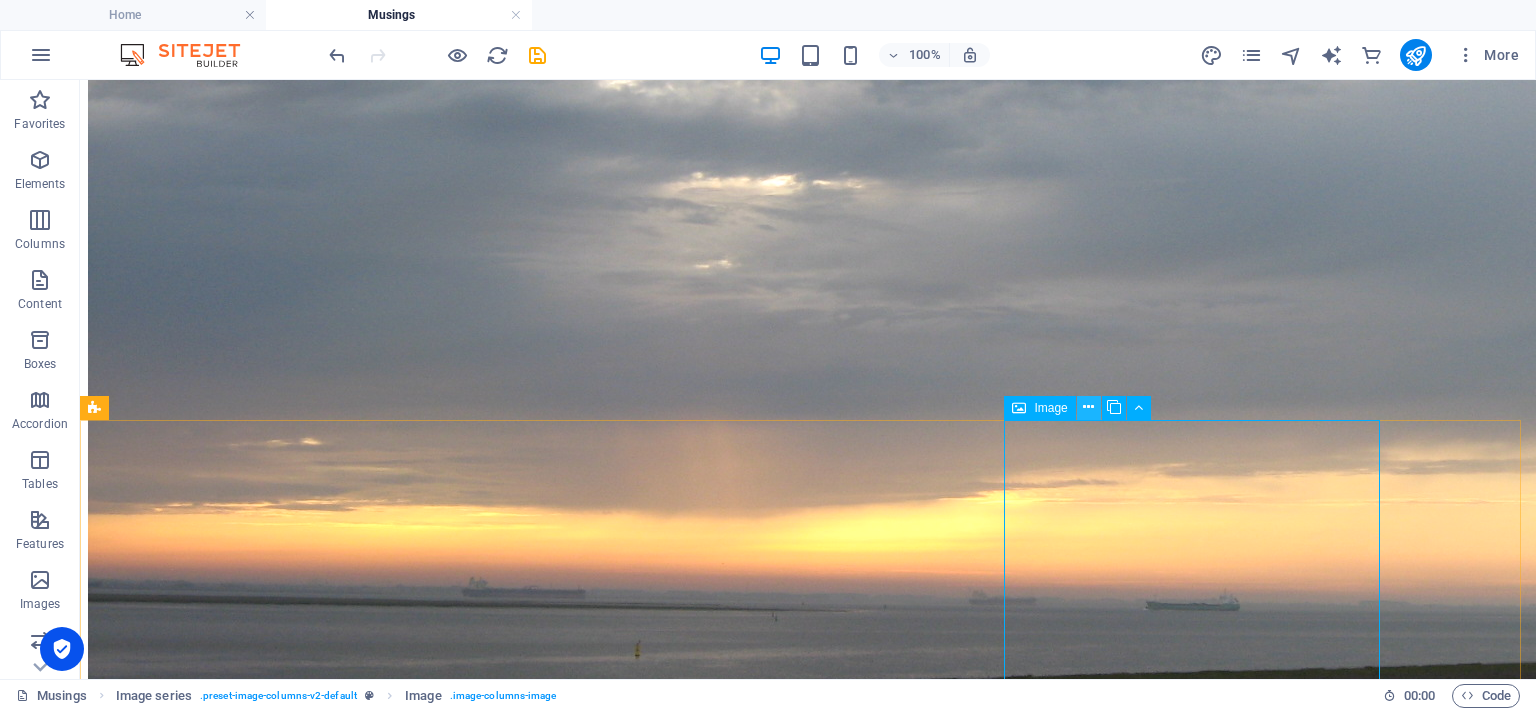 click at bounding box center (1089, 408) 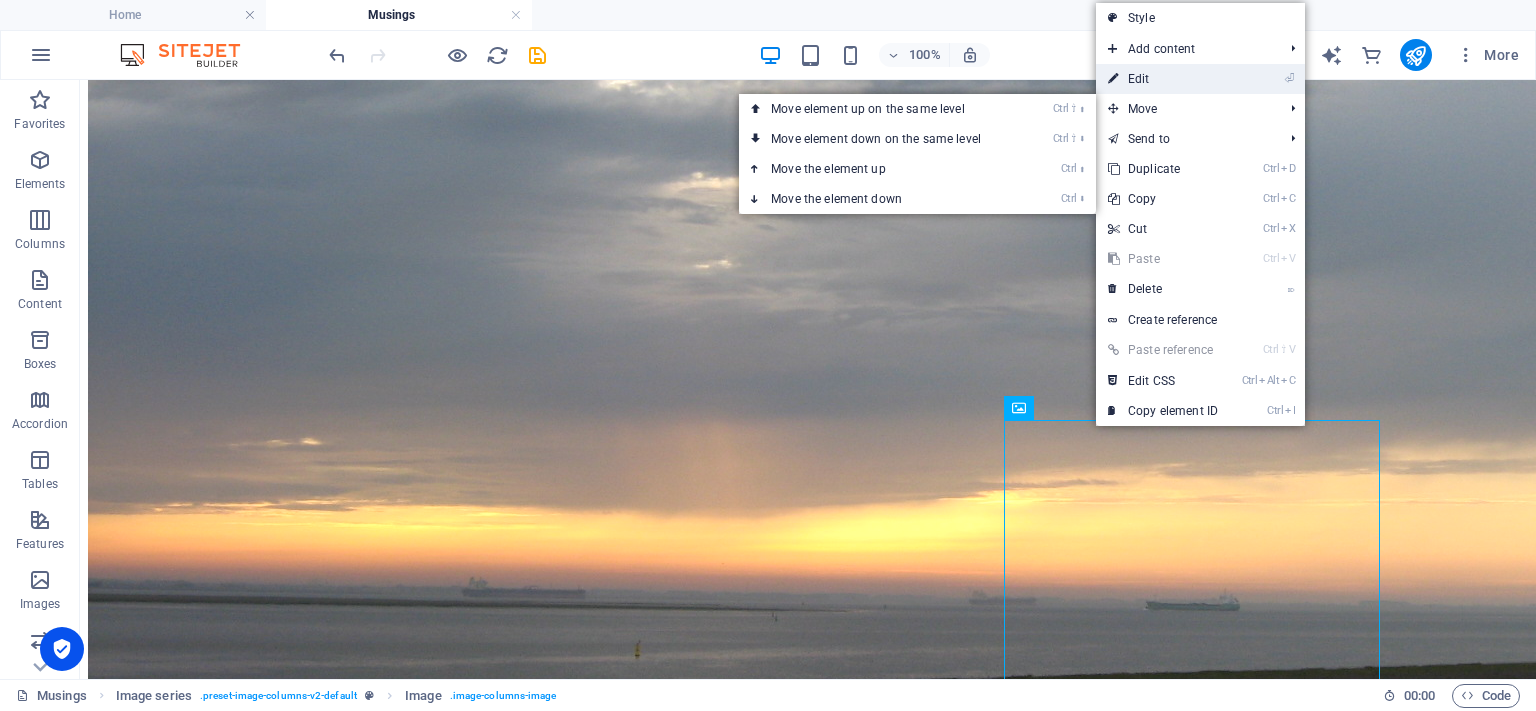 click on "⏎  Edit" at bounding box center [1163, 79] 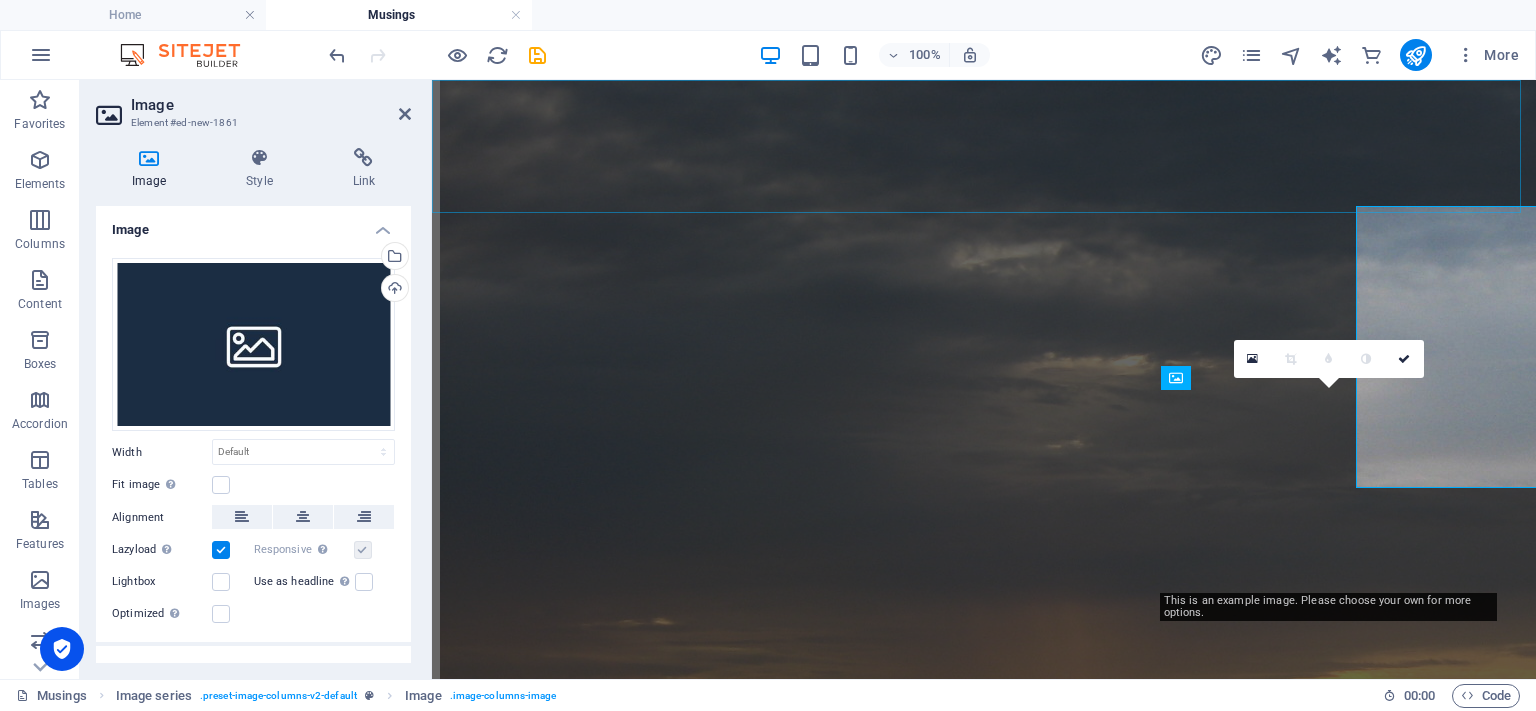 scroll, scrollTop: 2776, scrollLeft: 0, axis: vertical 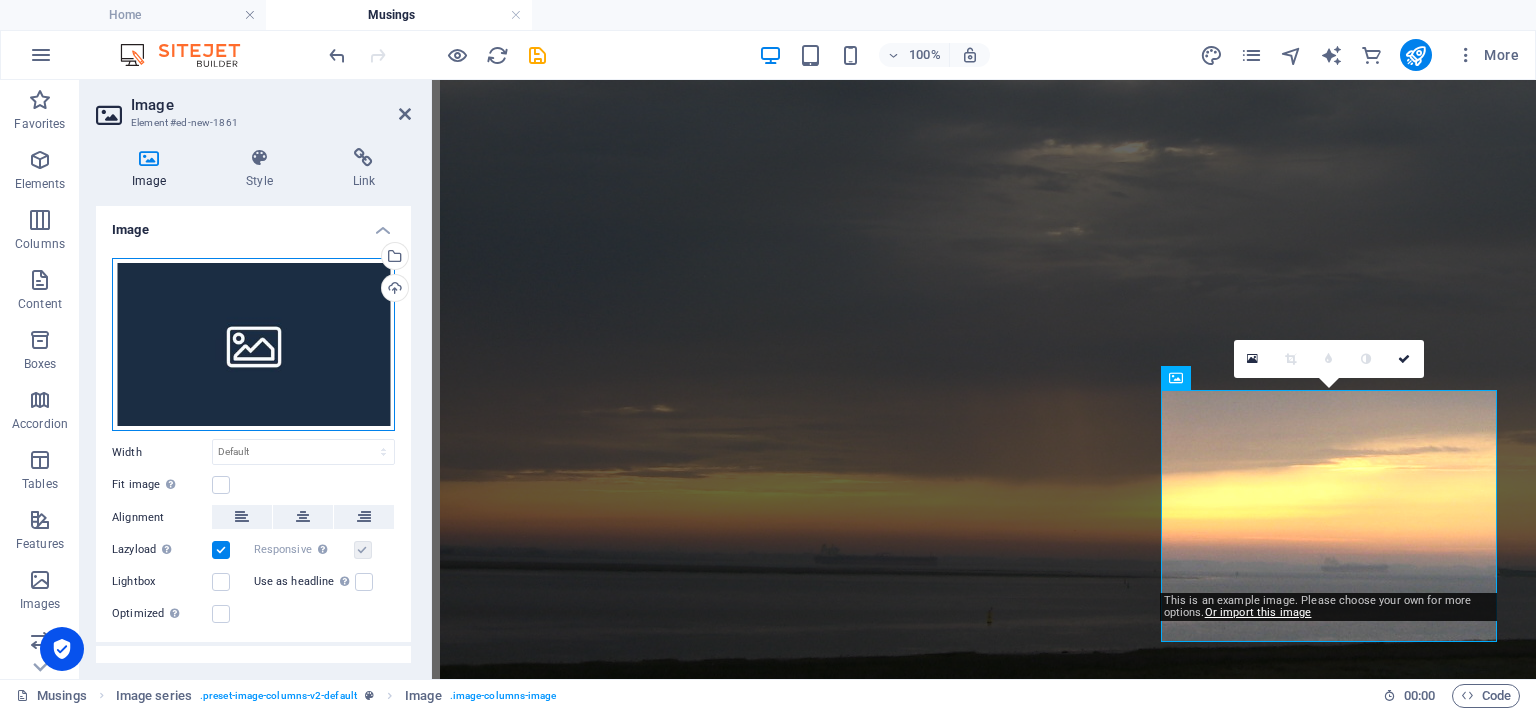 click on "Drag files here, click to choose files or select files from Files or our free stock photos & videos" at bounding box center [253, 345] 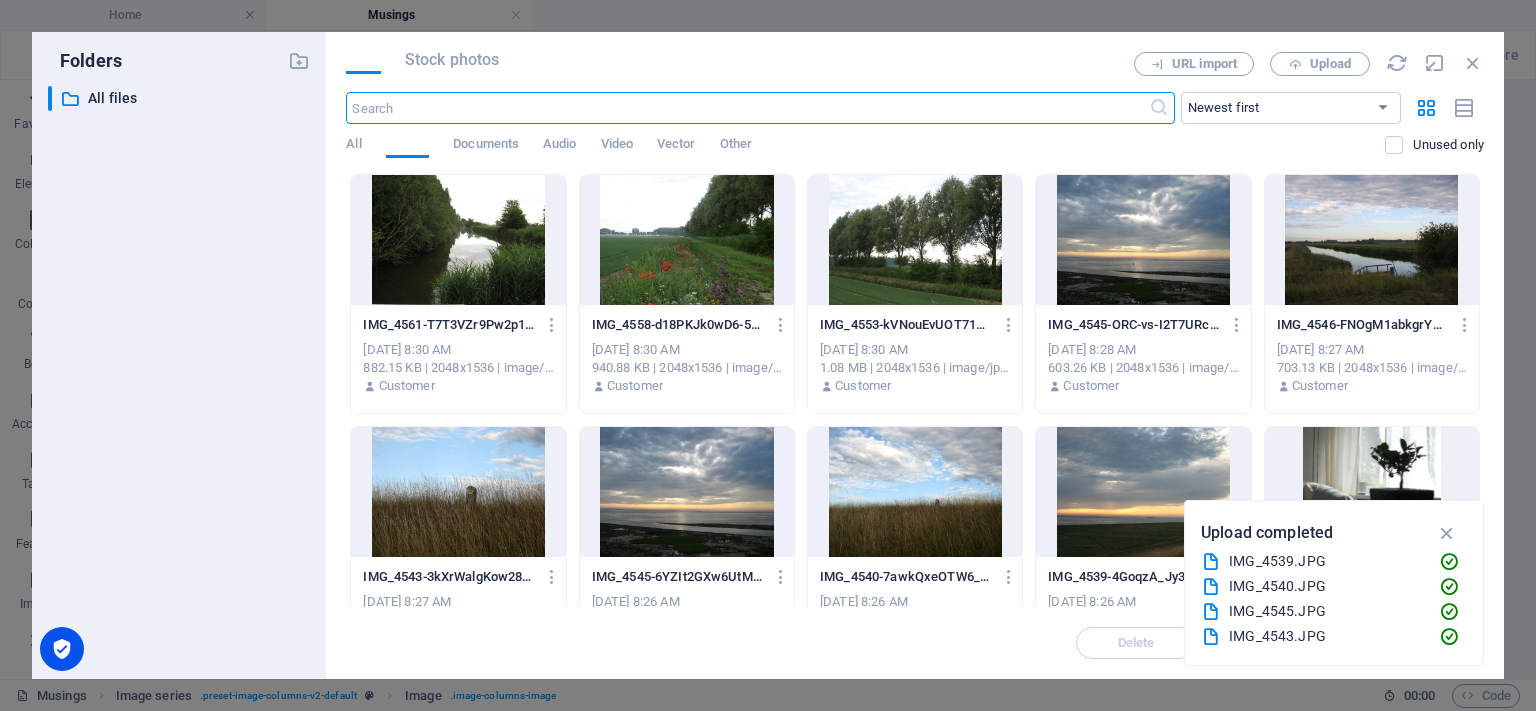 scroll, scrollTop: 2810, scrollLeft: 0, axis: vertical 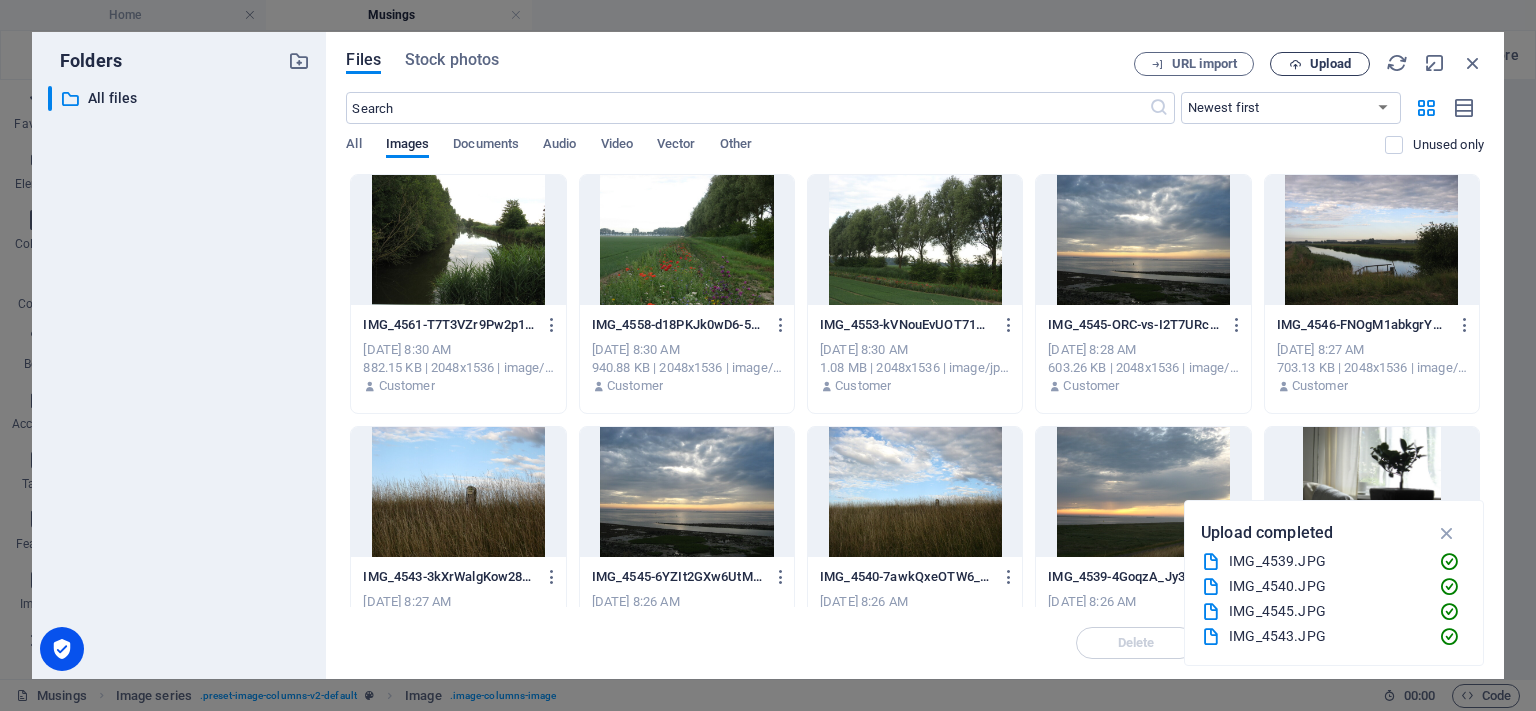 click on "Upload" at bounding box center (1330, 64) 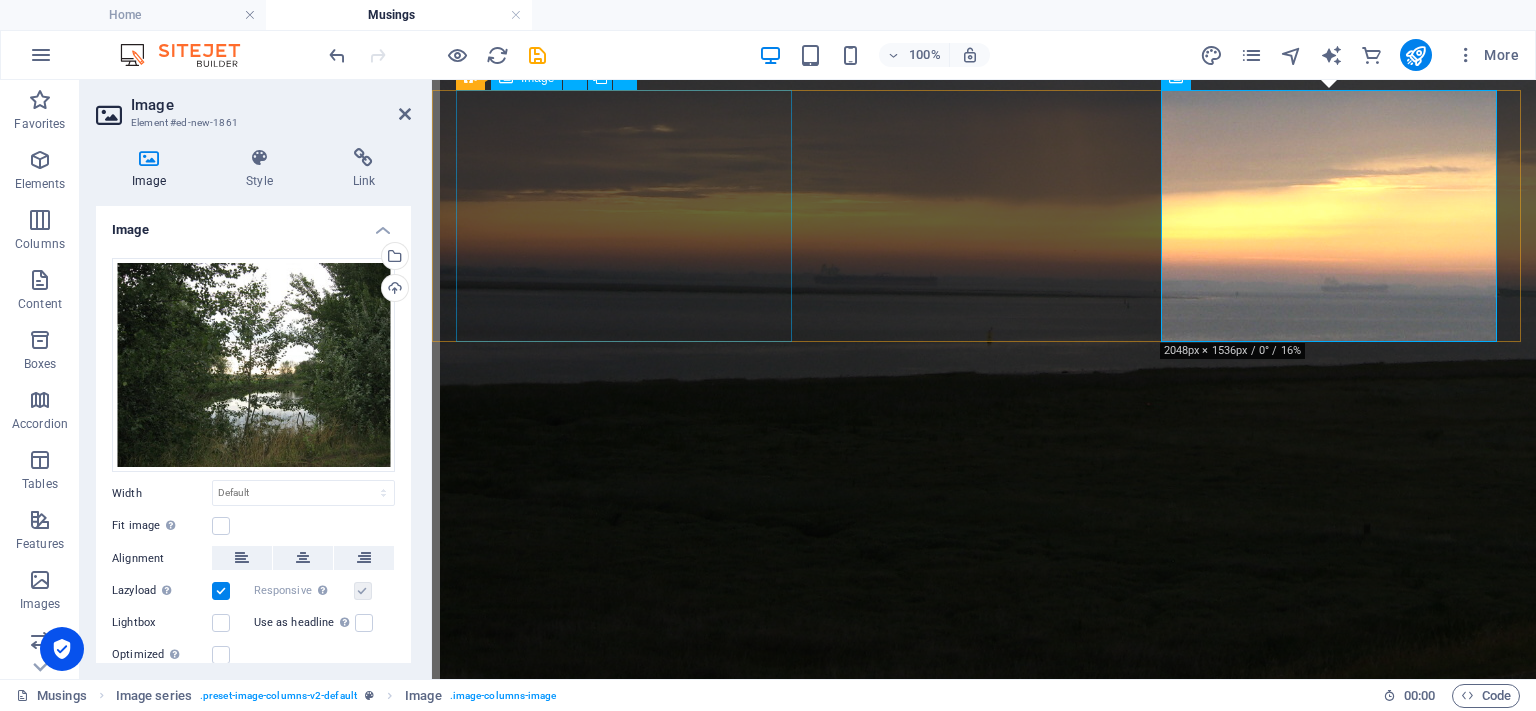 scroll, scrollTop: 3076, scrollLeft: 0, axis: vertical 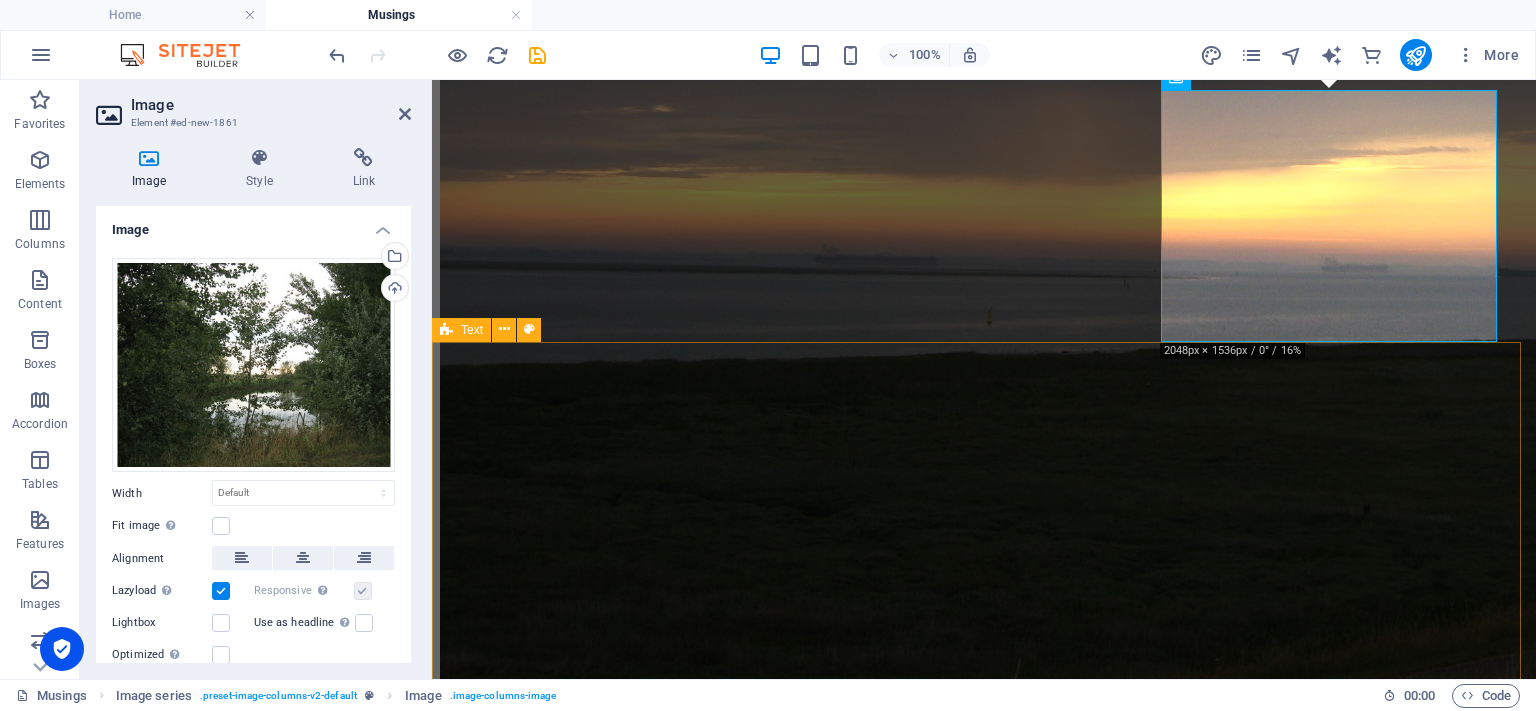 click on "On Citric Indispensability The [DATE] I am saving as much as possible for a move to the seaside (as opposed to where I live along an arm of the sea, surrounded by industrial complexes, which rarely figure in any photo I take), it is just that with Dio’s health everything is up in the air at the moment,  plus , naturally, spending a significant portion of my monthly savings on canine heart medication and [MEDICAL_DATA] supplements makes it rather difficult to save. Aside from the fact that I  fa-a-ar  prefer the village on the seaside I have in mind, and that it is  always  important to me to be able to take my morning walks in beautiful surroundings, there is a very  pragmatic  reason for this move. I absolutely adore the size and design of my current house, love my little flower beds, love the path running in front of it, and the huge tree across from my living-room window, but the quality of the house is absolutely abysmal.  Never this   this If  [PERSON_NAME], the need to order one." at bounding box center (984, 13380) 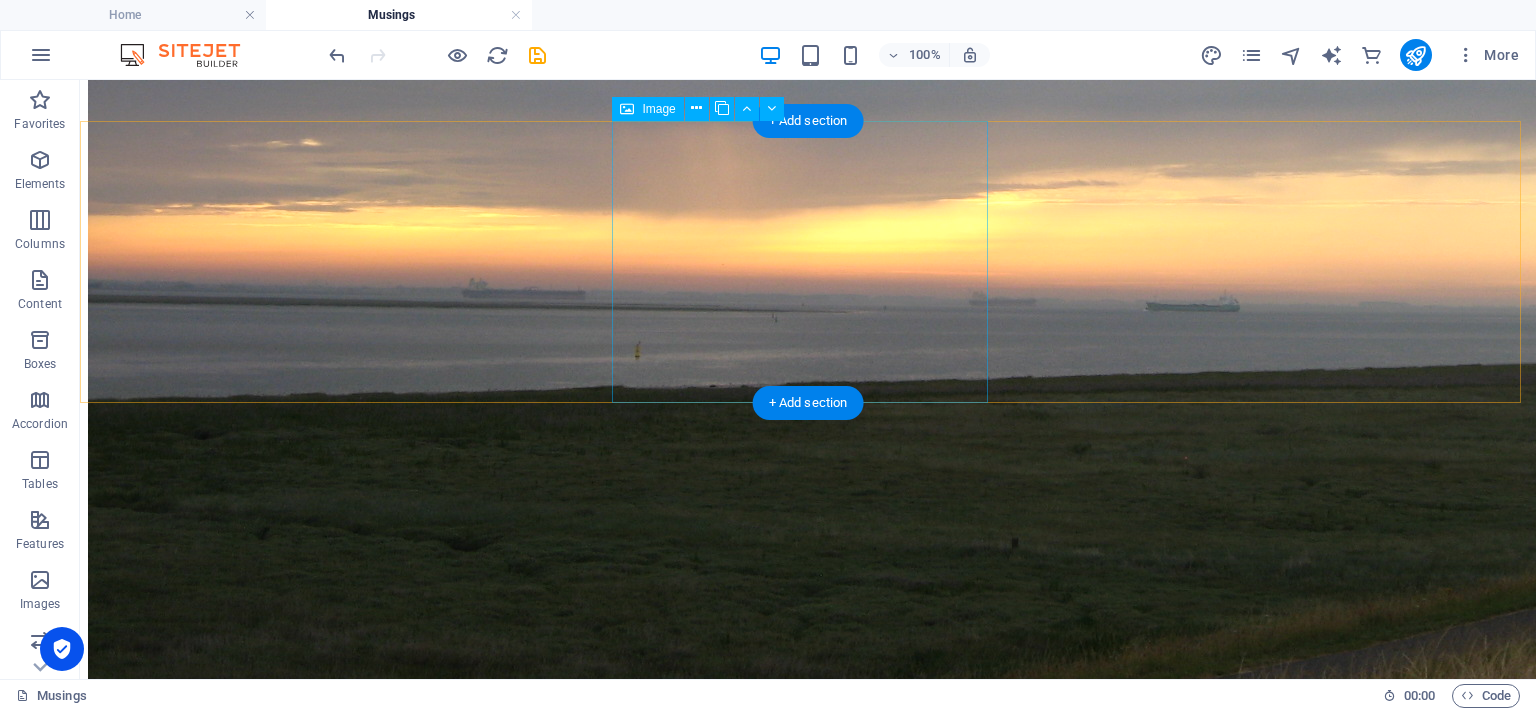 scroll, scrollTop: 2863, scrollLeft: 0, axis: vertical 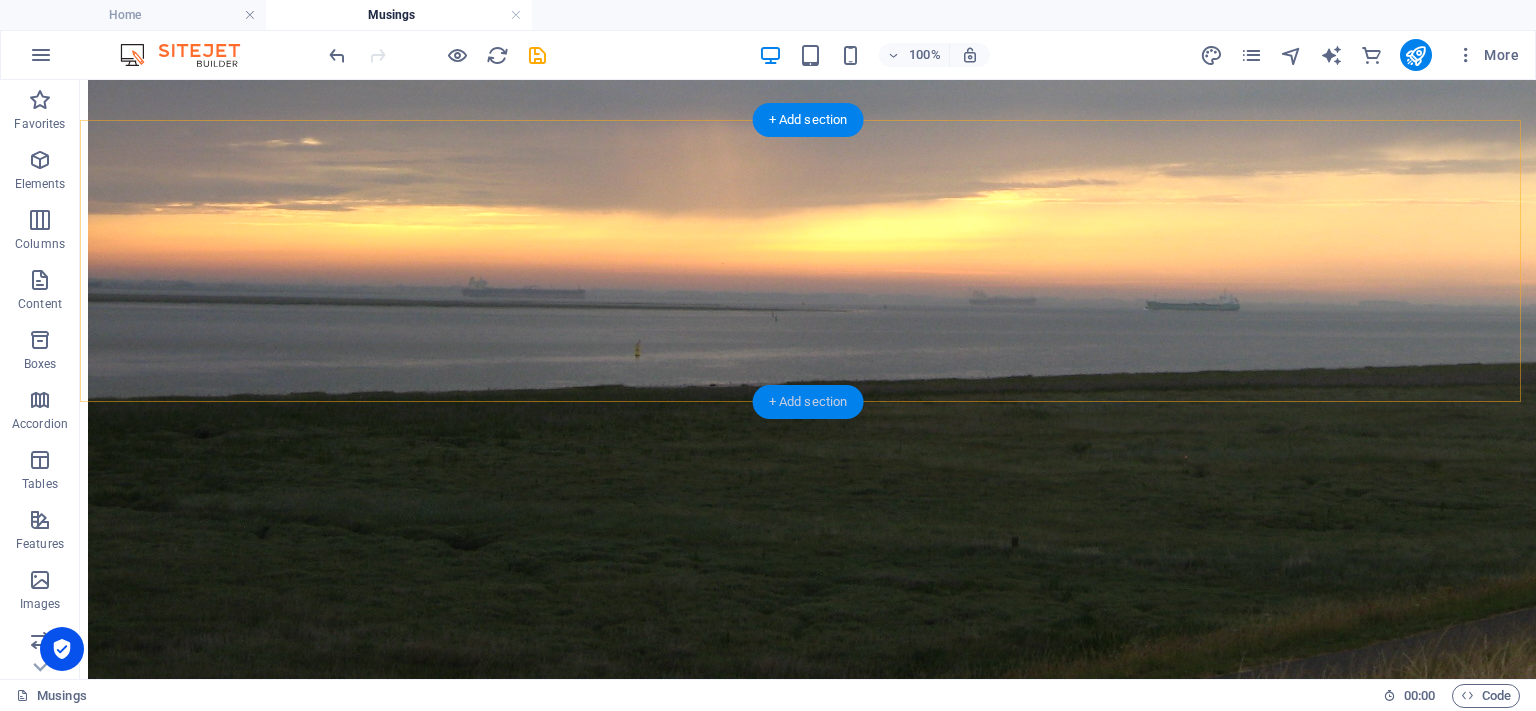 drag, startPoint x: 810, startPoint y: 396, endPoint x: 384, endPoint y: 316, distance: 433.44666 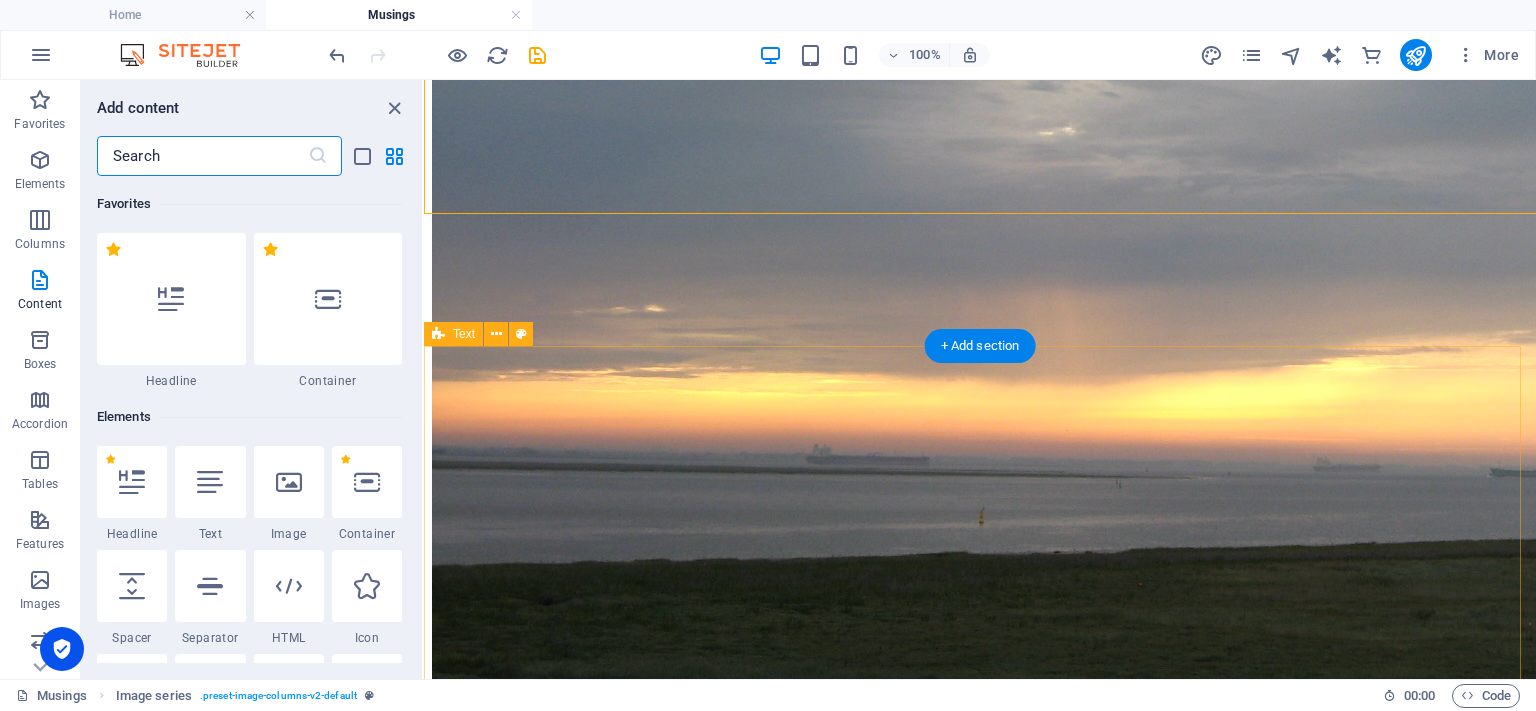 scroll, scrollTop: 3051, scrollLeft: 0, axis: vertical 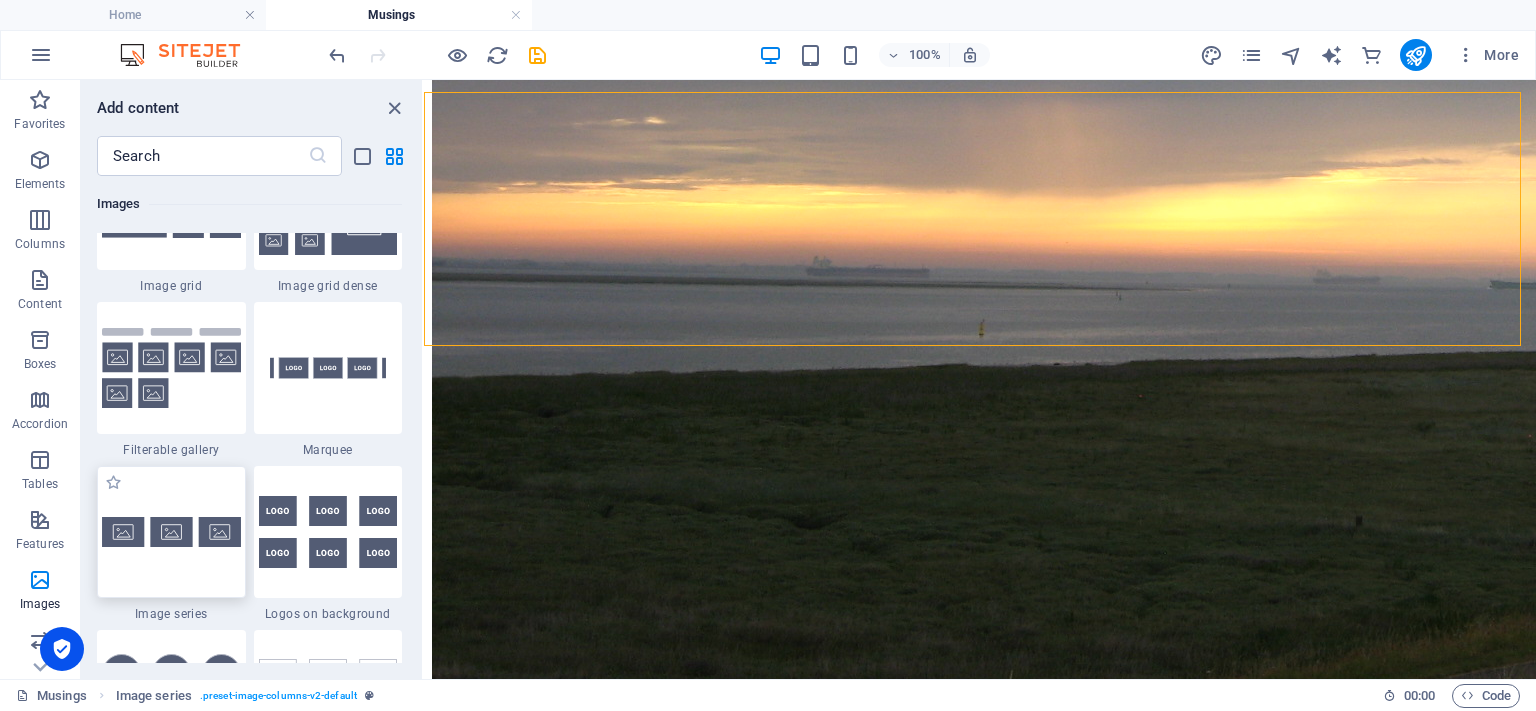 click at bounding box center [171, 532] 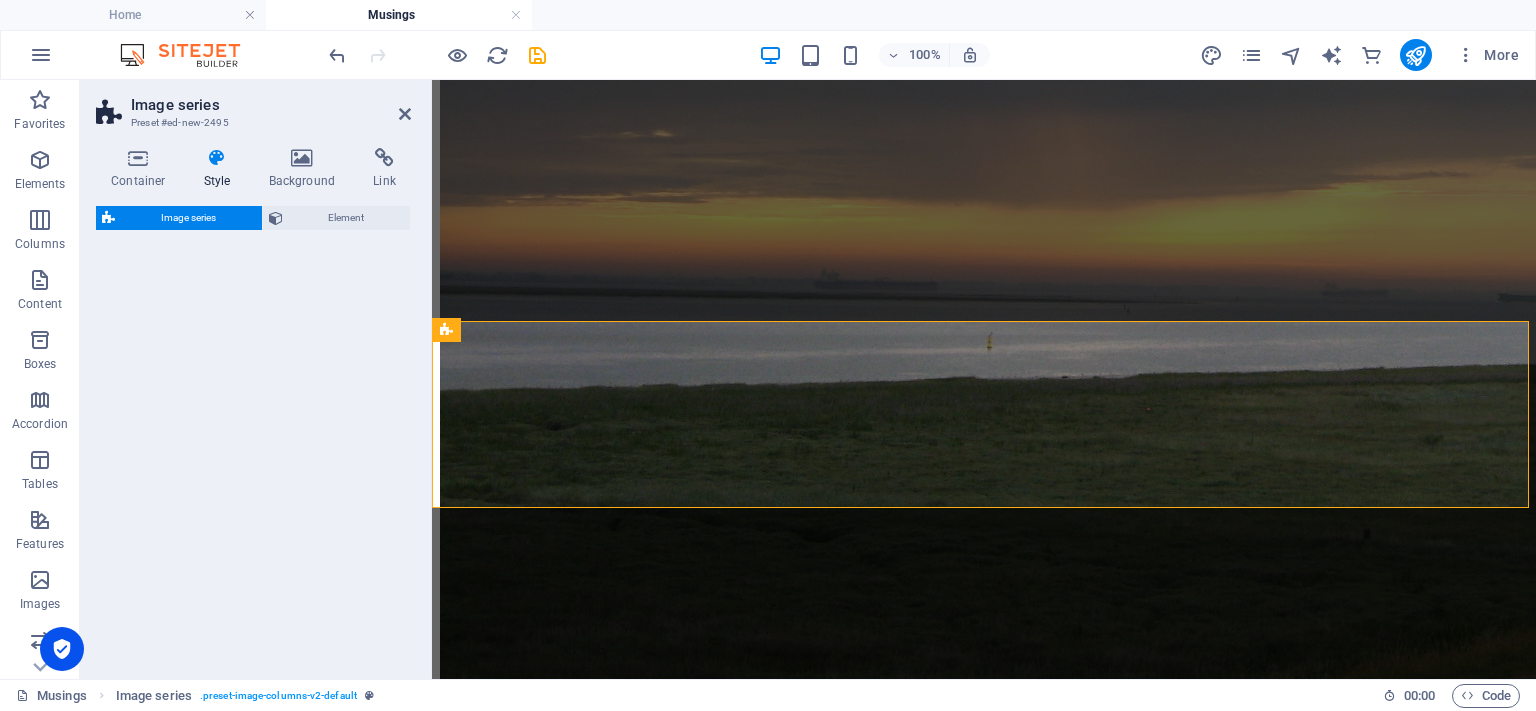 scroll, scrollTop: 3076, scrollLeft: 0, axis: vertical 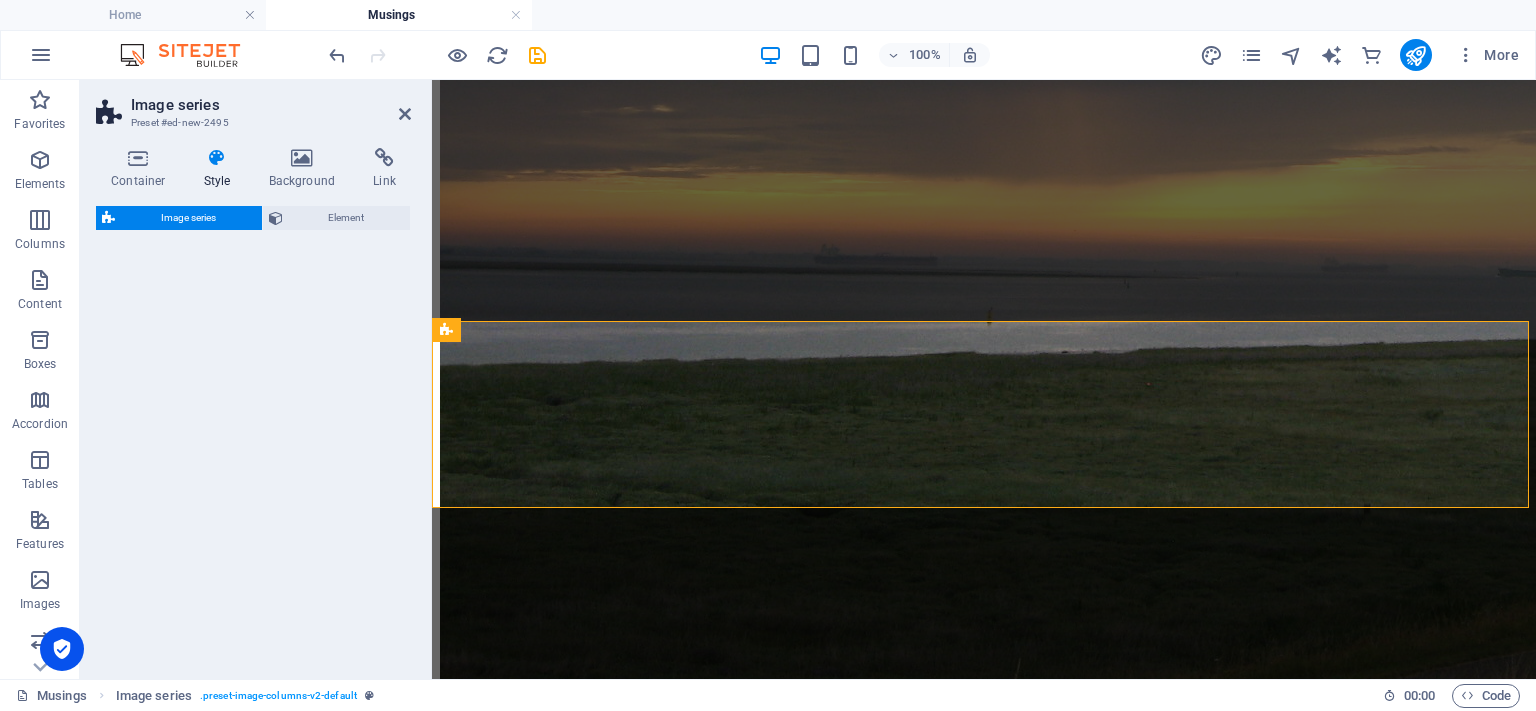 select on "rem" 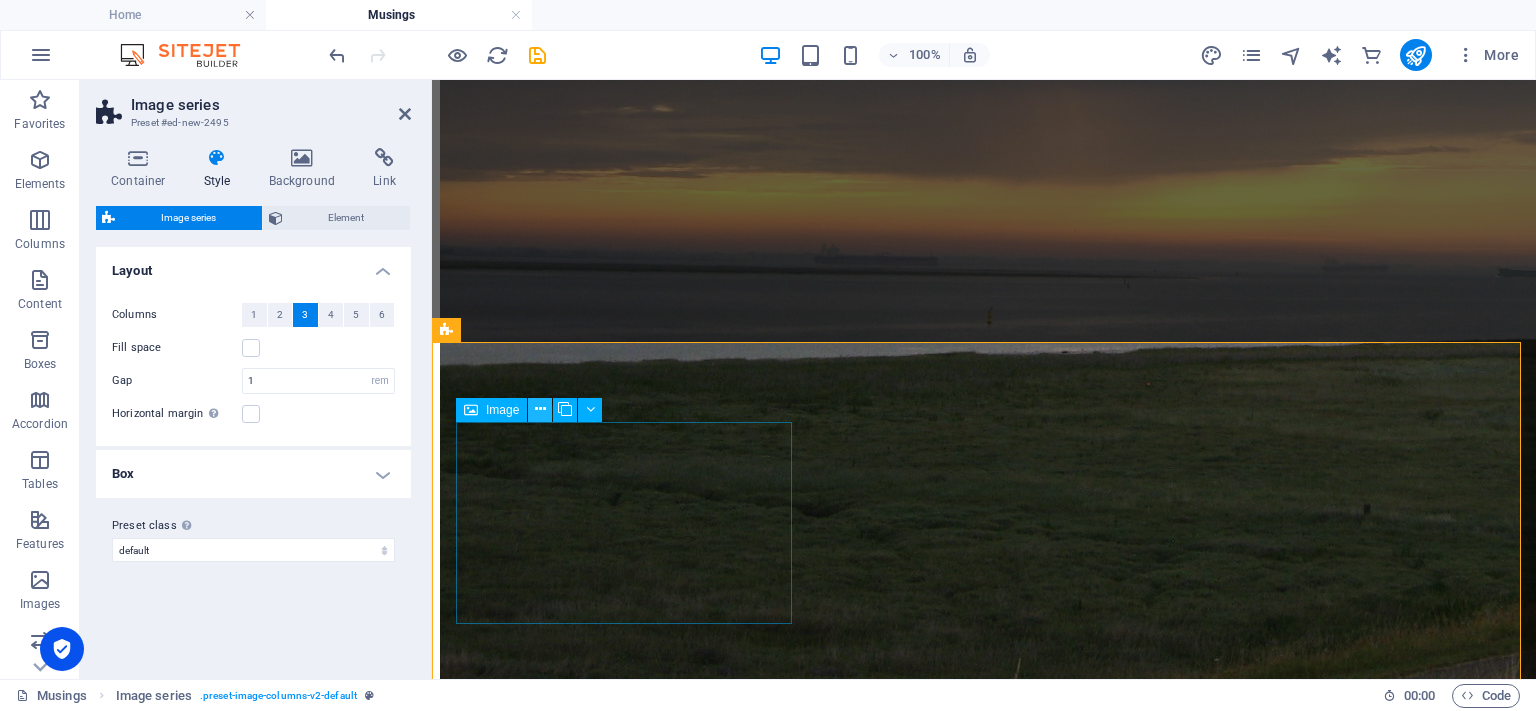 click at bounding box center [540, 409] 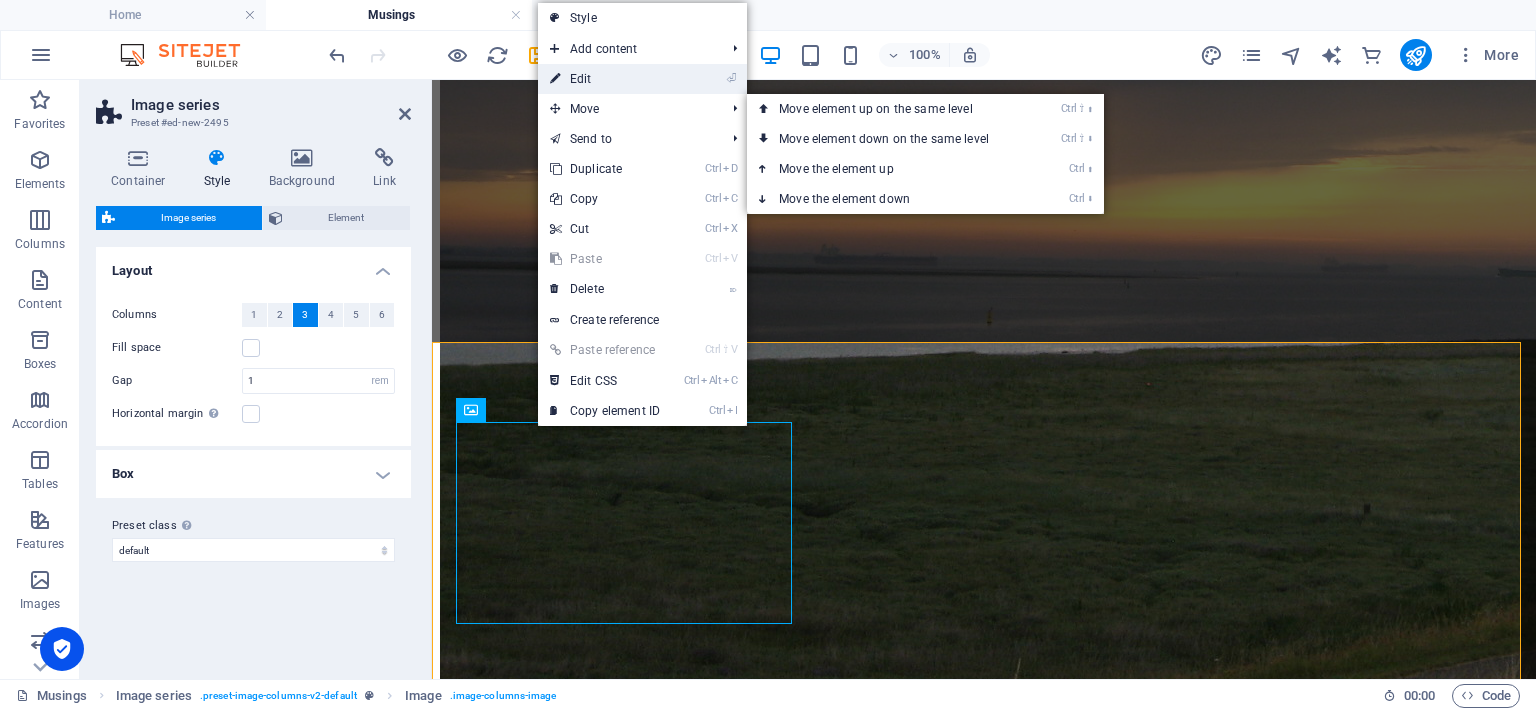 click on "⏎  Edit" at bounding box center [605, 79] 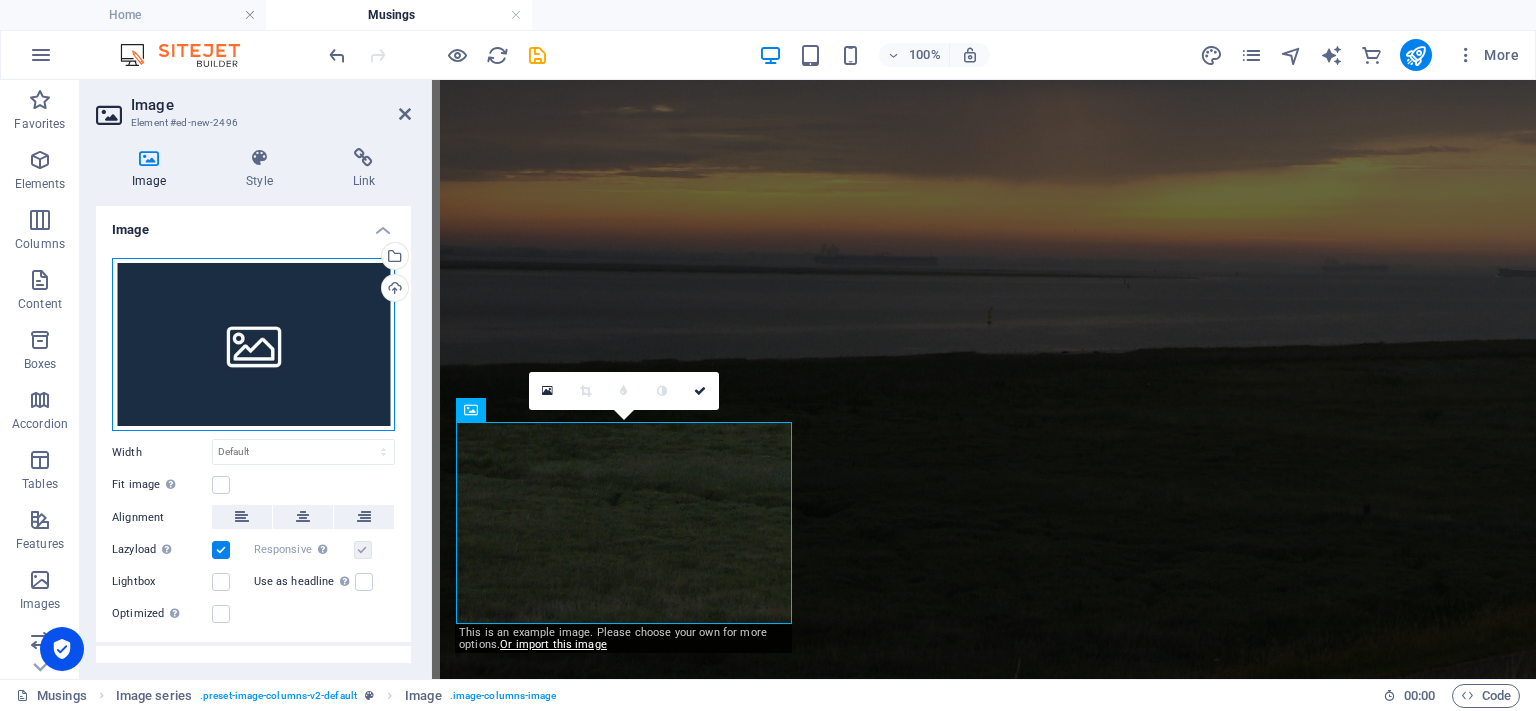 click on "Drag files here, click to choose files or select files from Files or our free stock photos & videos" at bounding box center (253, 345) 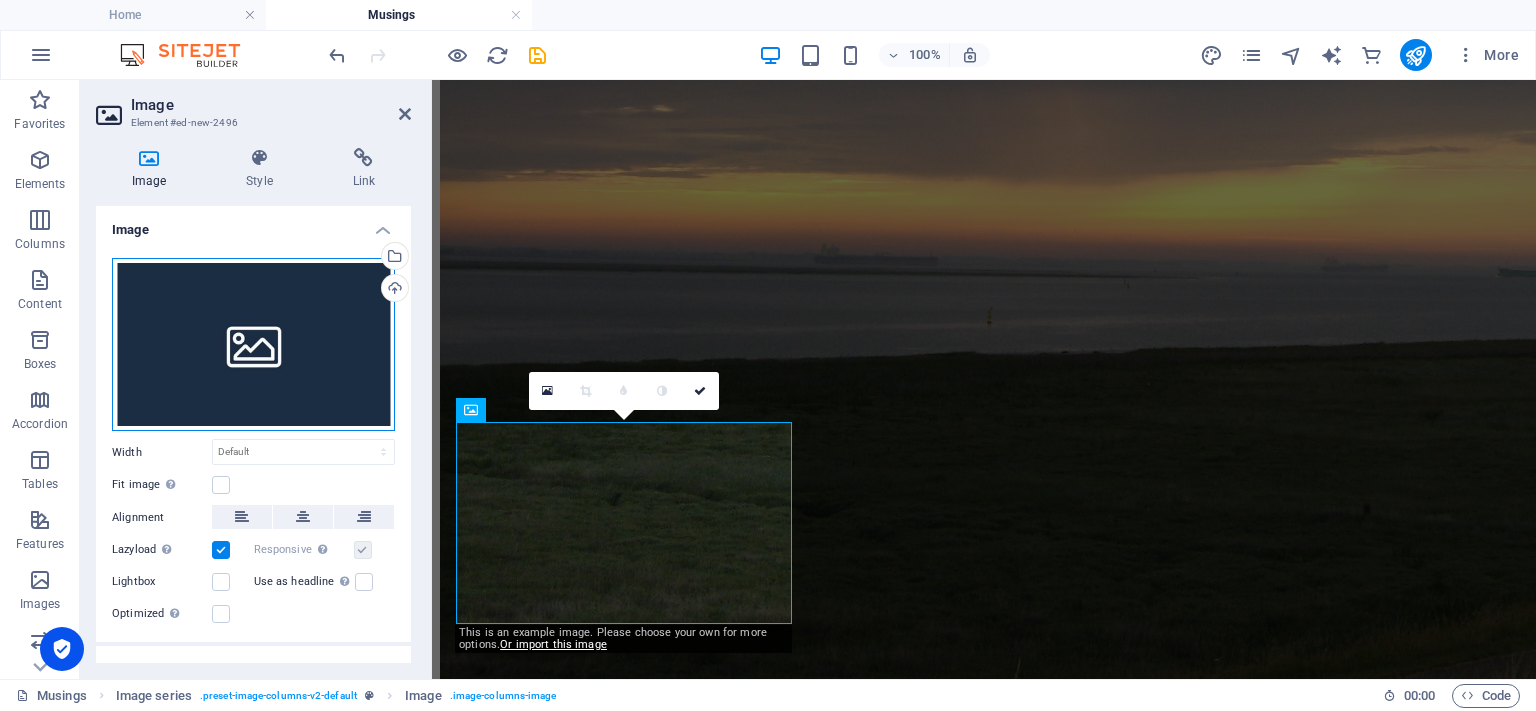 scroll, scrollTop: 3110, scrollLeft: 0, axis: vertical 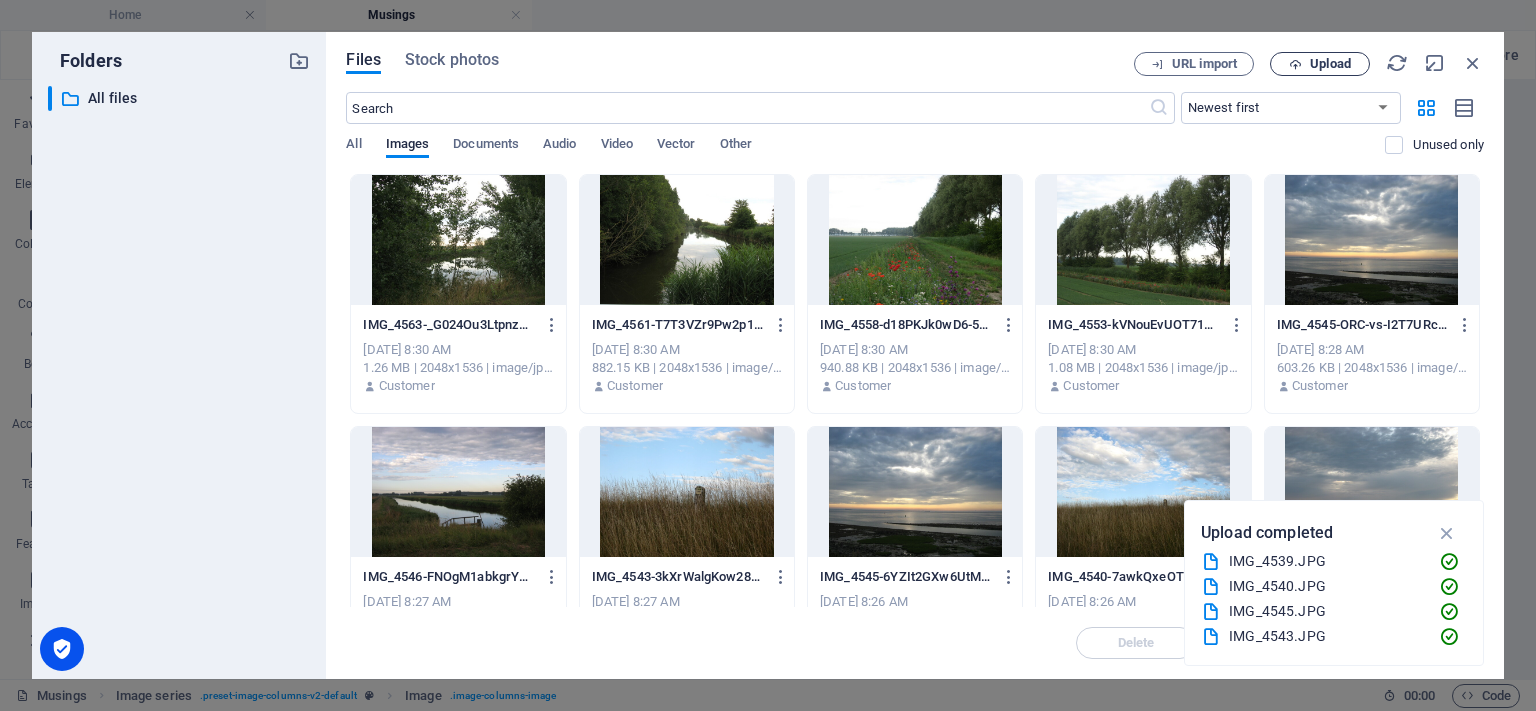 click on "Upload" at bounding box center (1330, 64) 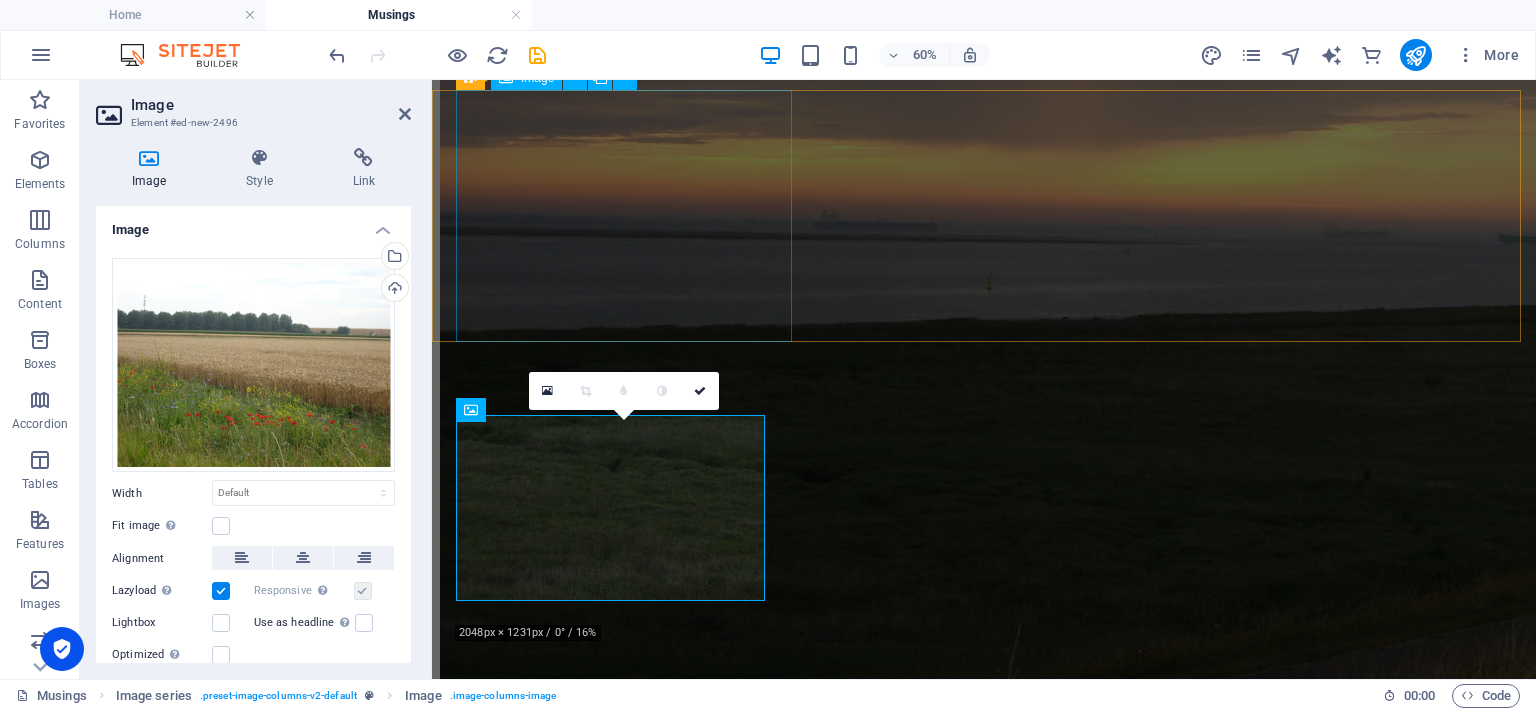 scroll, scrollTop: 3076, scrollLeft: 0, axis: vertical 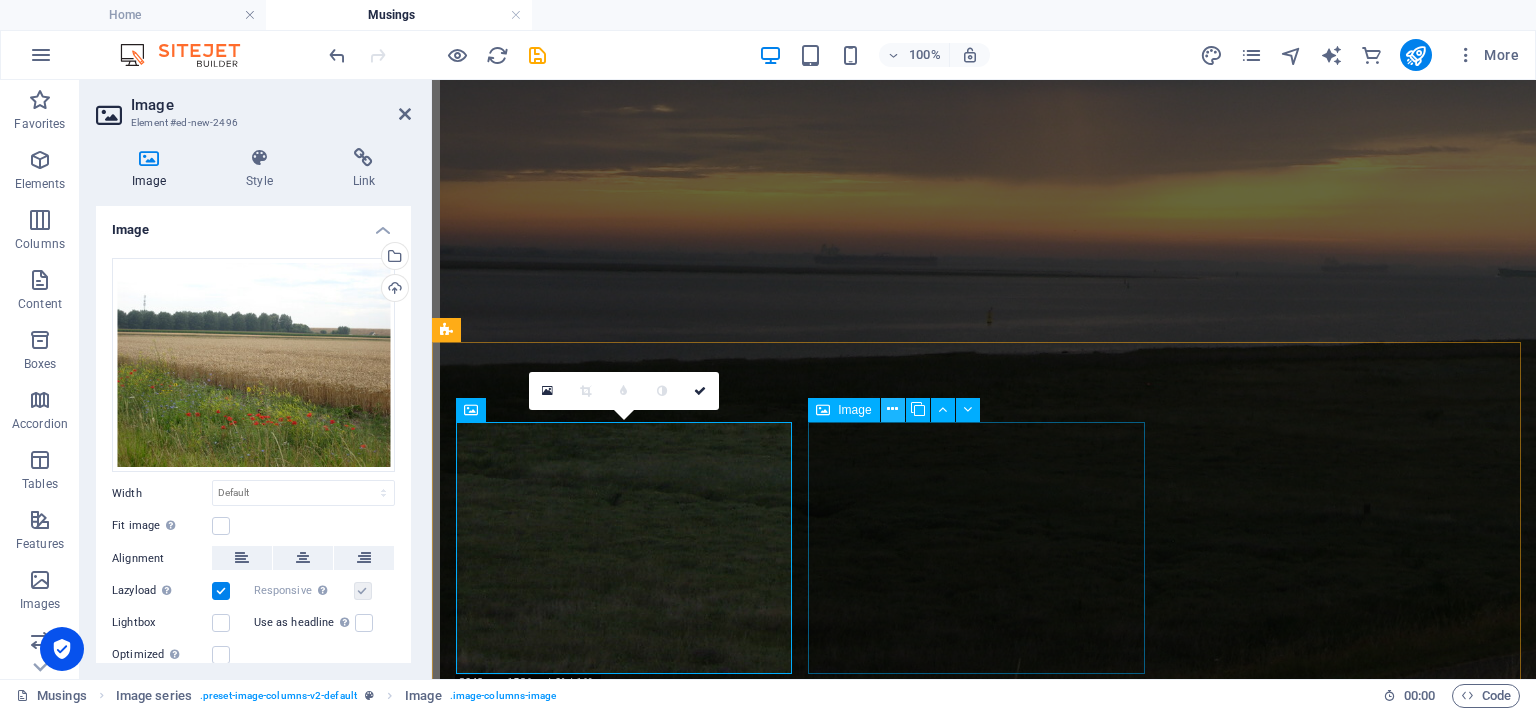 click at bounding box center (893, 410) 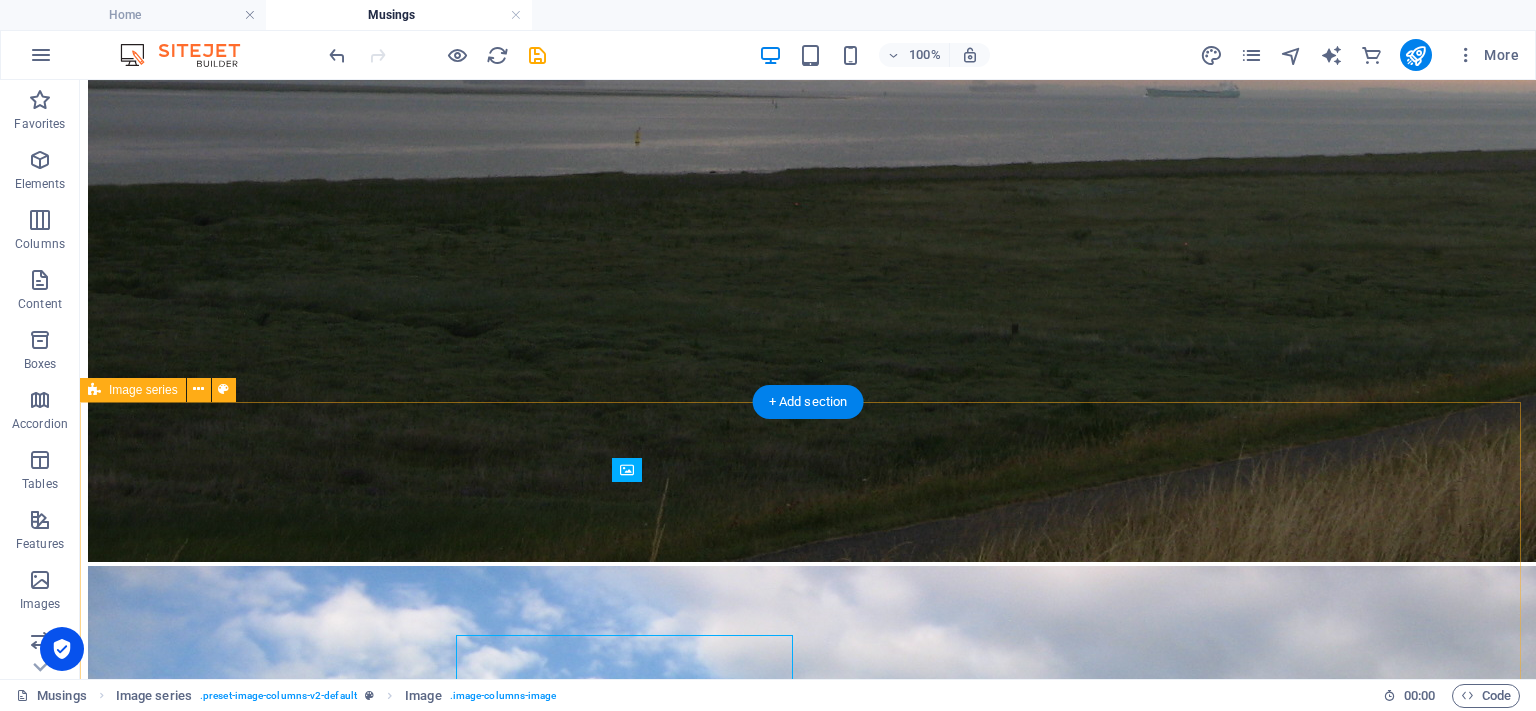 scroll, scrollTop: 2863, scrollLeft: 0, axis: vertical 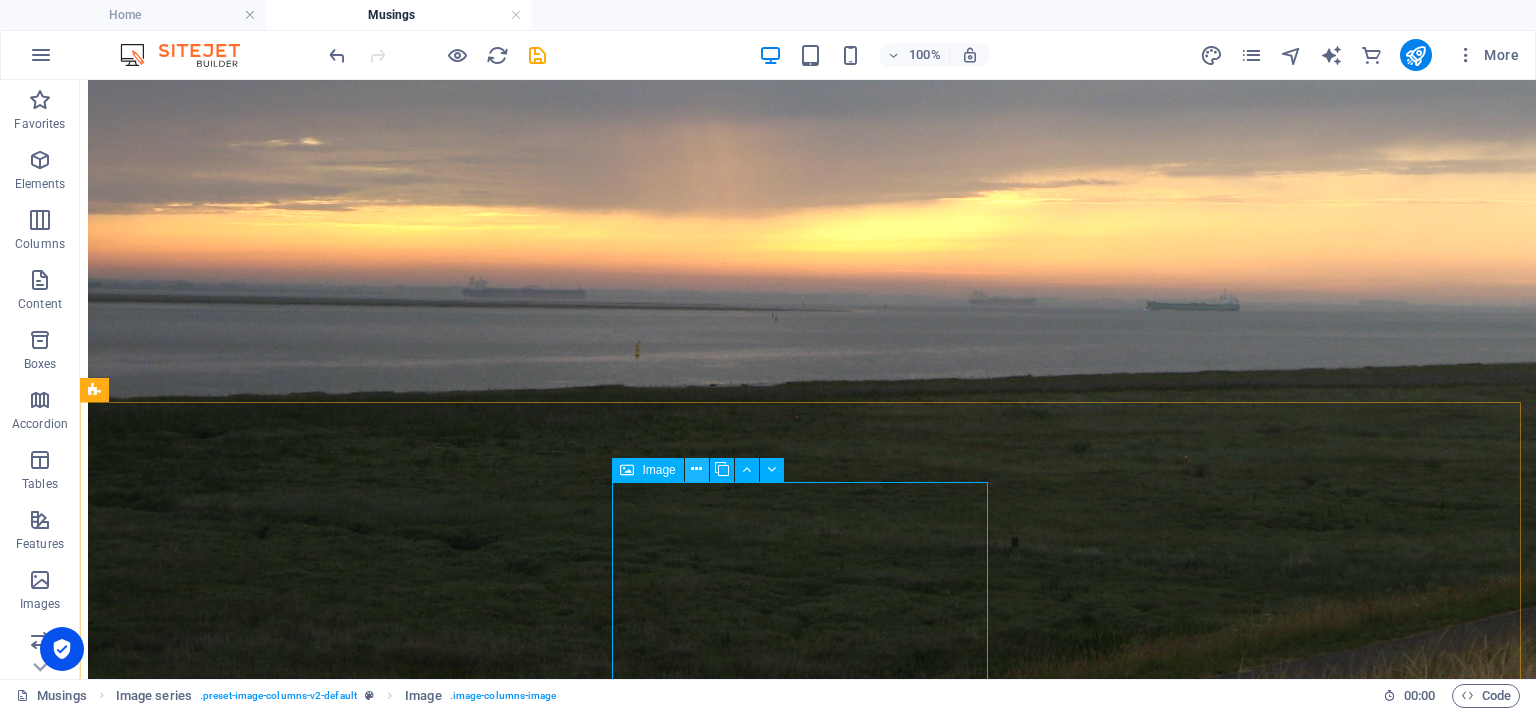 click at bounding box center [696, 469] 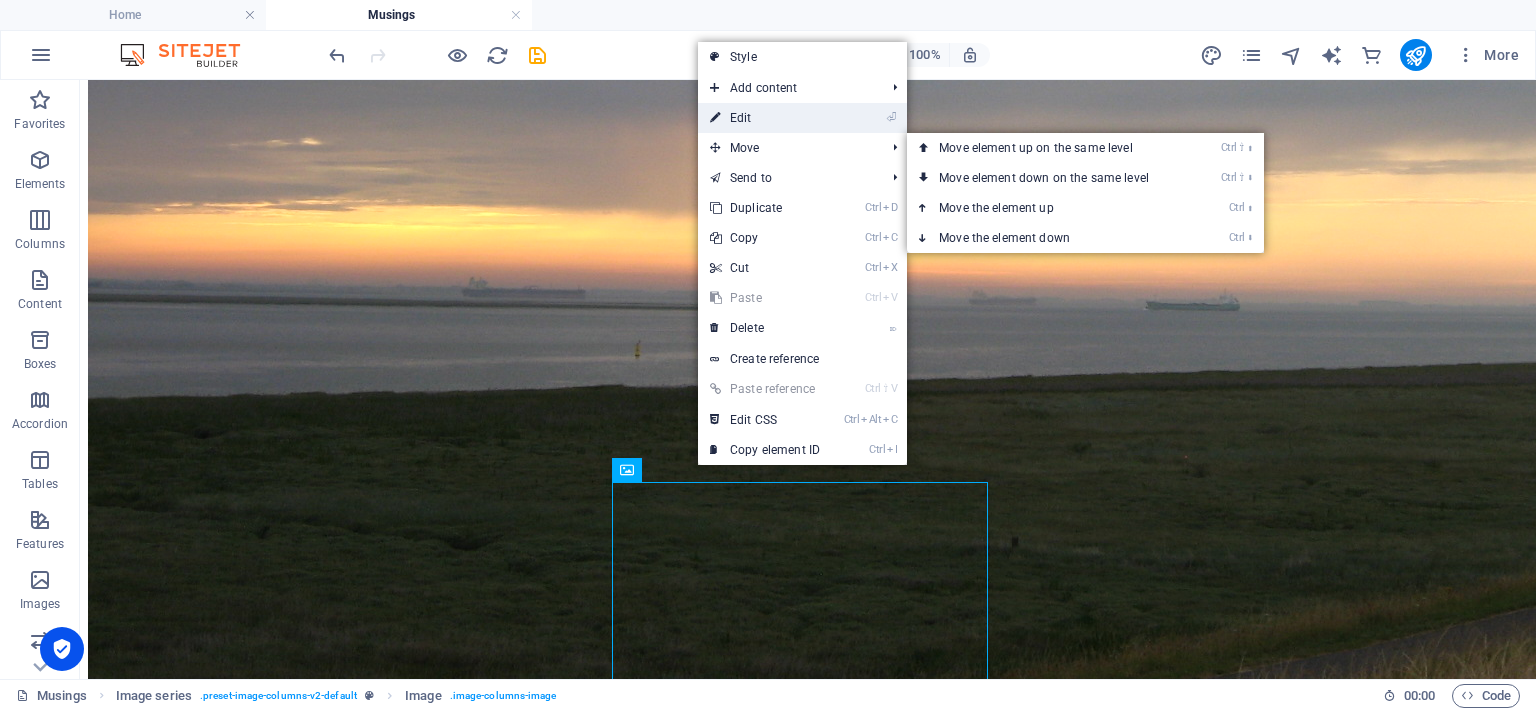 click on "⏎  Edit" at bounding box center (765, 118) 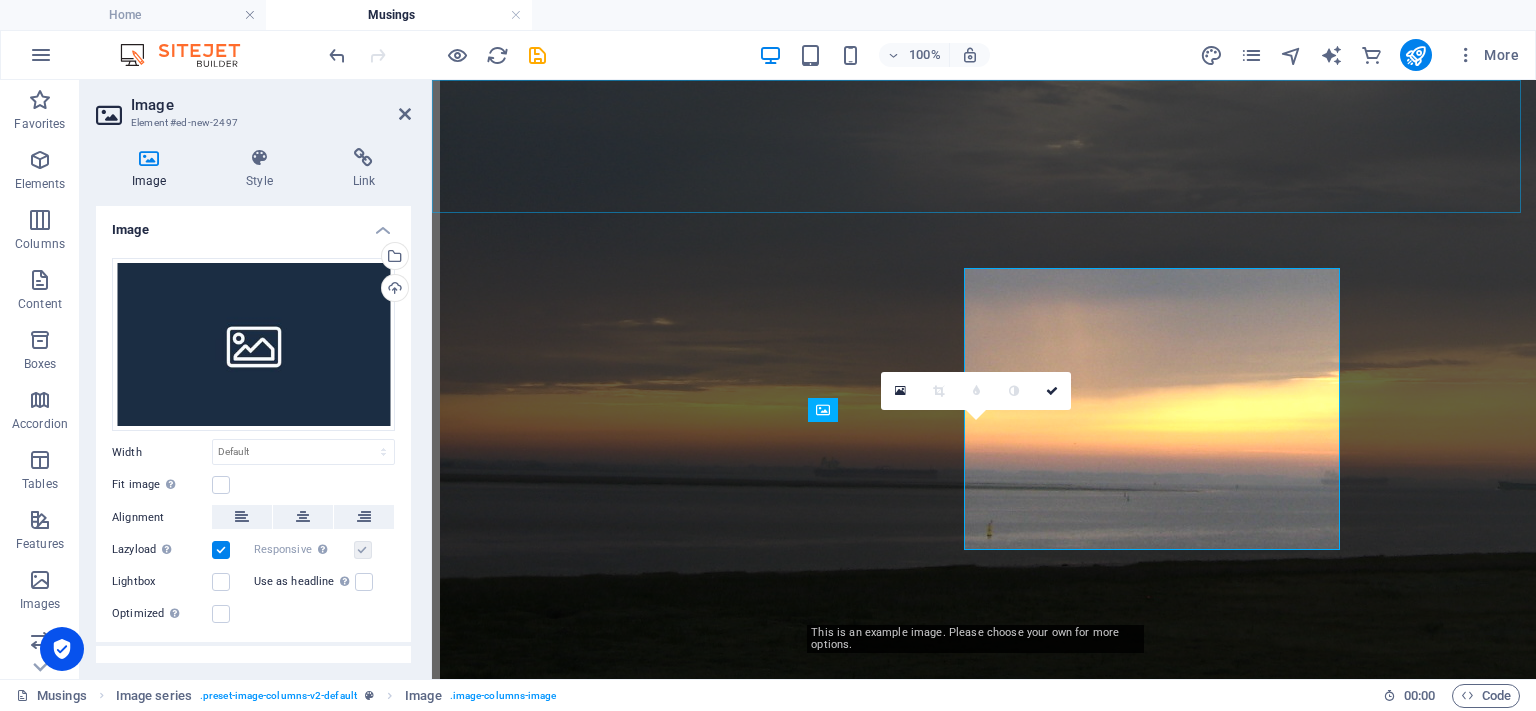 scroll, scrollTop: 3076, scrollLeft: 0, axis: vertical 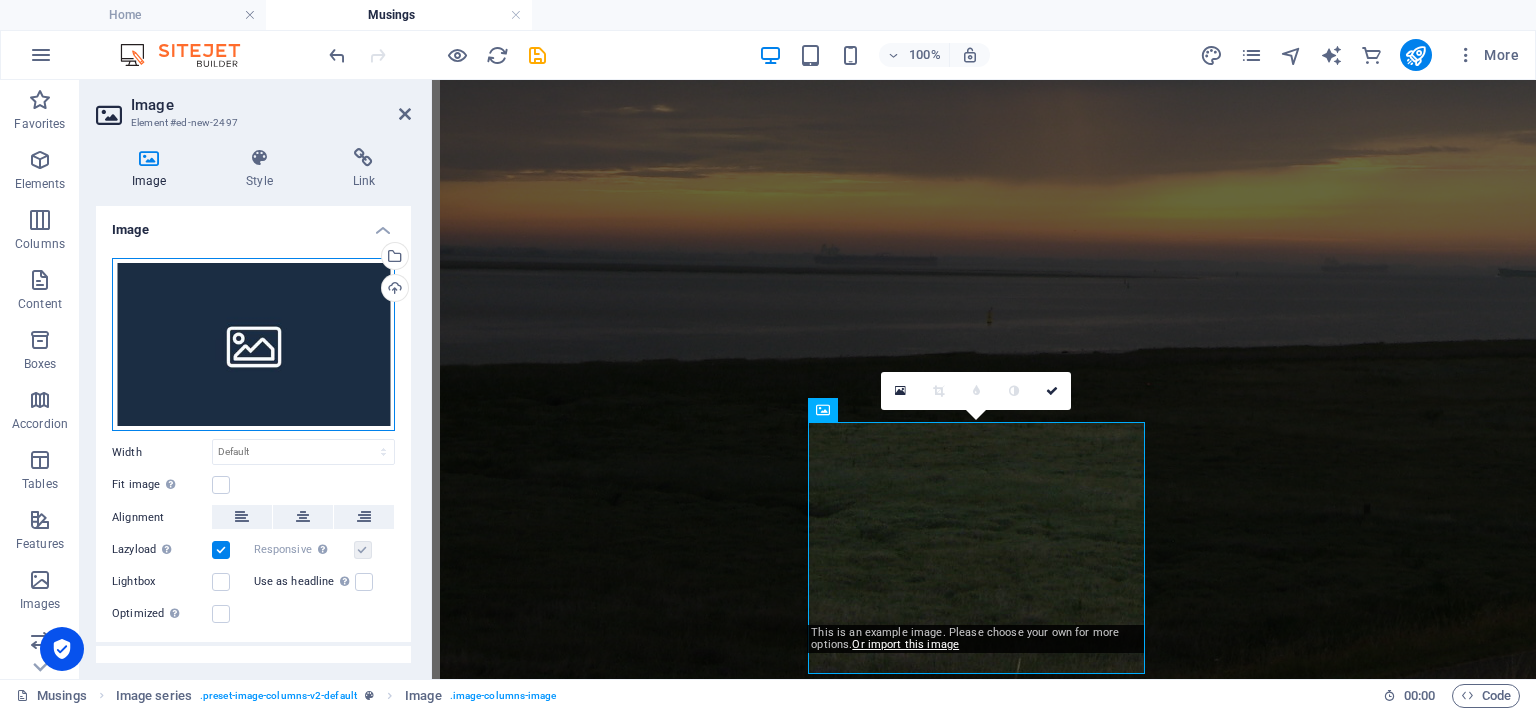 click on "Drag files here, click to choose files or select files from Files or our free stock photos & videos" at bounding box center (253, 345) 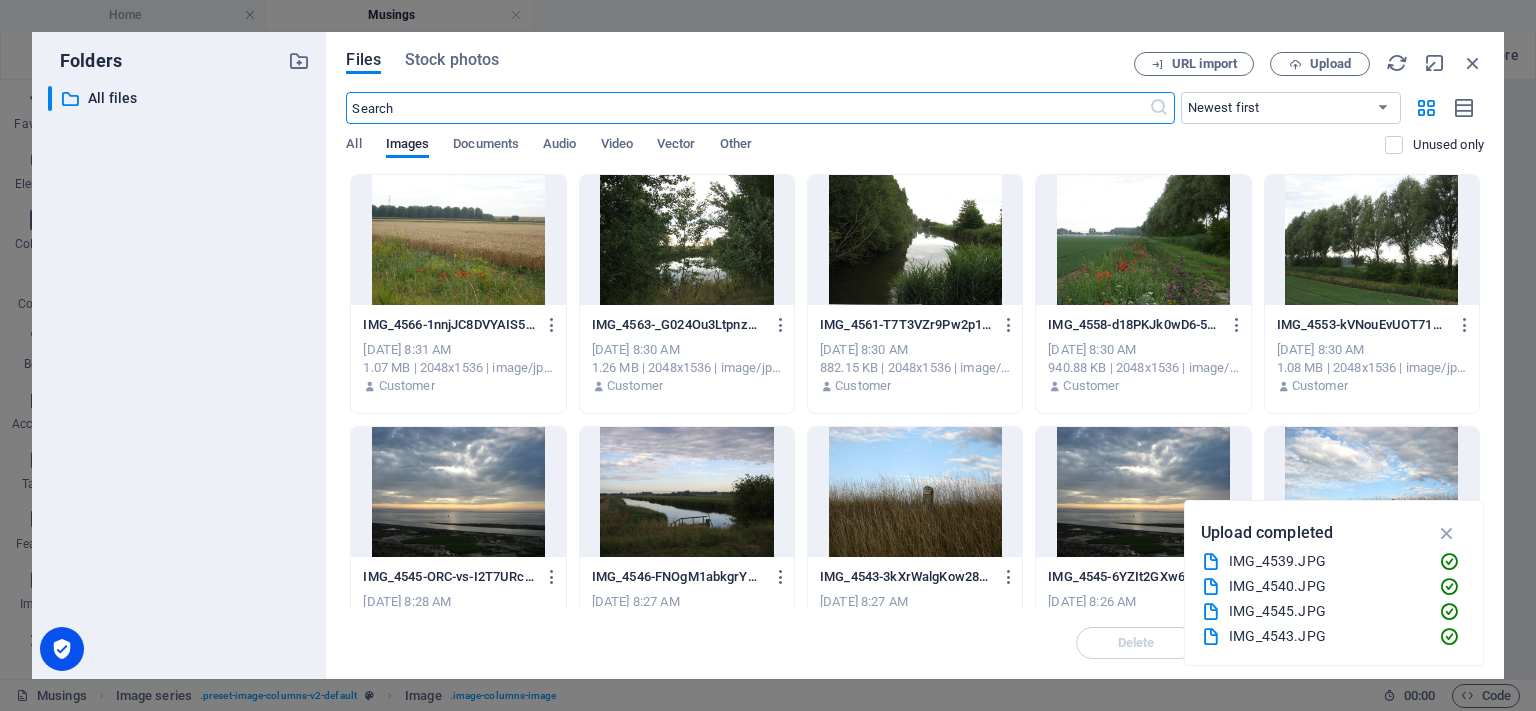scroll, scrollTop: 3110, scrollLeft: 0, axis: vertical 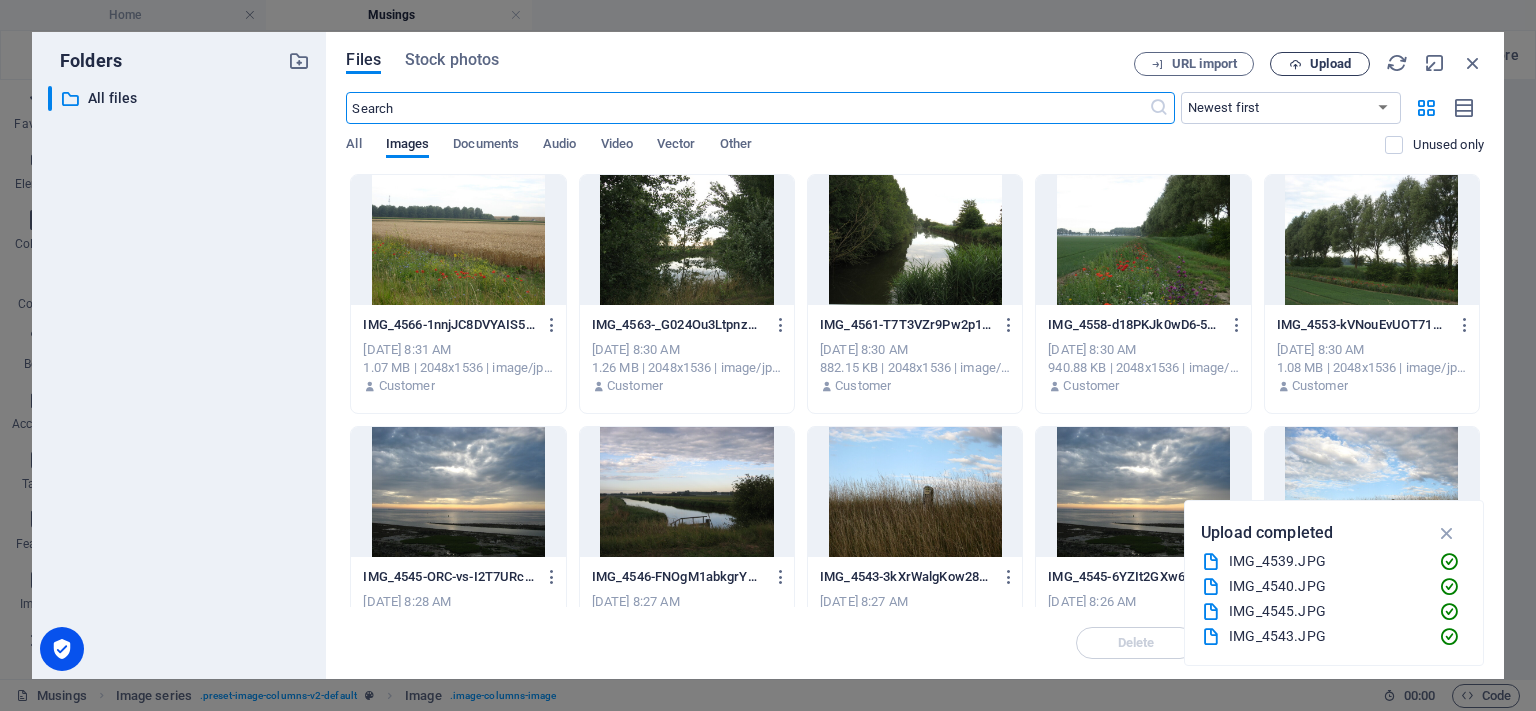 click on "Upload" at bounding box center (1330, 64) 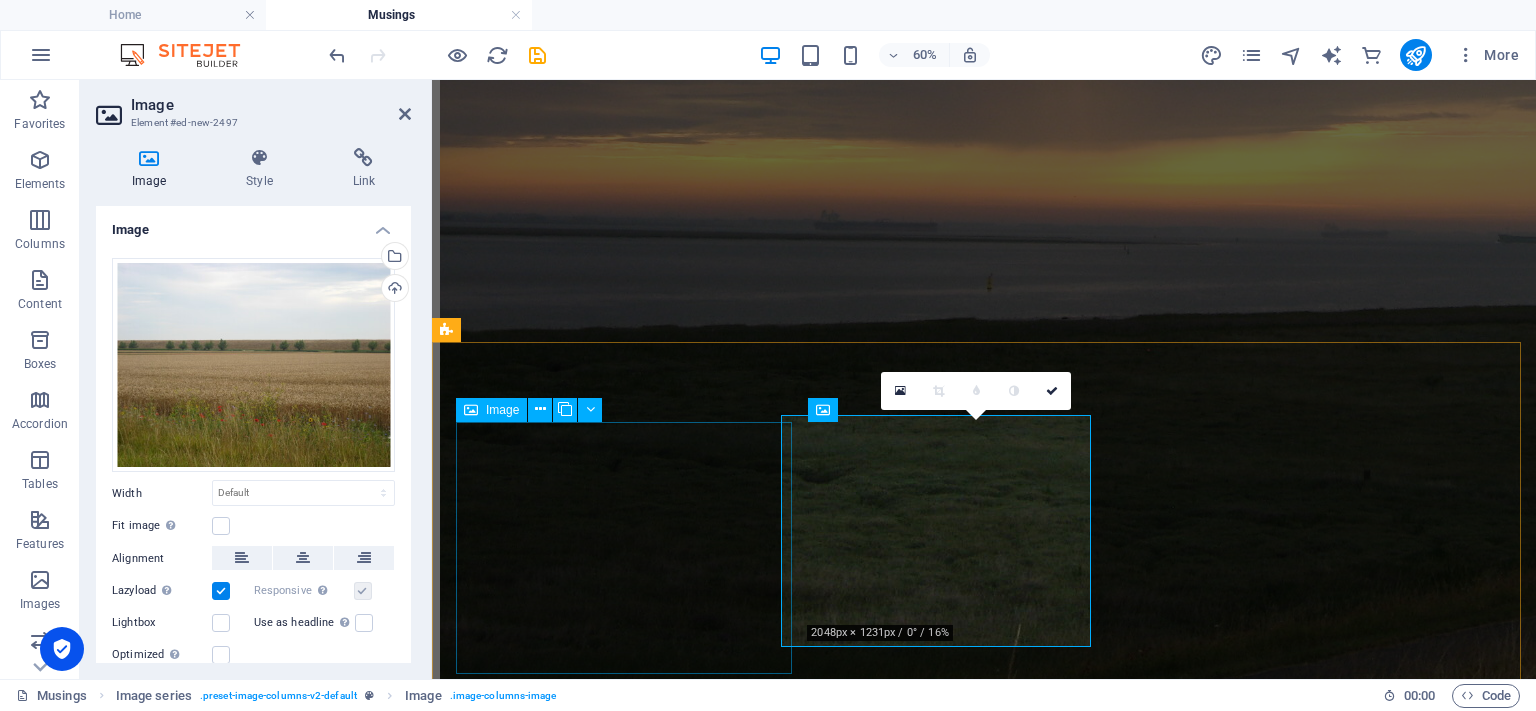 scroll, scrollTop: 3076, scrollLeft: 0, axis: vertical 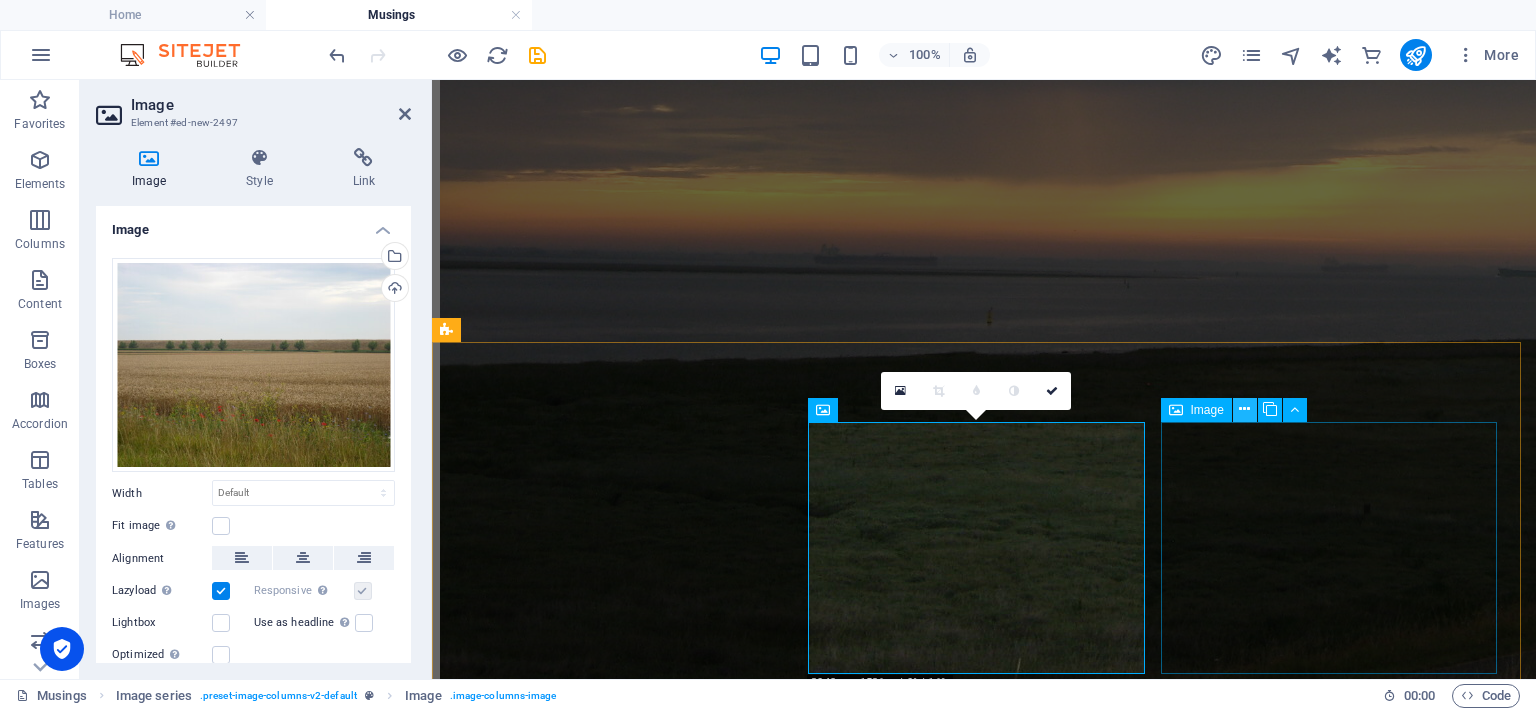 click at bounding box center (1244, 409) 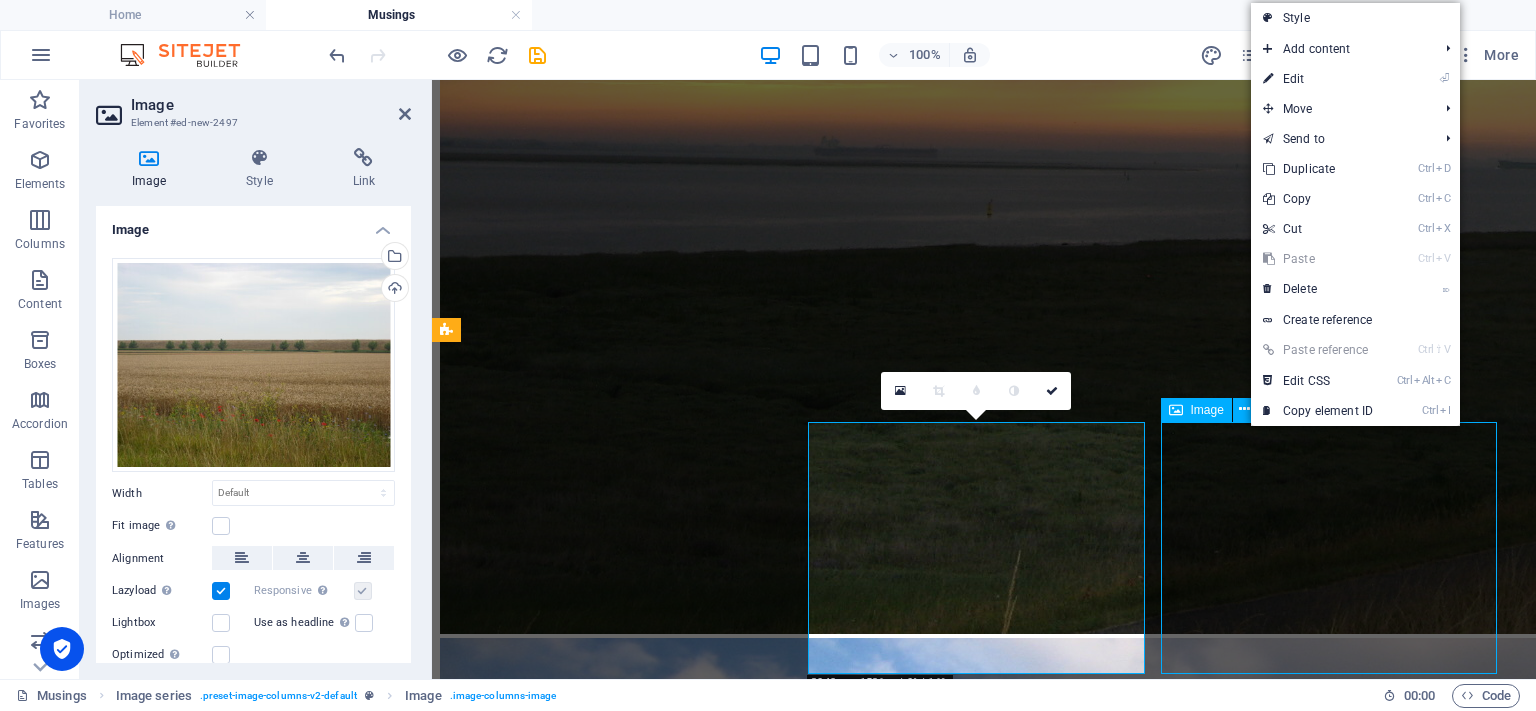 scroll, scrollTop: 2863, scrollLeft: 0, axis: vertical 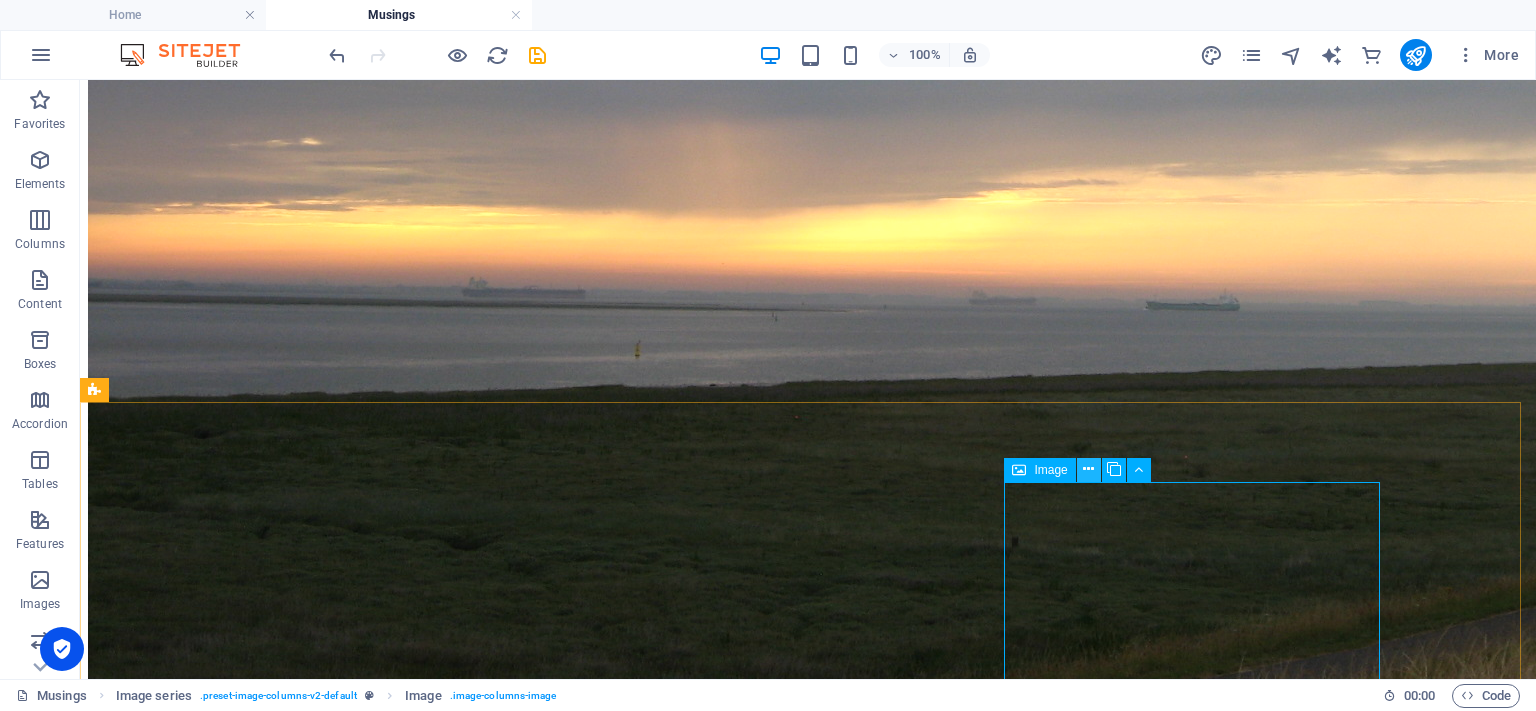 click at bounding box center (1088, 469) 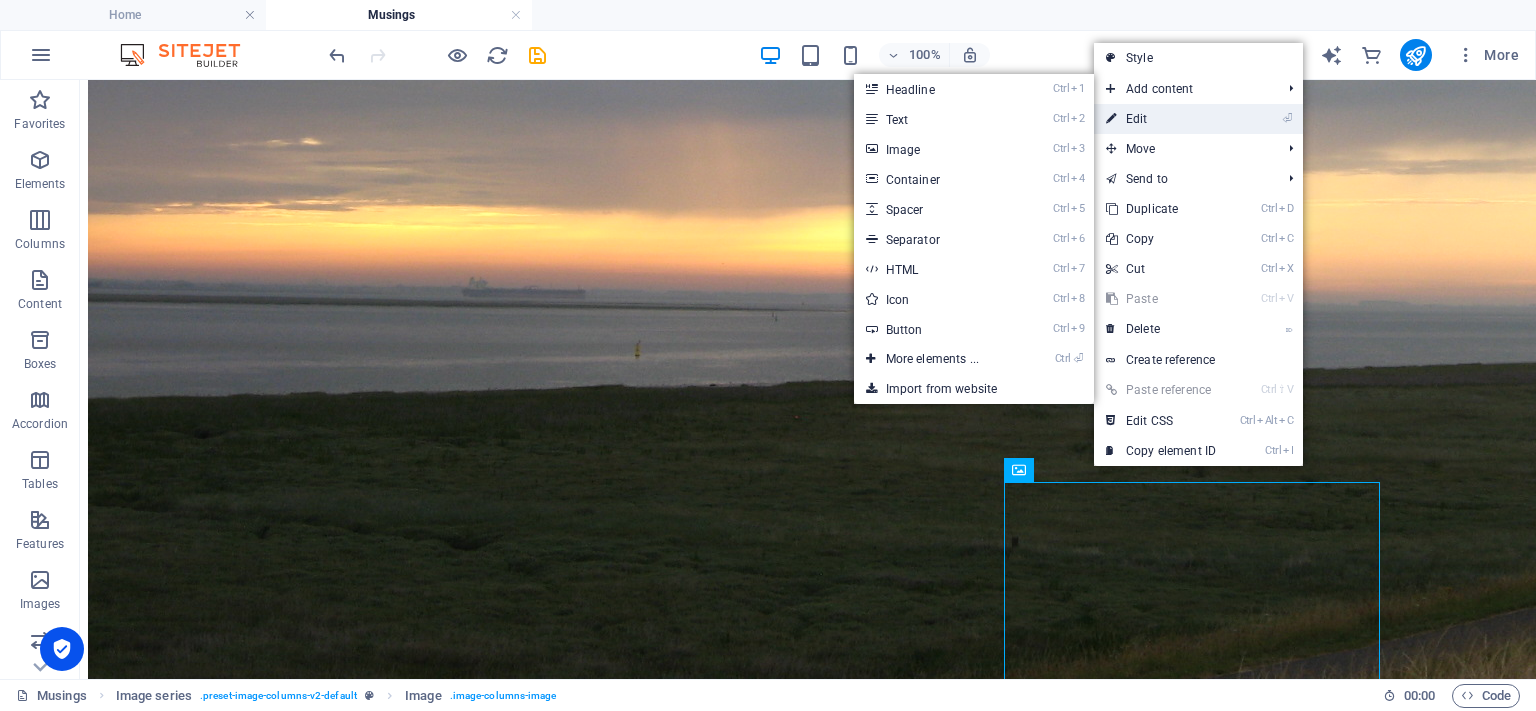 click on "⏎  Edit" at bounding box center [1161, 119] 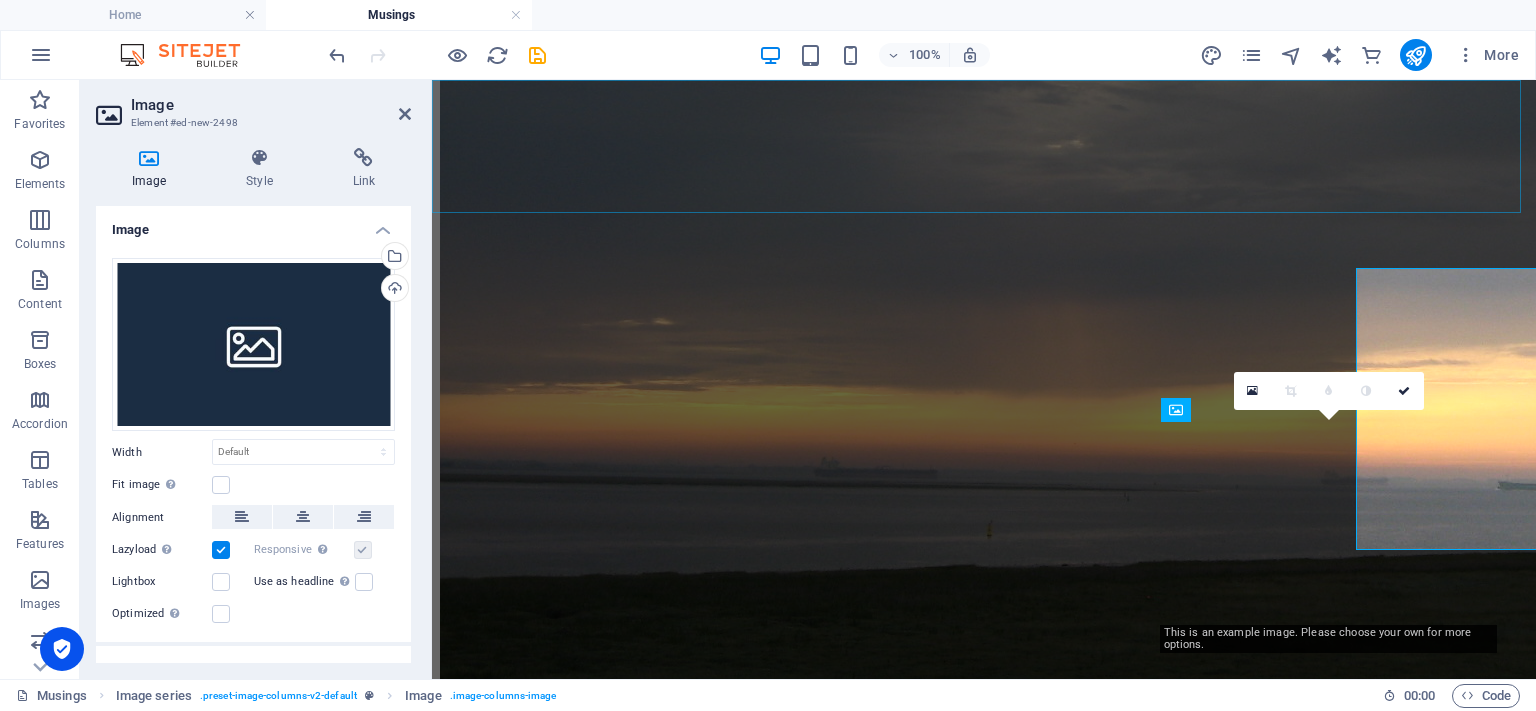 scroll, scrollTop: 3076, scrollLeft: 0, axis: vertical 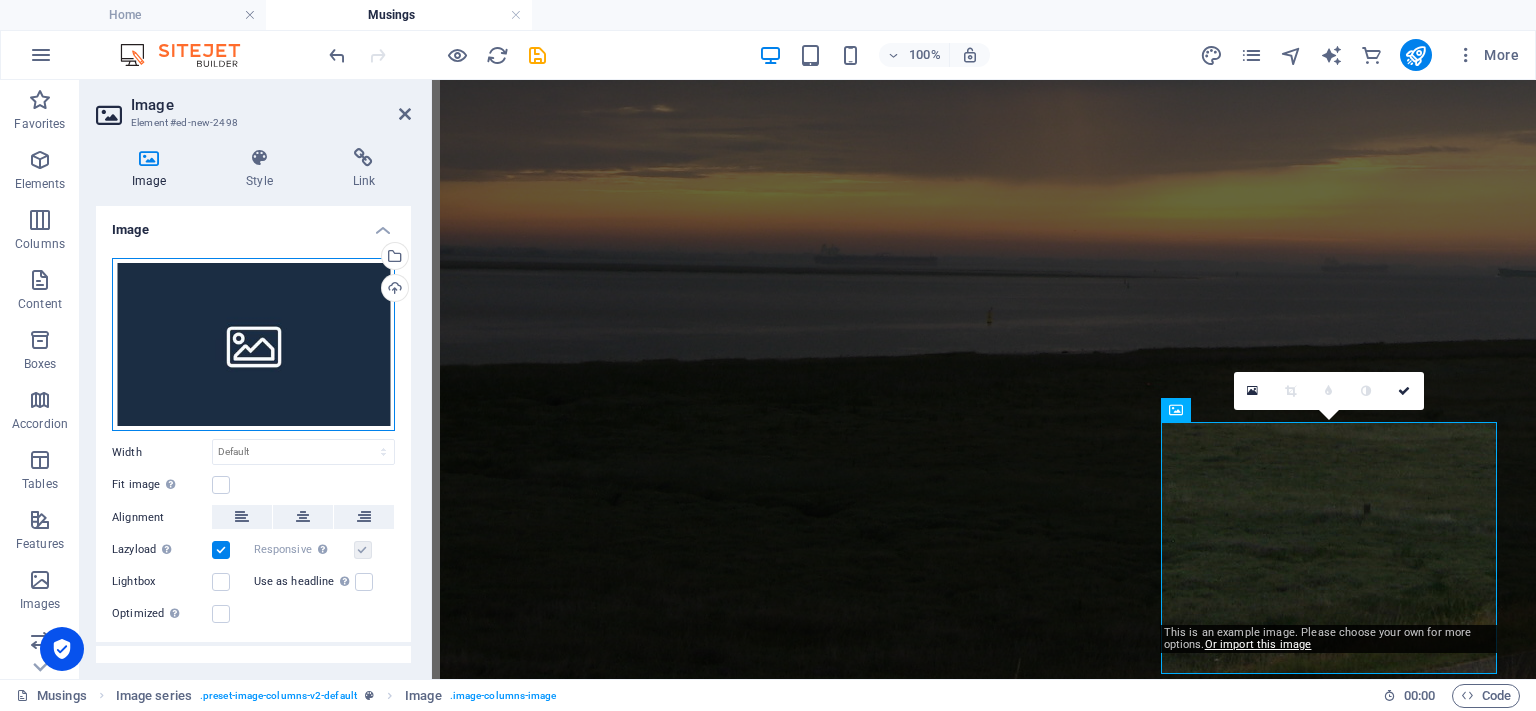 click on "Drag files here, click to choose files or select files from Files or our free stock photos & videos" at bounding box center [253, 345] 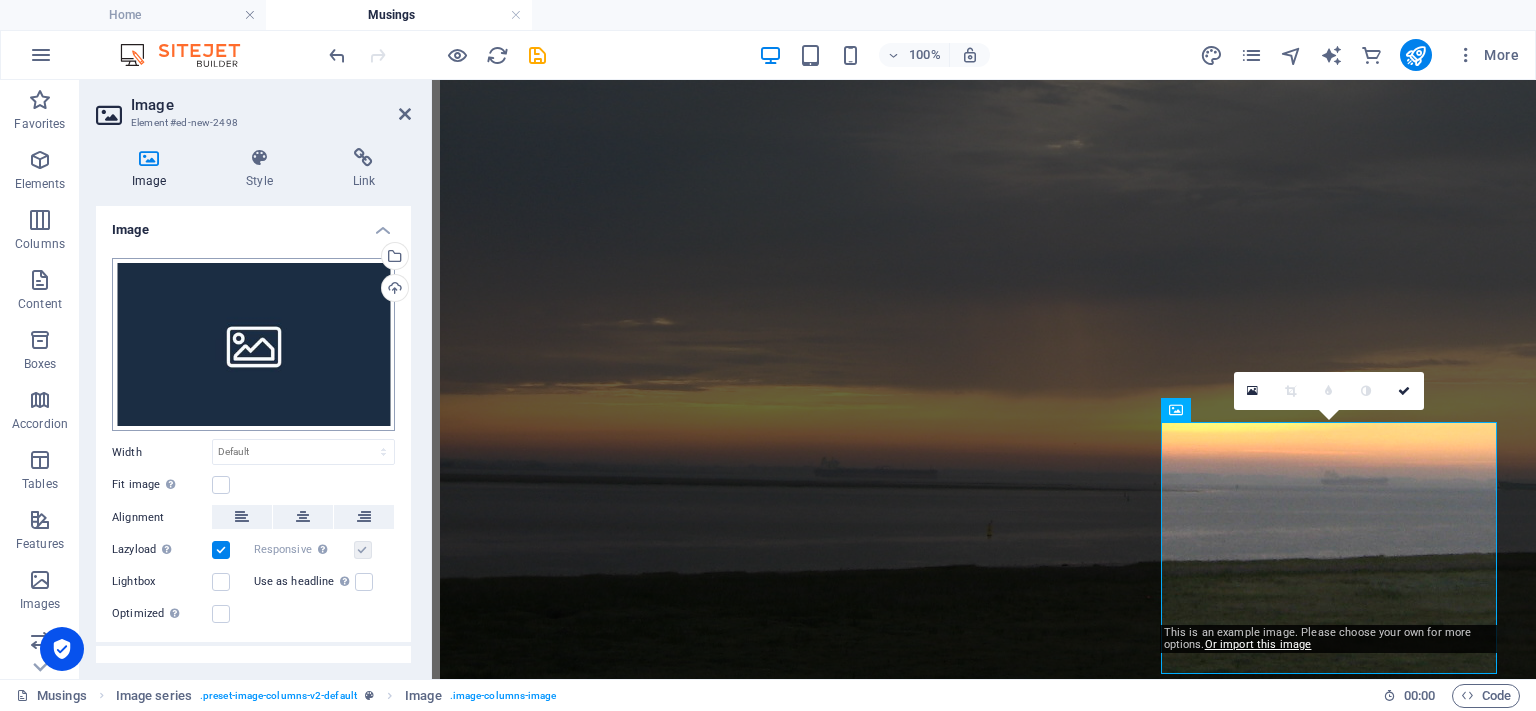 scroll, scrollTop: 3110, scrollLeft: 0, axis: vertical 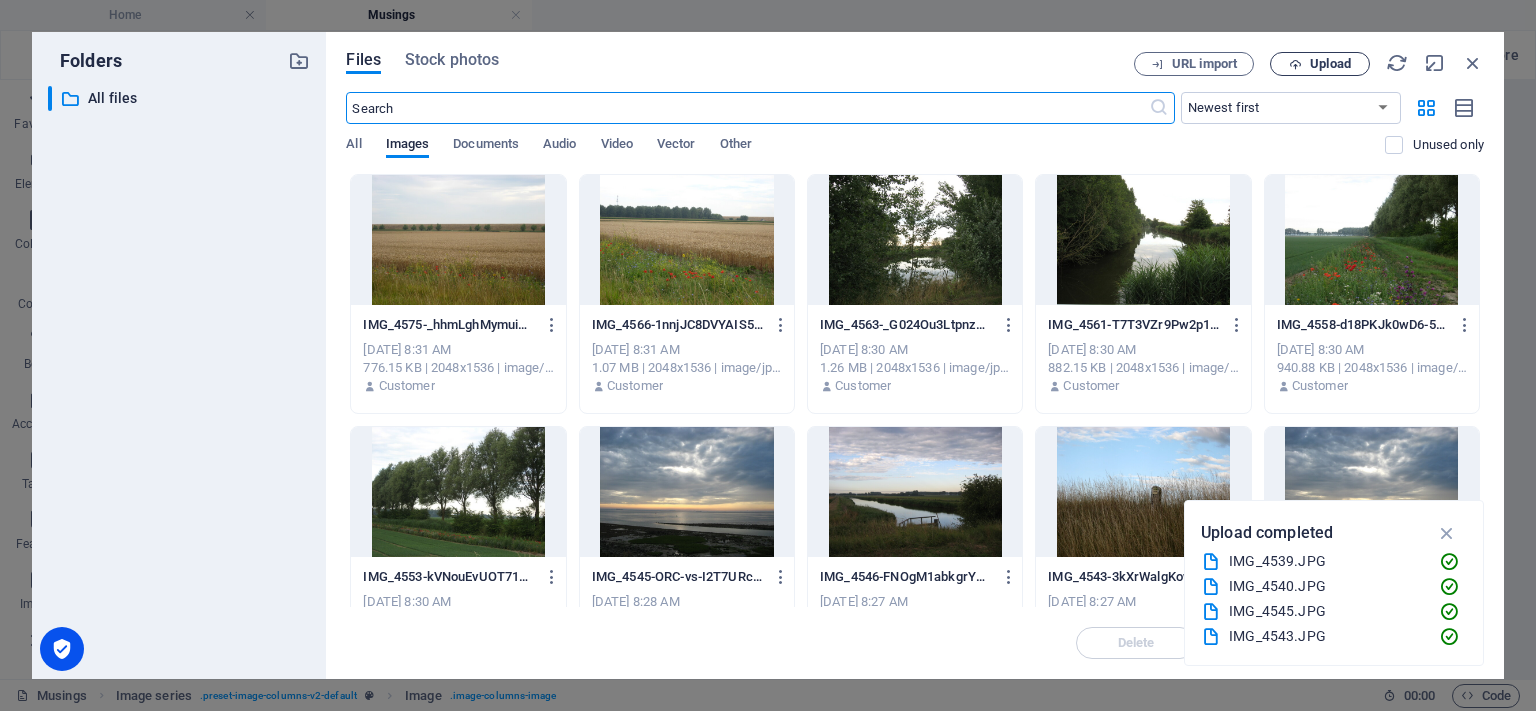 click on "Upload" at bounding box center [1330, 64] 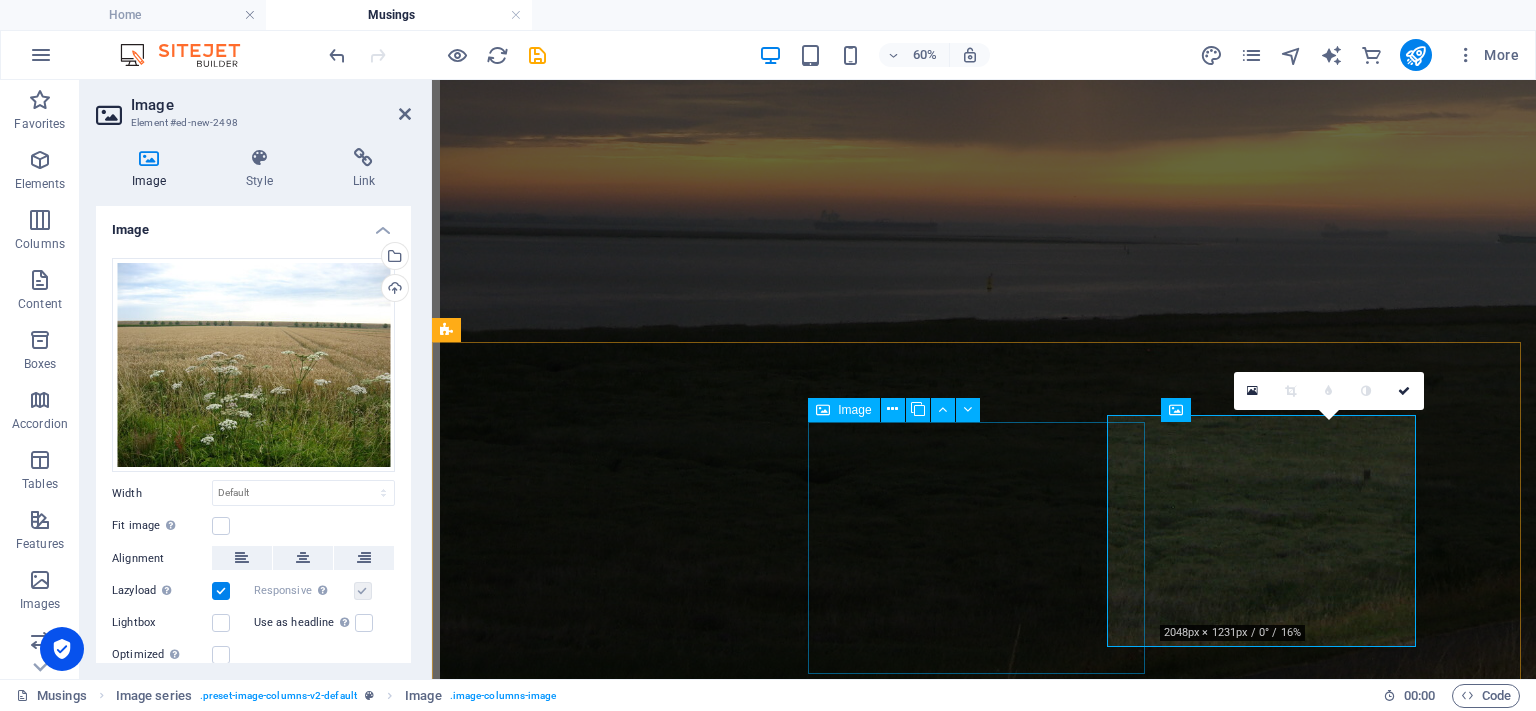 scroll, scrollTop: 3076, scrollLeft: 0, axis: vertical 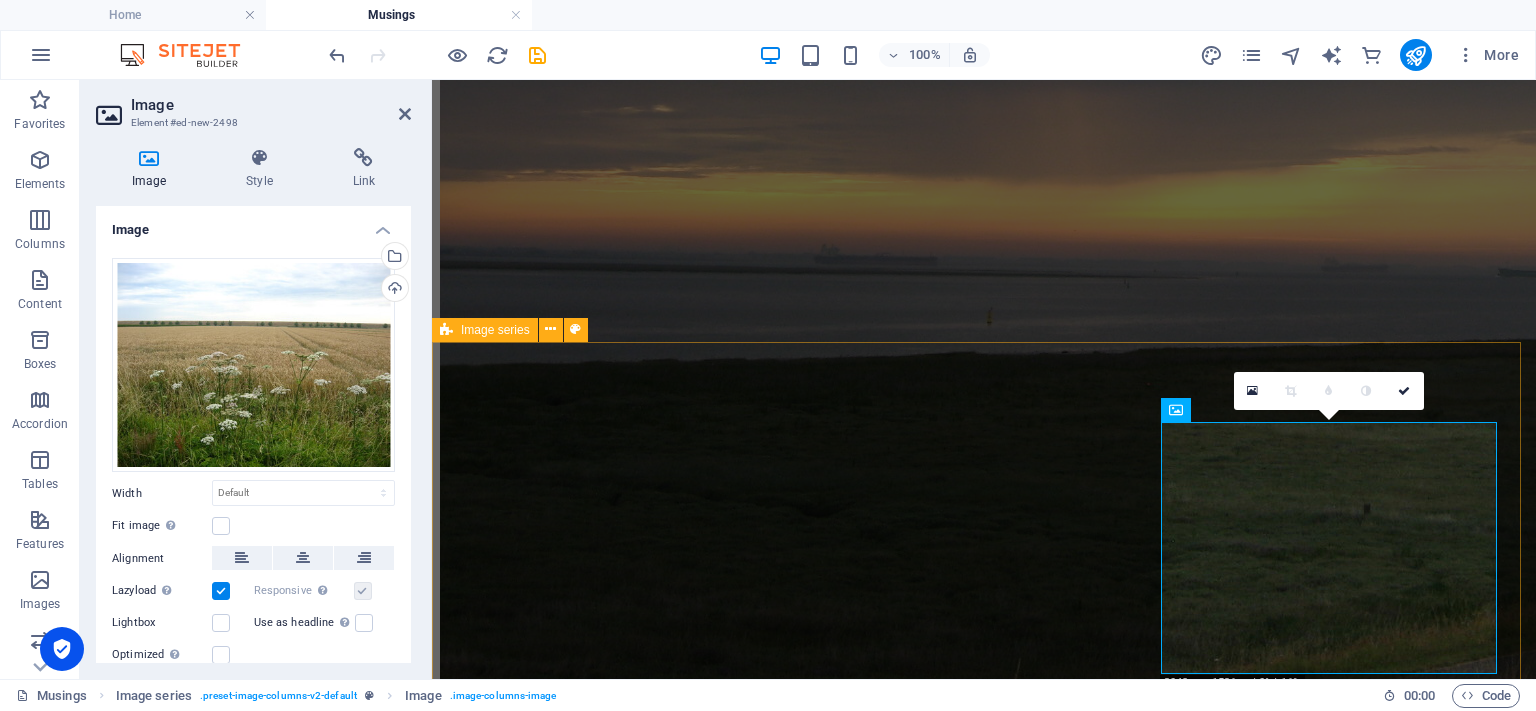click at bounding box center [984, 15376] 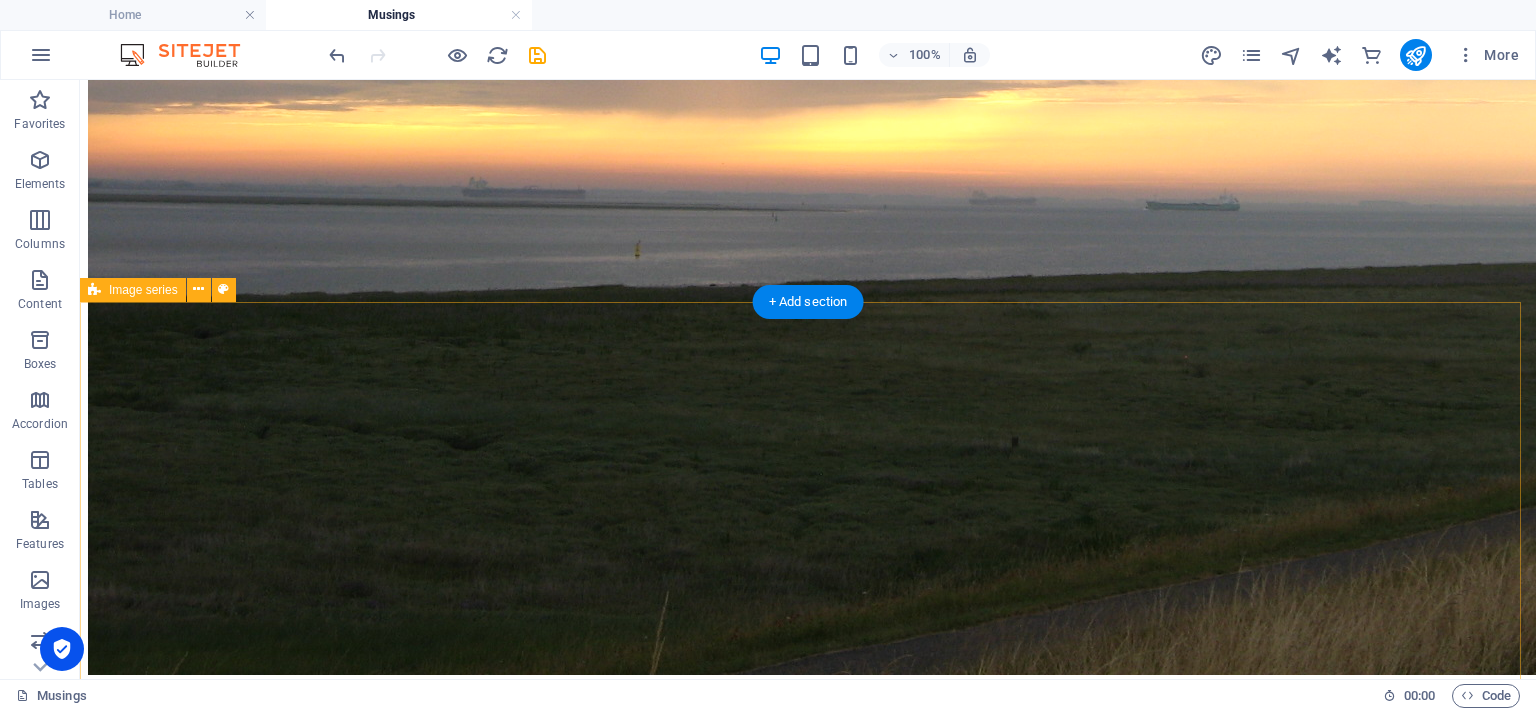 scroll, scrollTop: 2763, scrollLeft: 0, axis: vertical 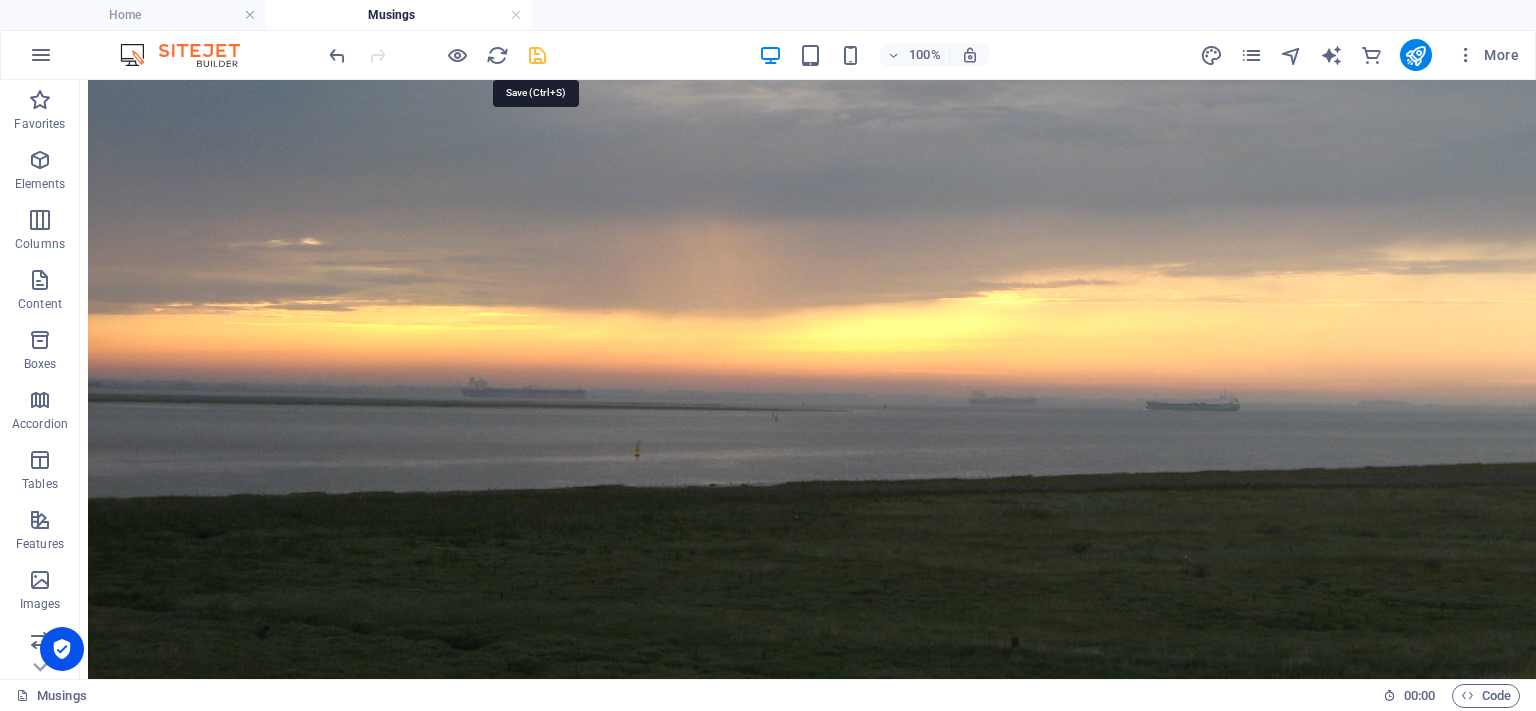click at bounding box center (537, 55) 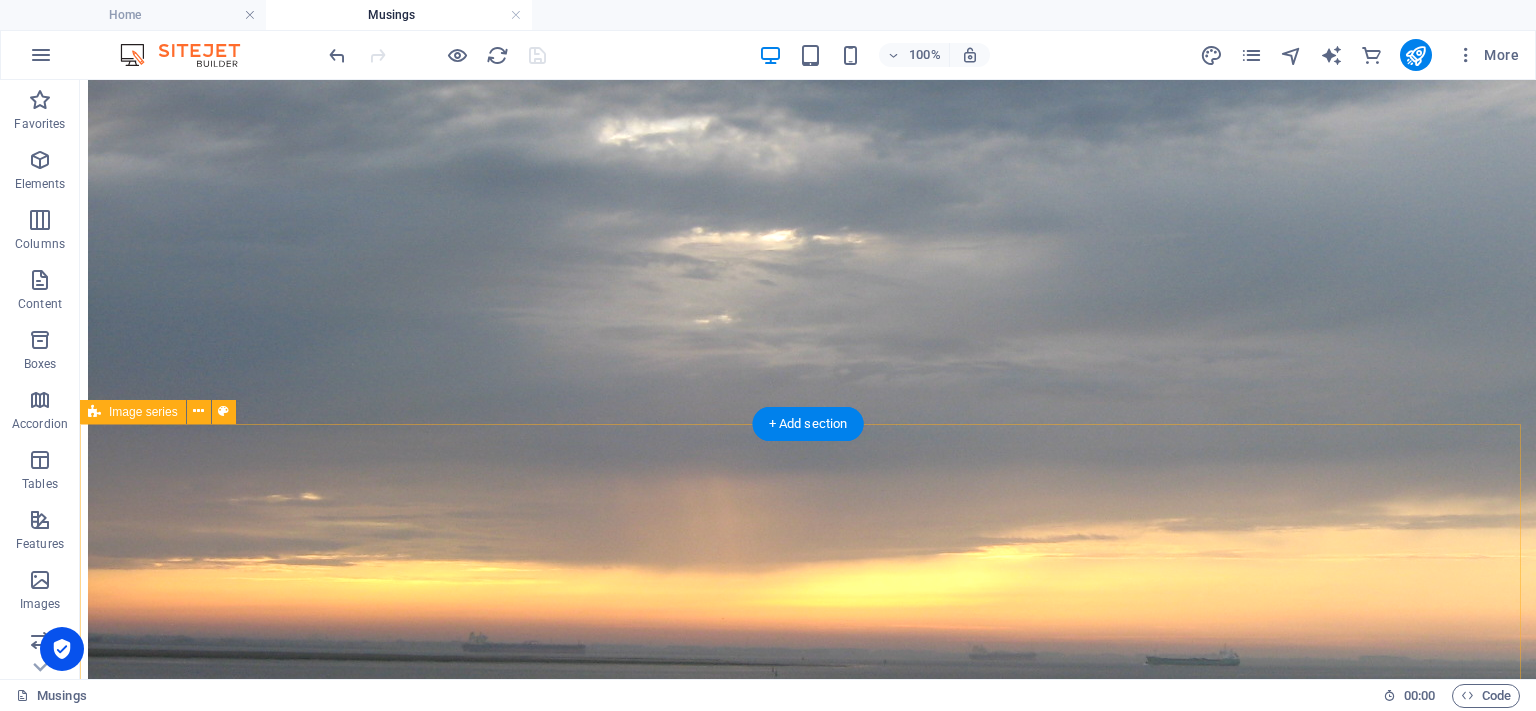 scroll, scrollTop: 2263, scrollLeft: 0, axis: vertical 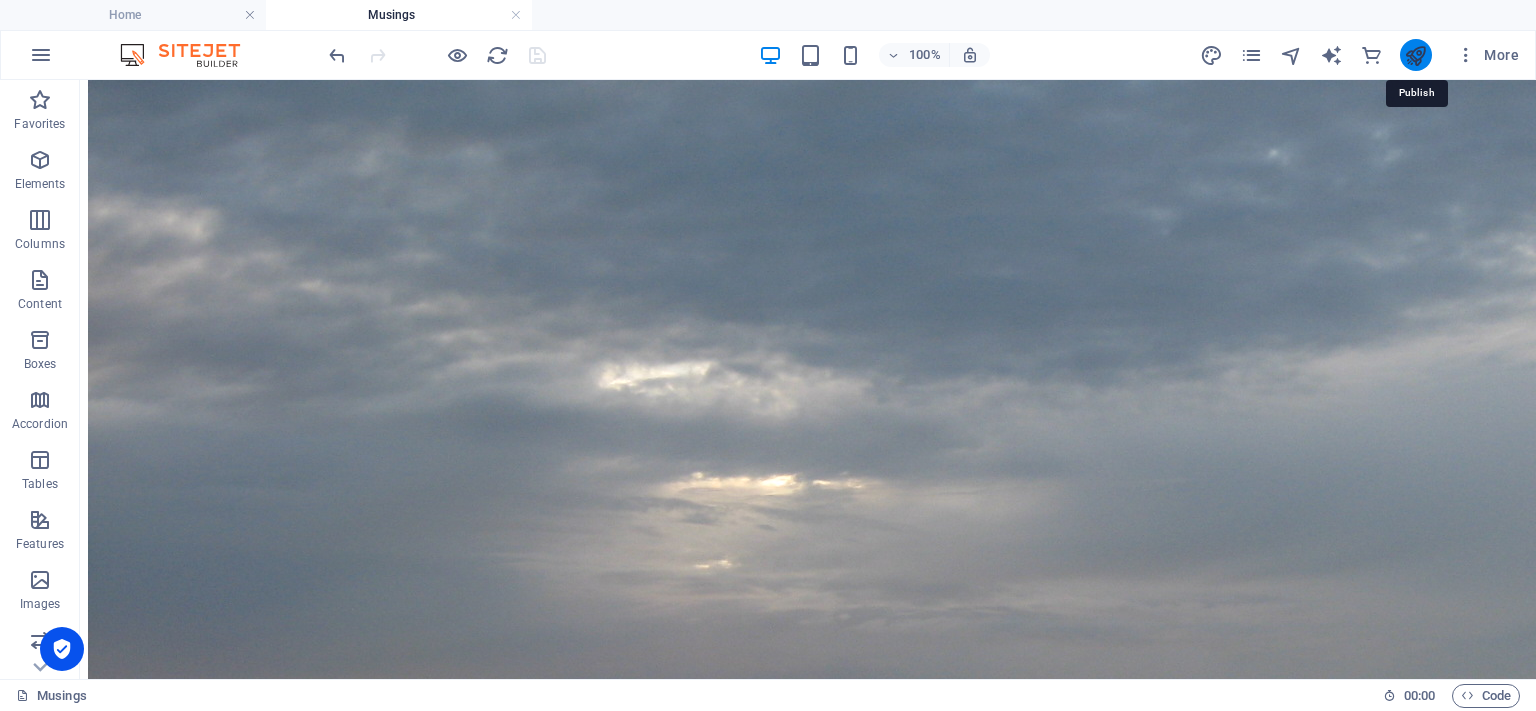 click at bounding box center (1415, 55) 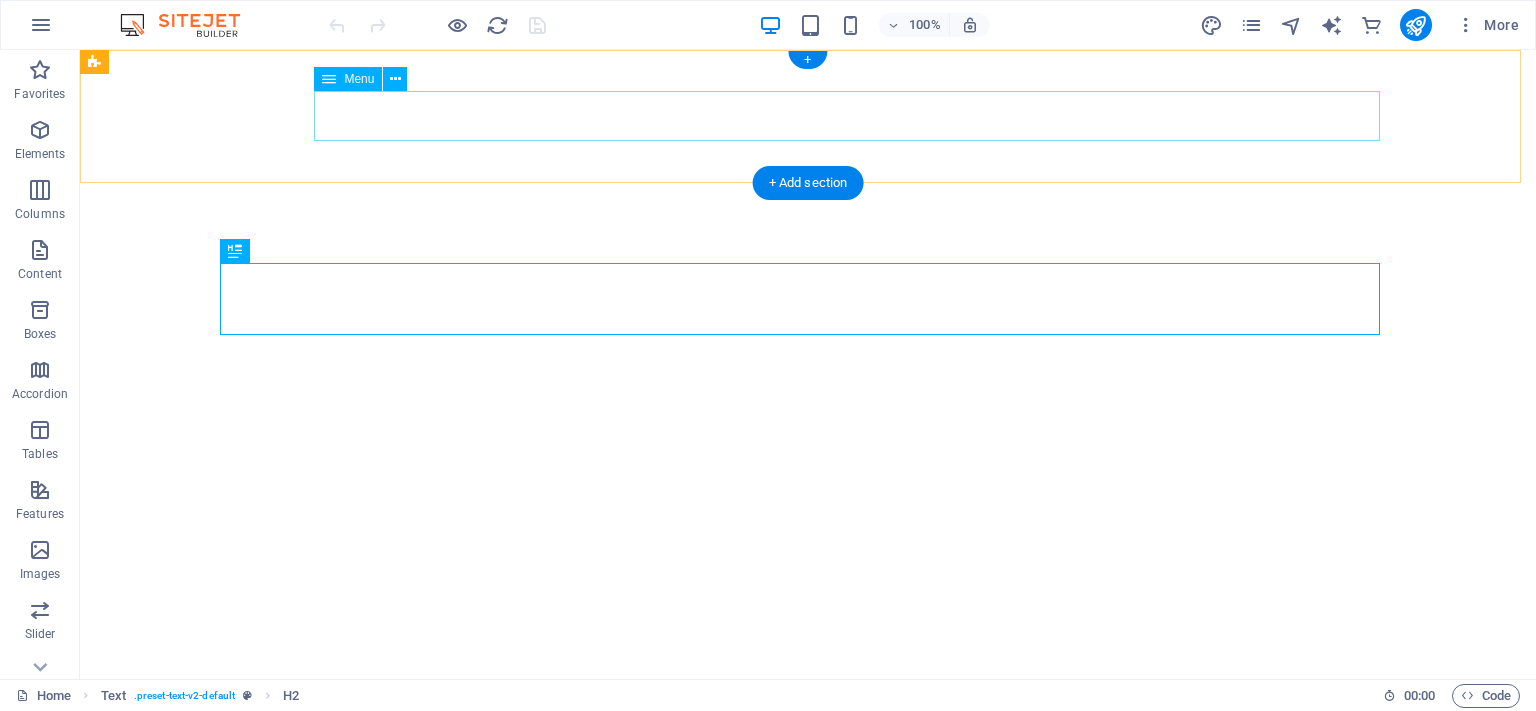 scroll, scrollTop: 0, scrollLeft: 0, axis: both 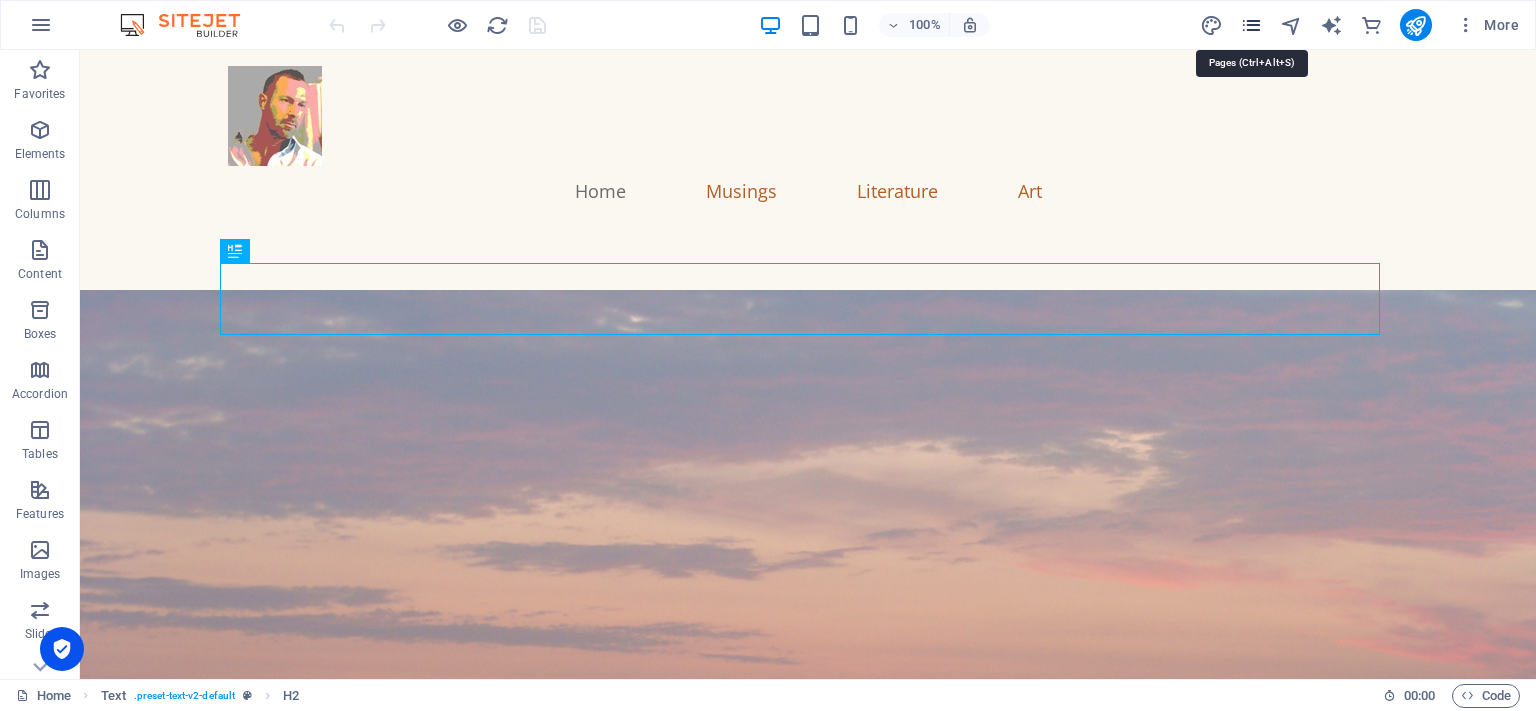 click at bounding box center (1251, 25) 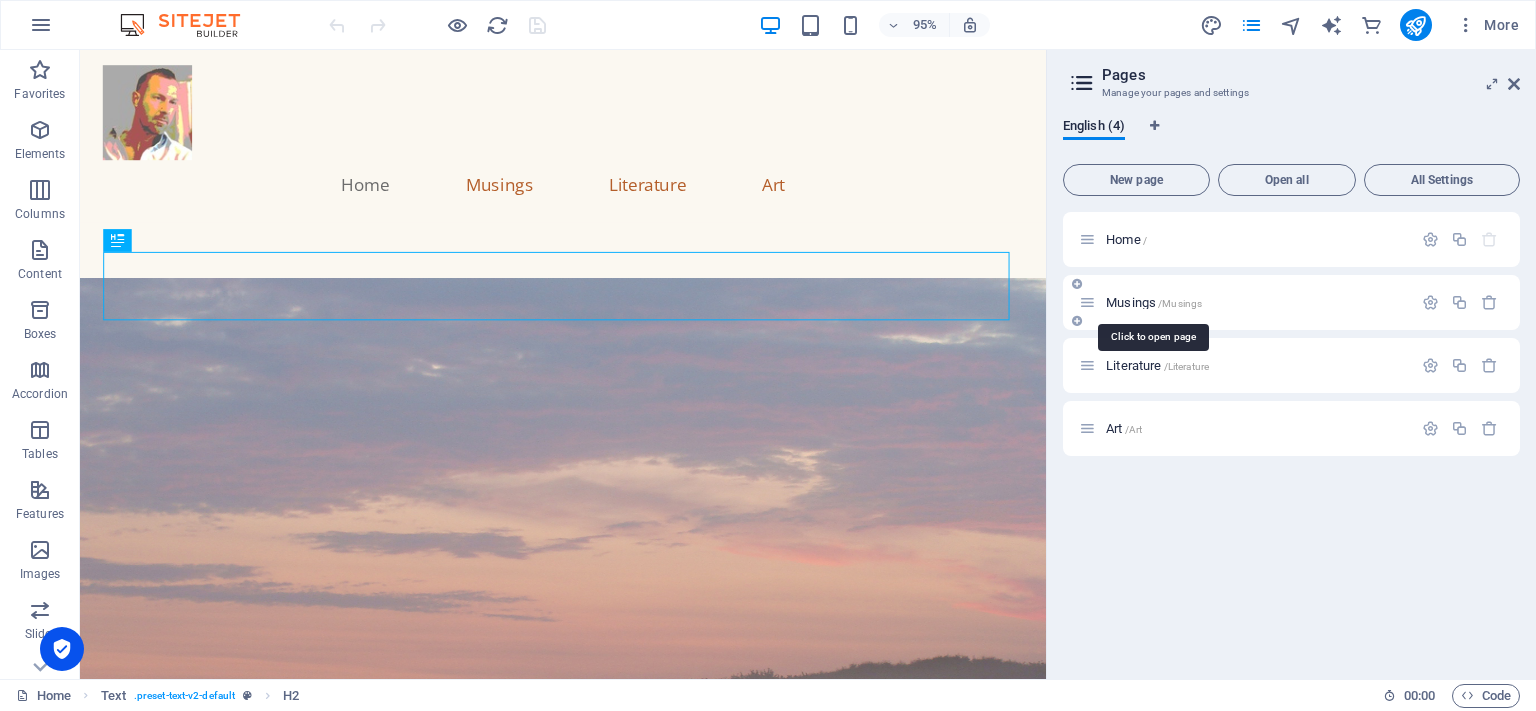 click on "/Musings" at bounding box center [1180, 303] 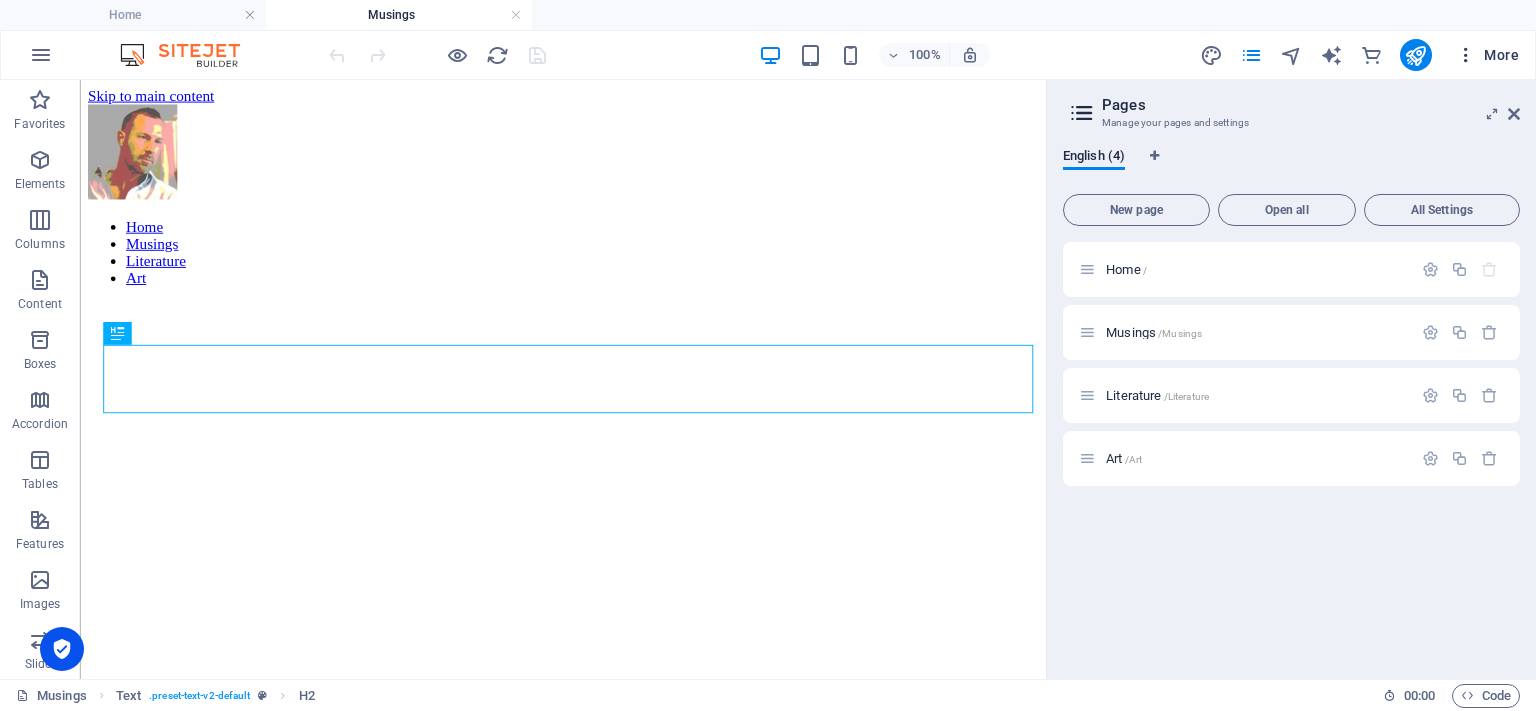 scroll, scrollTop: 790, scrollLeft: 0, axis: vertical 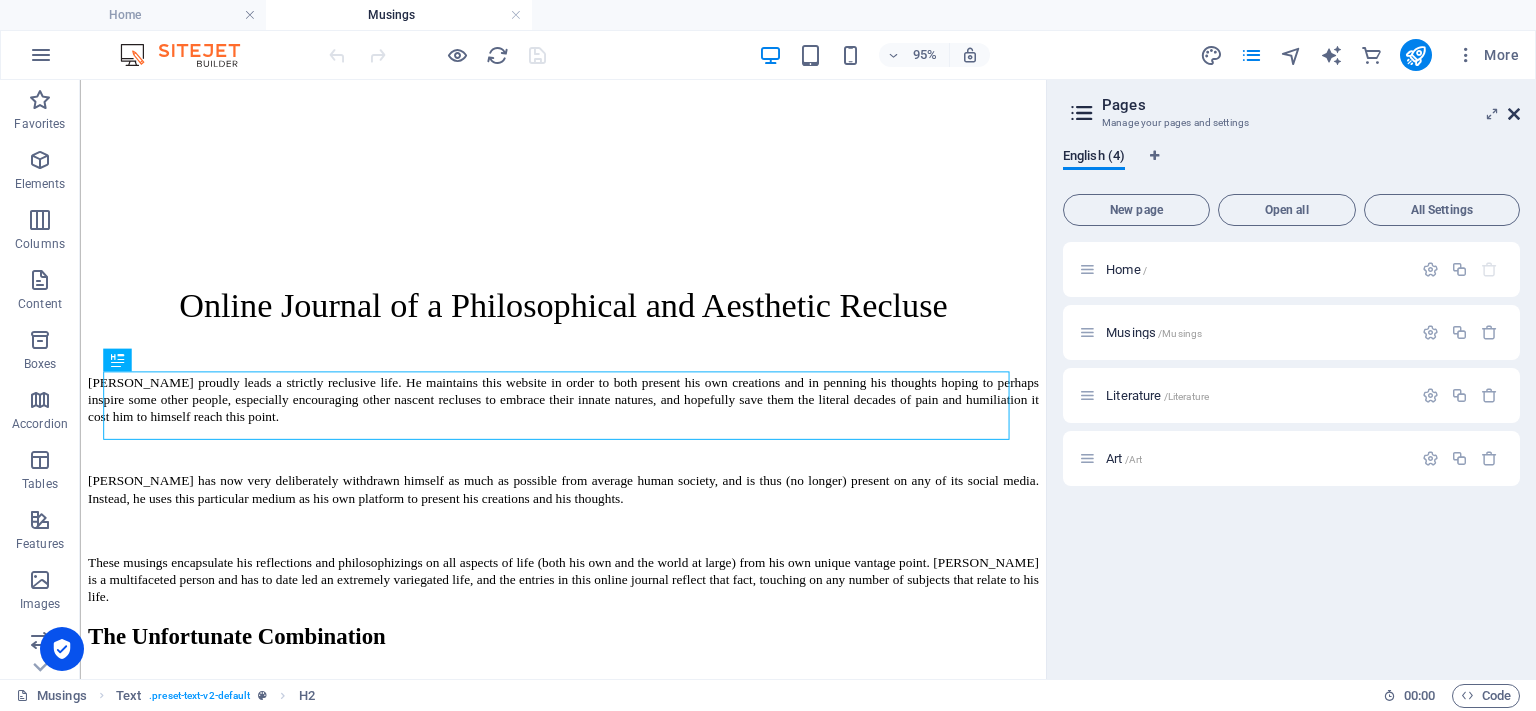 click at bounding box center (1514, 114) 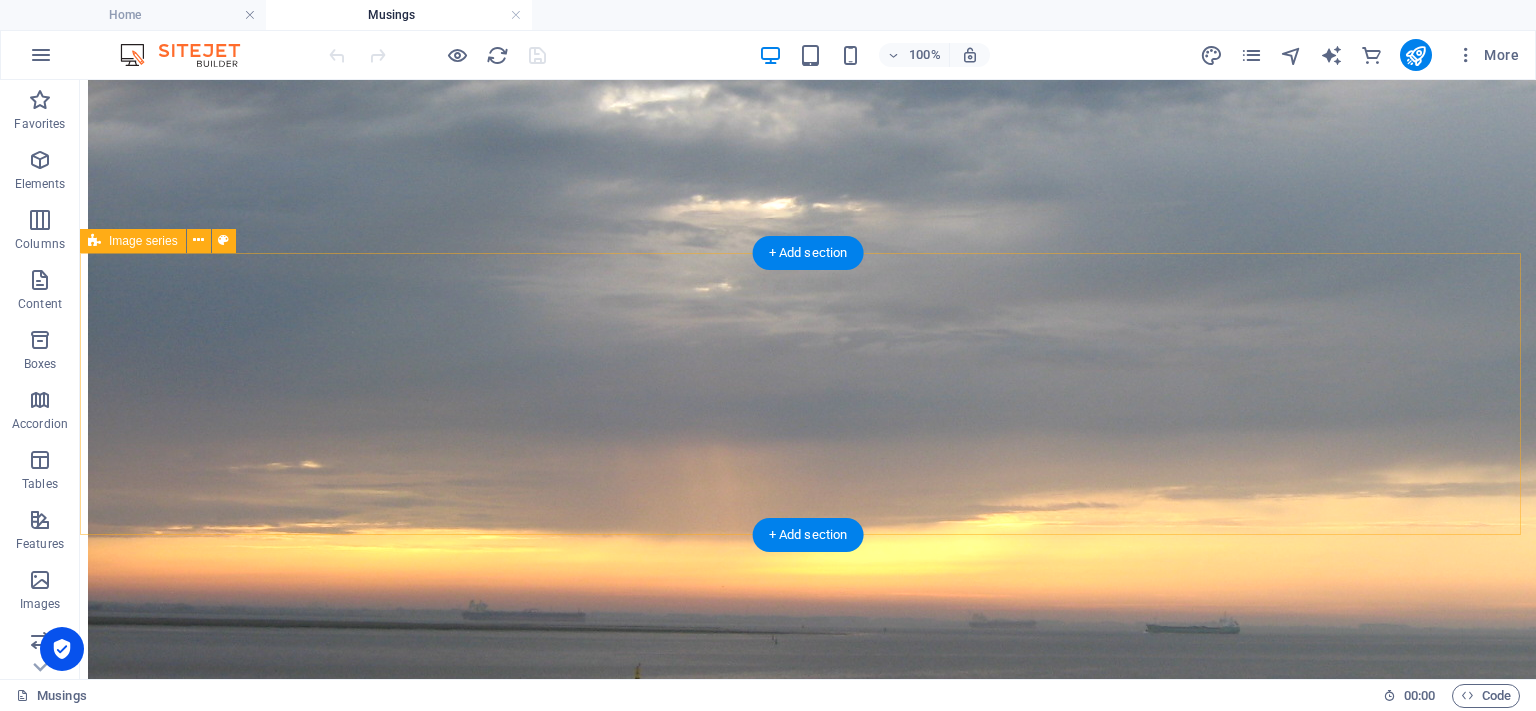 scroll, scrollTop: 2790, scrollLeft: 0, axis: vertical 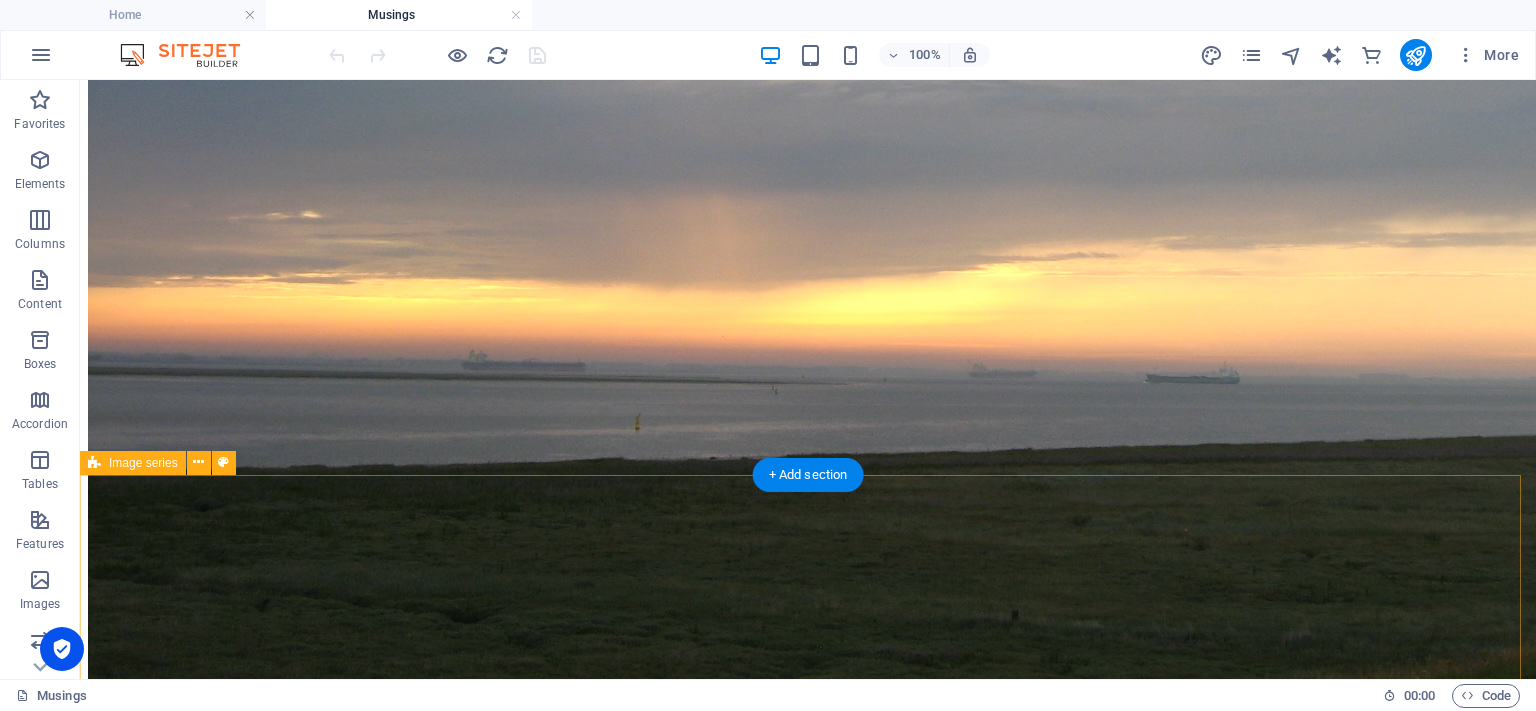 click at bounding box center [808, 15482] 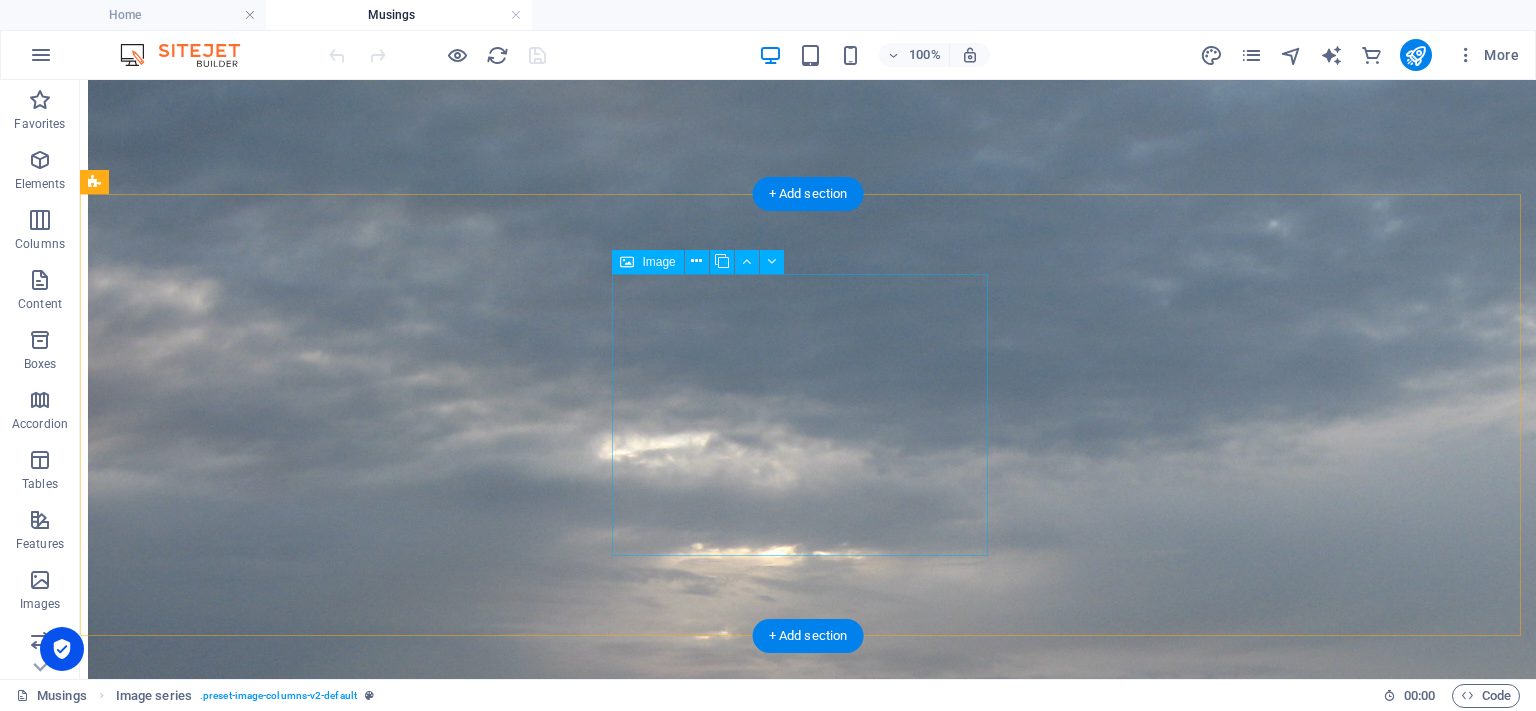 scroll, scrollTop: 2190, scrollLeft: 0, axis: vertical 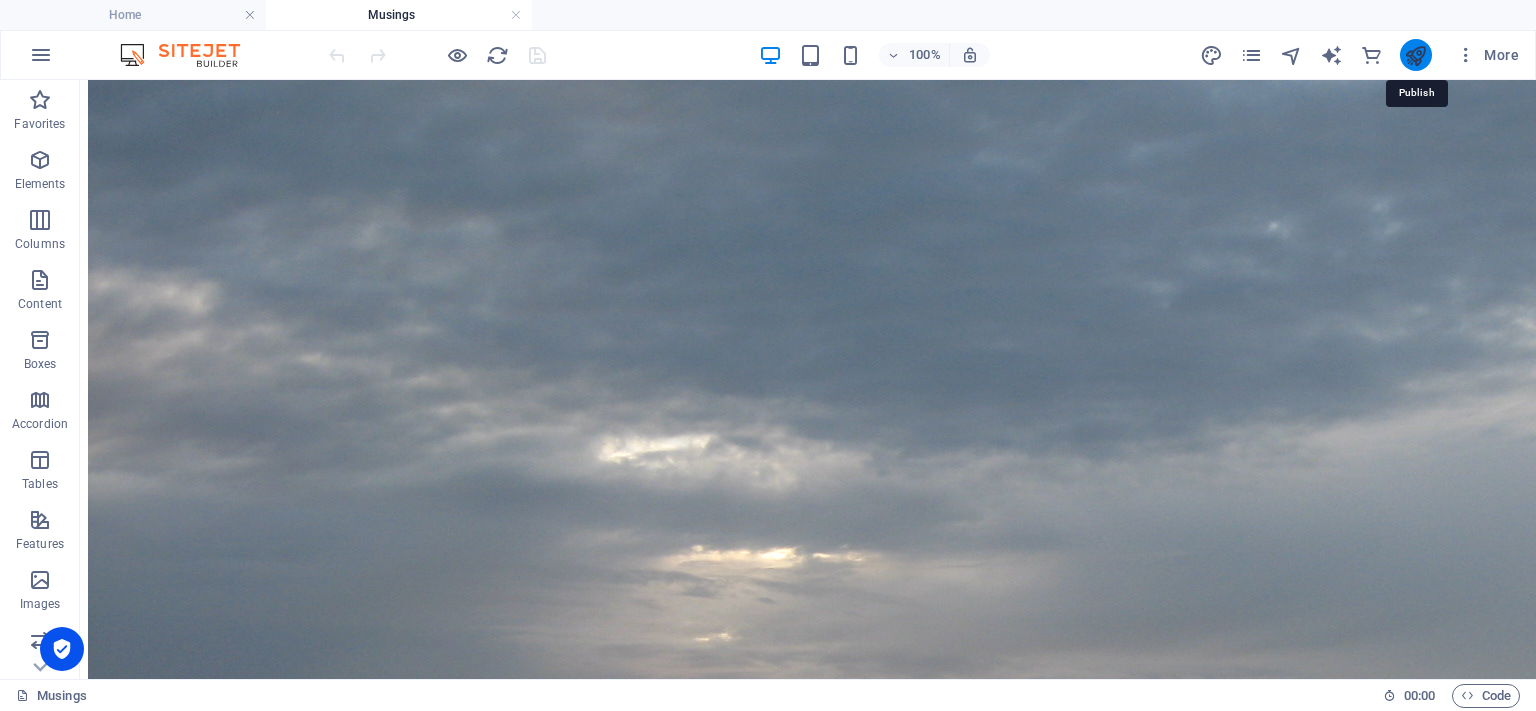 click at bounding box center (1415, 55) 